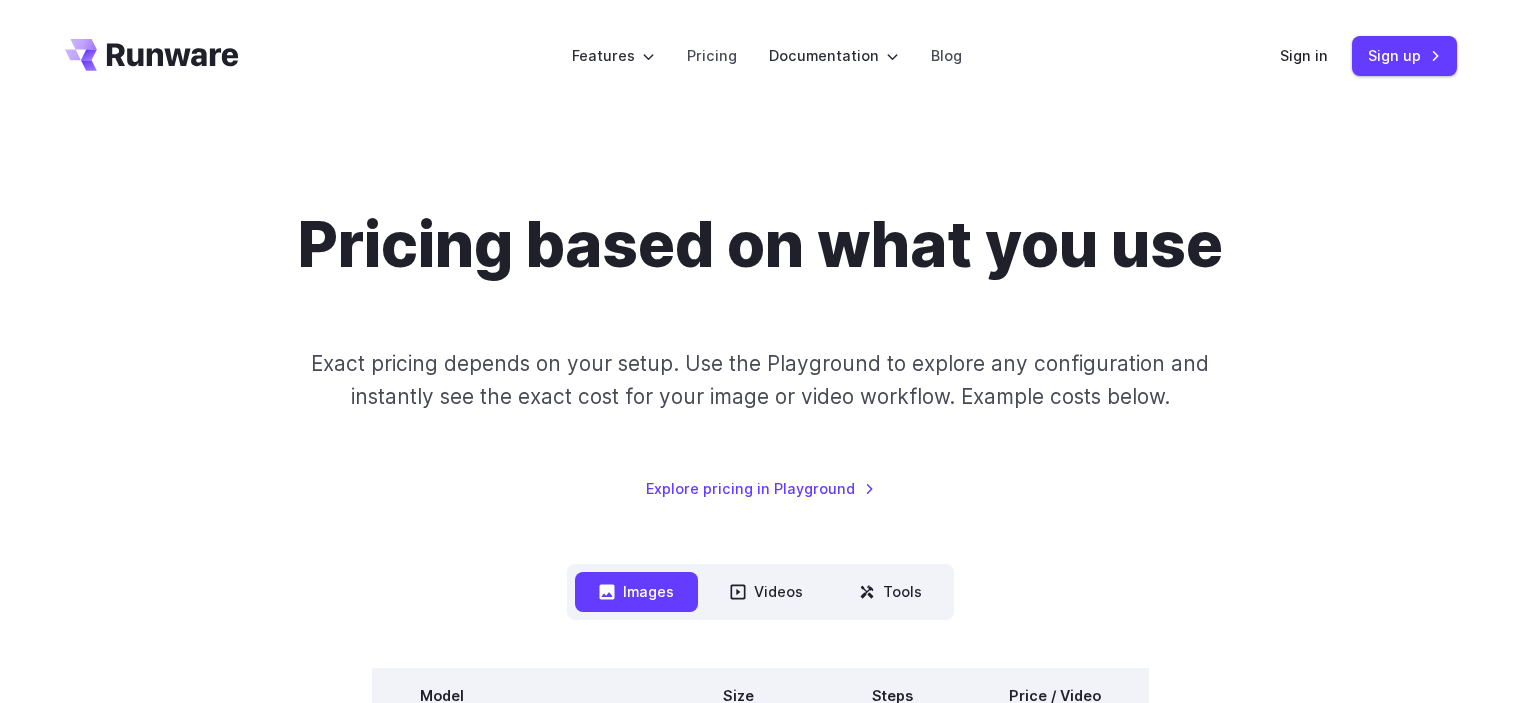 scroll, scrollTop: 400, scrollLeft: 0, axis: vertical 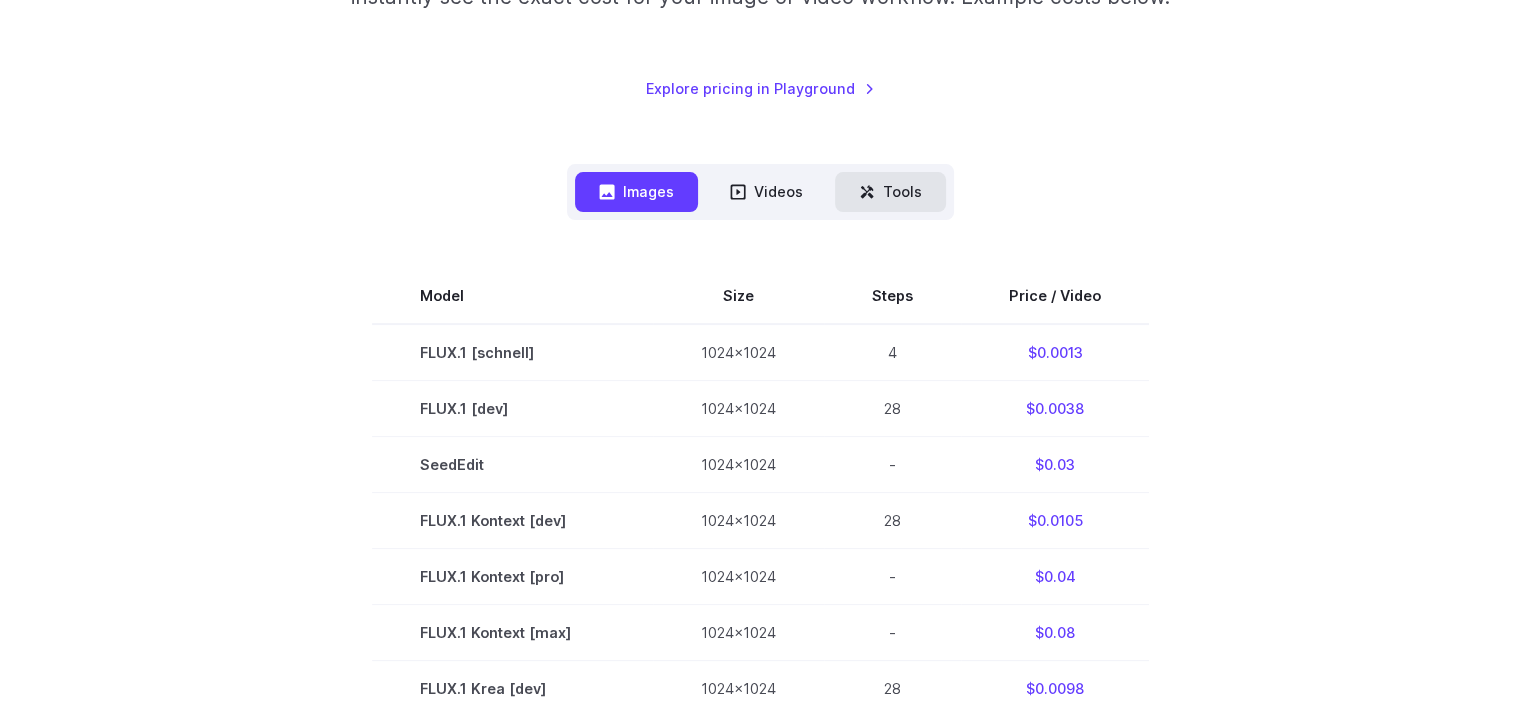 click on "Tools" at bounding box center (890, 191) 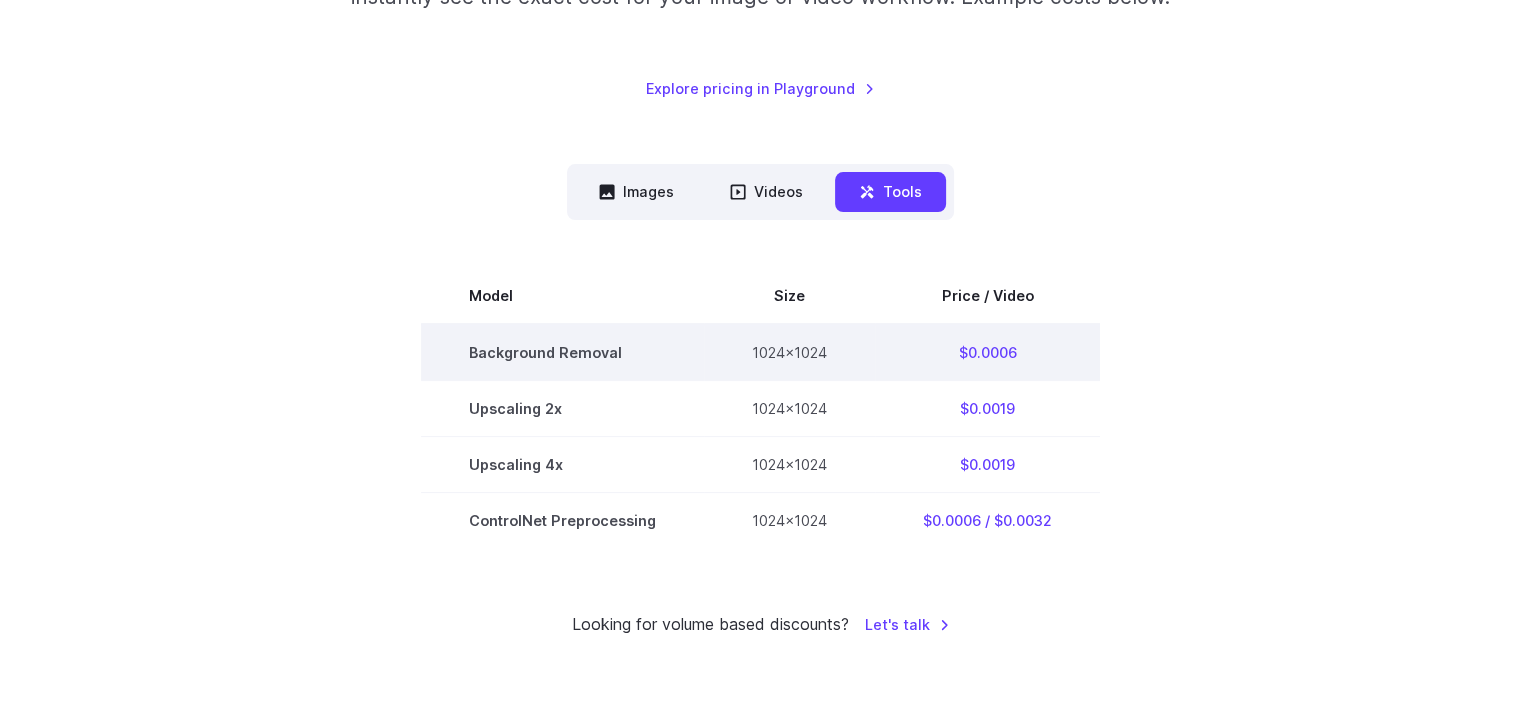 click on "Background Removal" at bounding box center [562, 352] 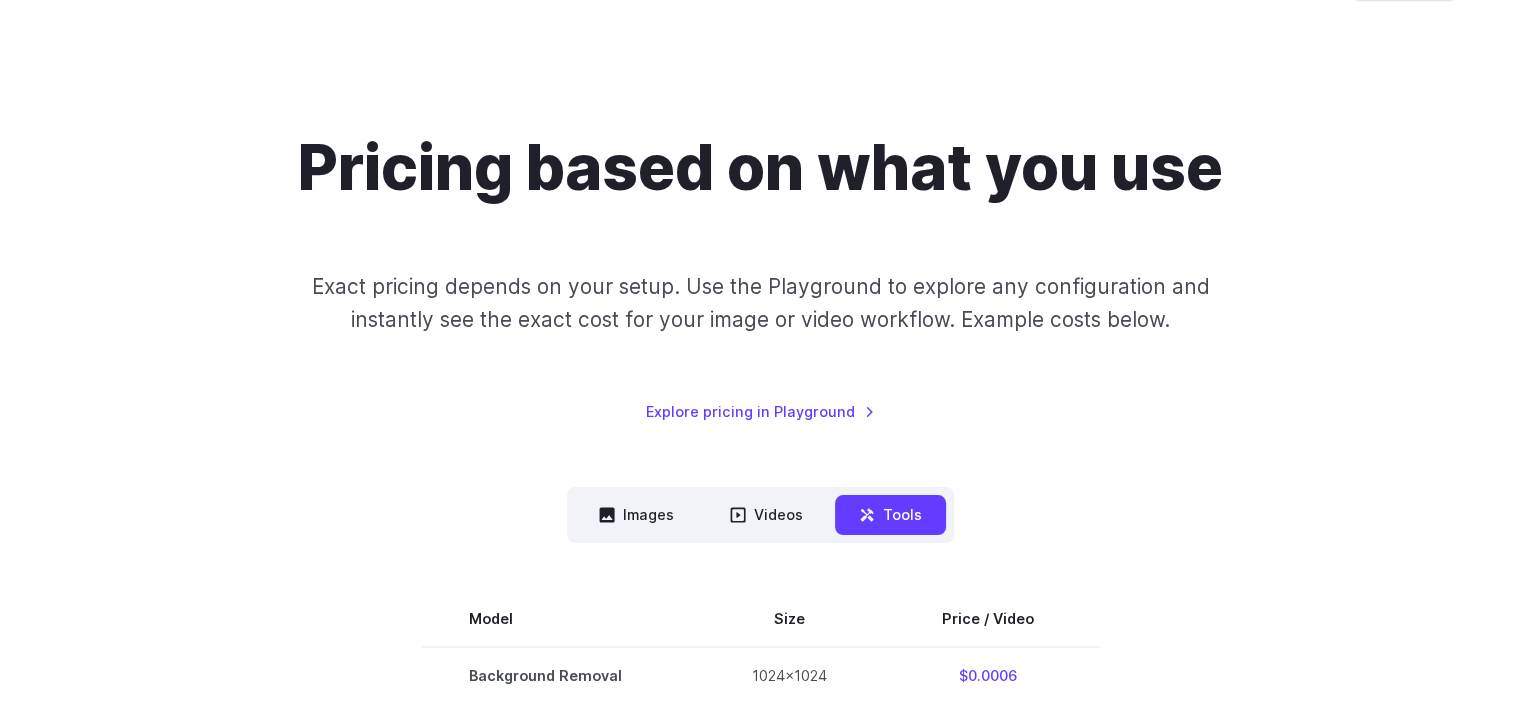 scroll, scrollTop: 0, scrollLeft: 0, axis: both 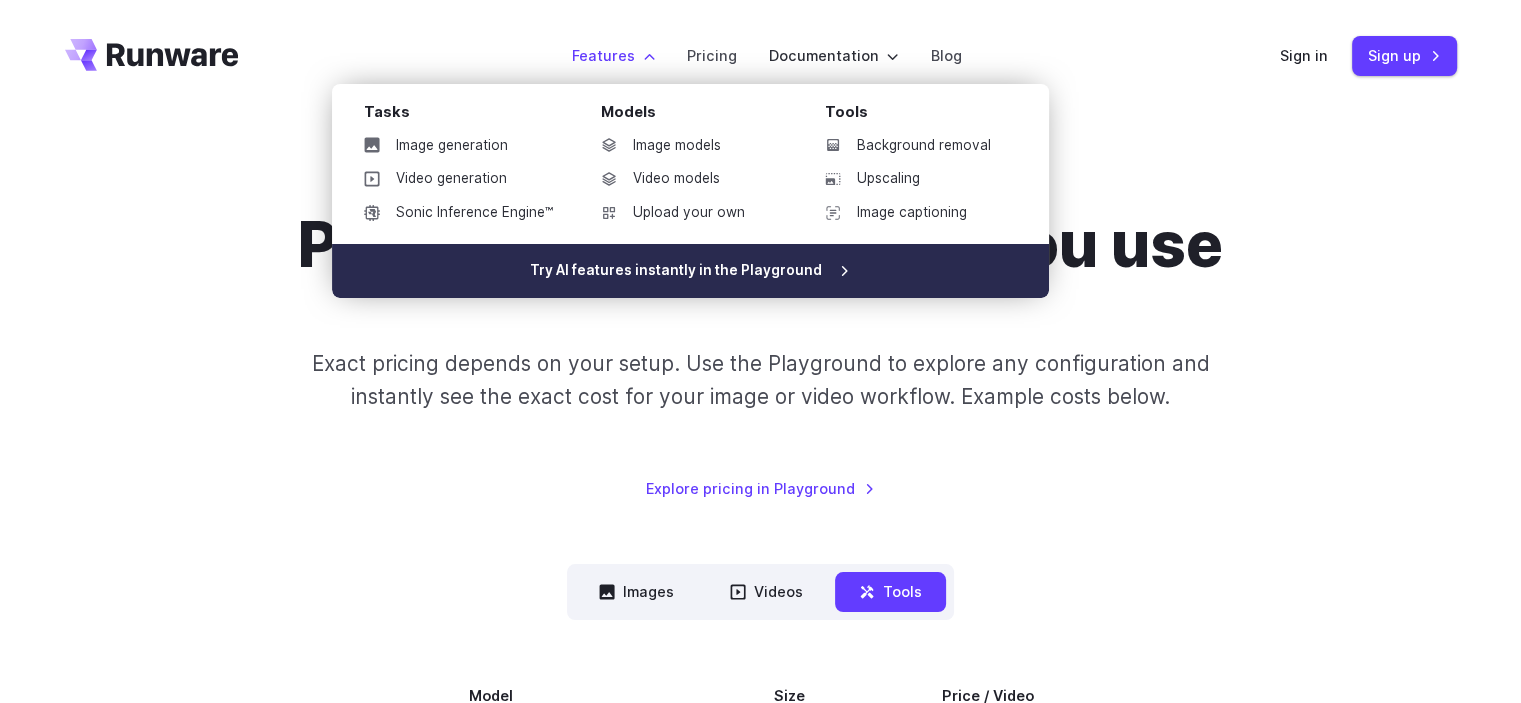 click on "Try AI features instantly in the Playground" at bounding box center [690, 271] 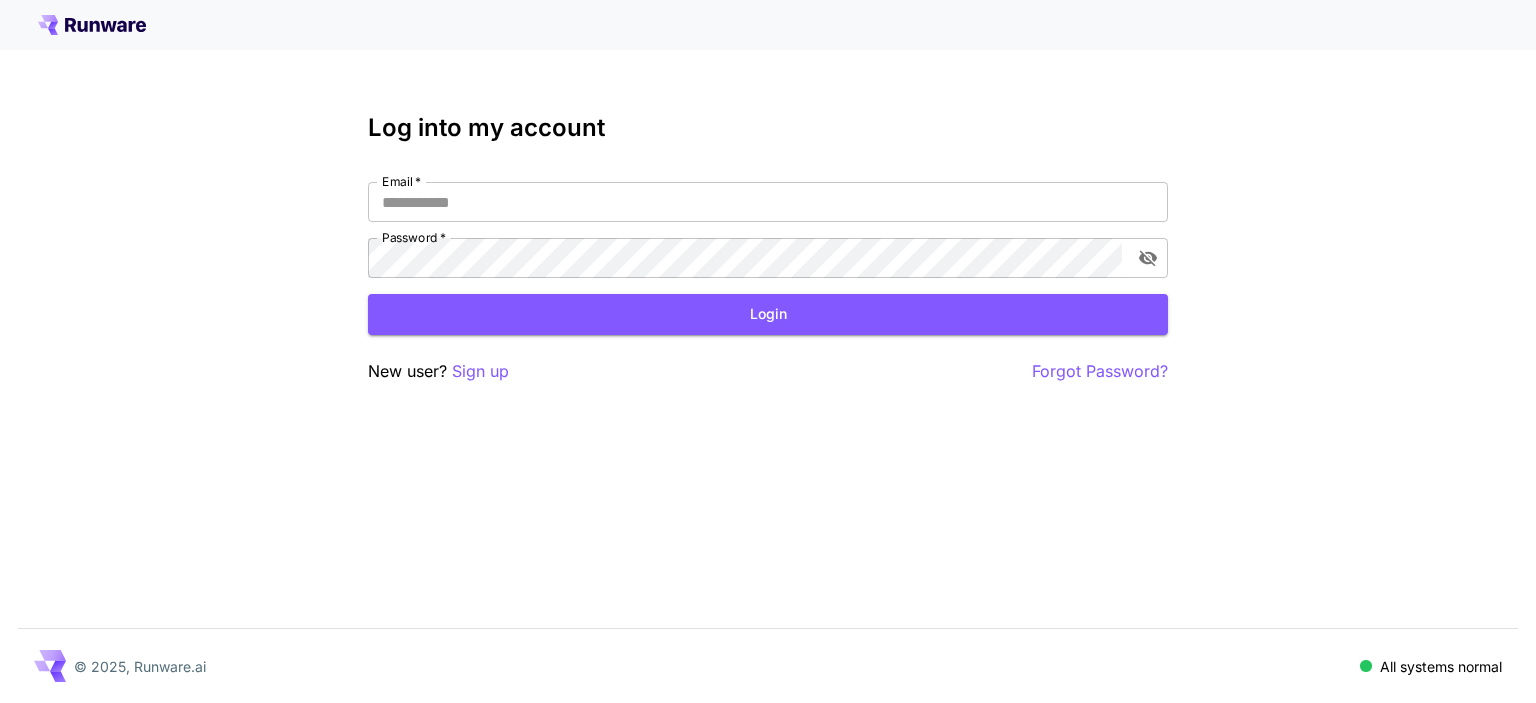 scroll, scrollTop: 0, scrollLeft: 0, axis: both 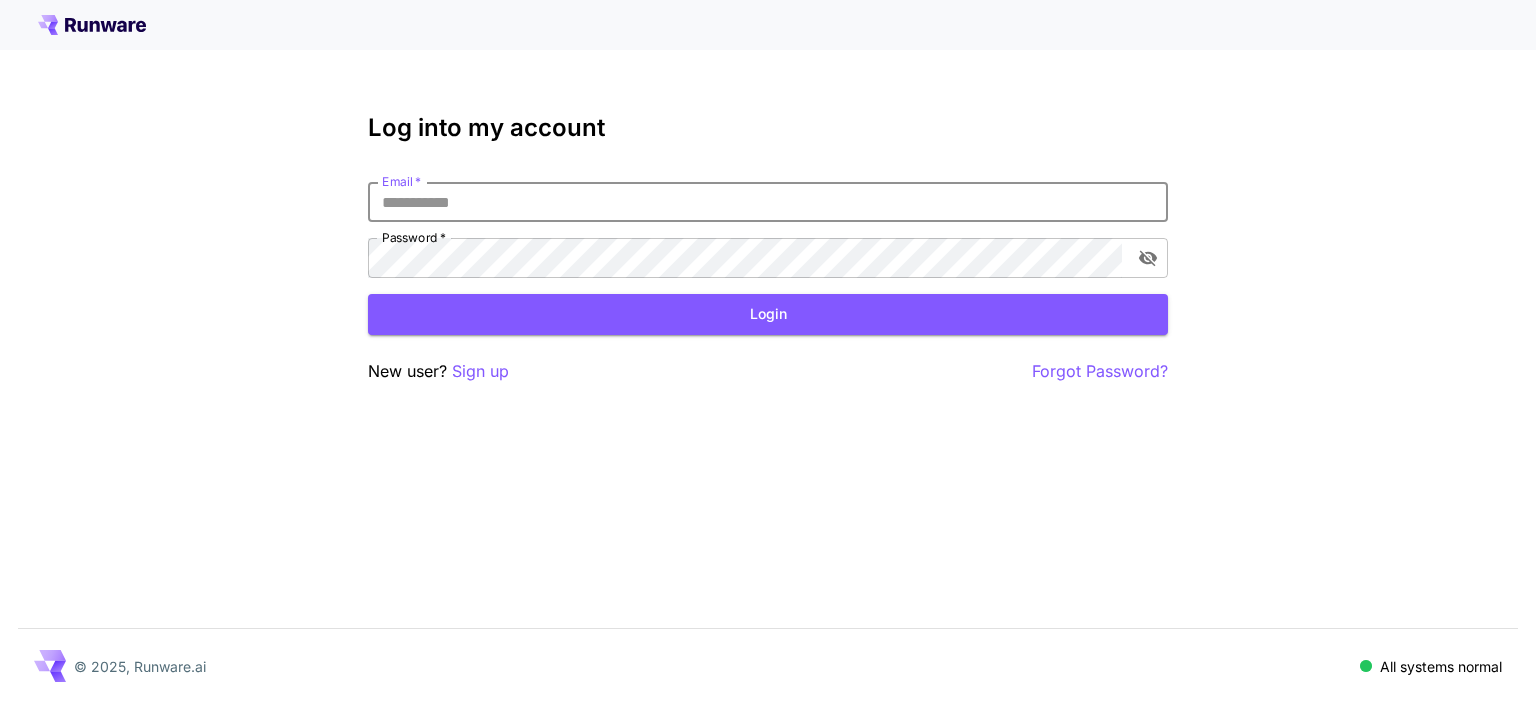 click on "Email   *" at bounding box center (768, 202) 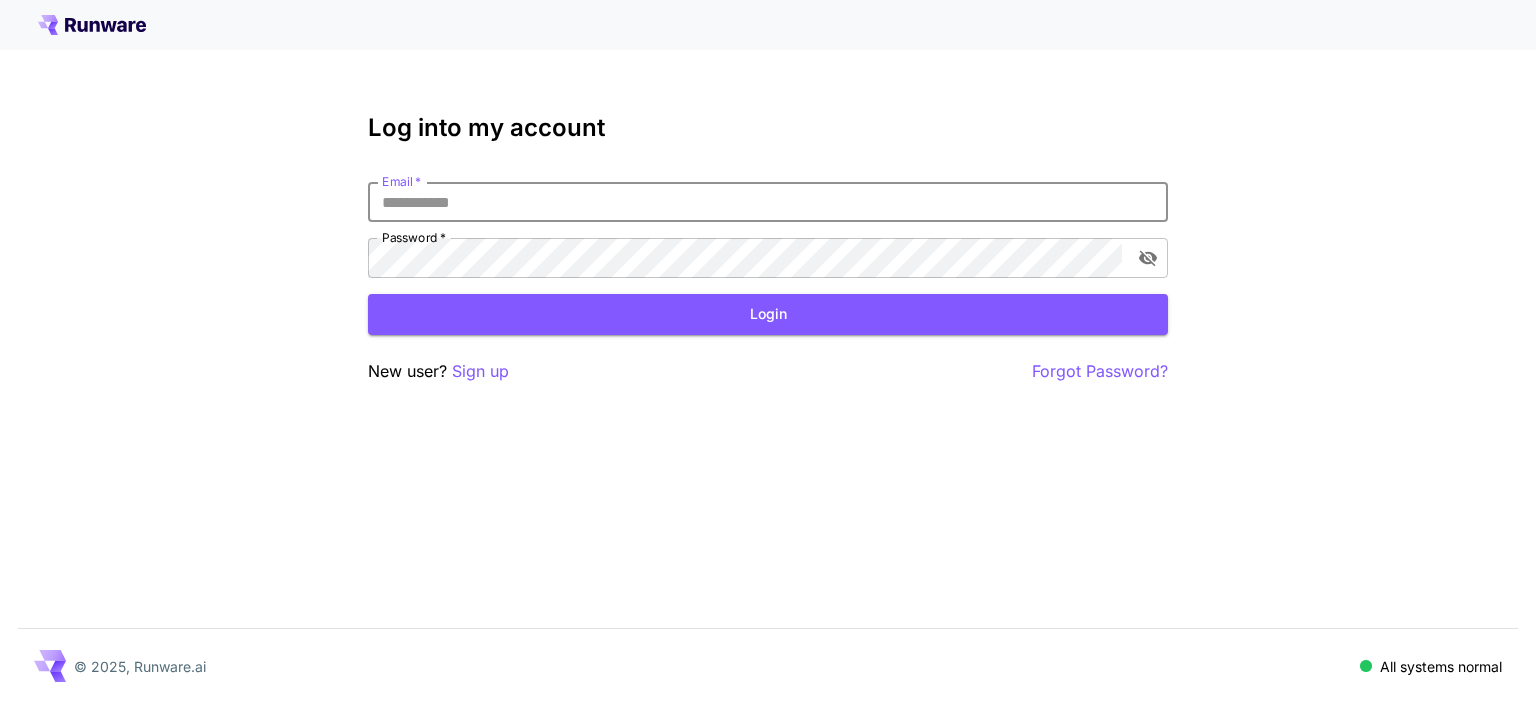 click on "Email   *" at bounding box center [768, 202] 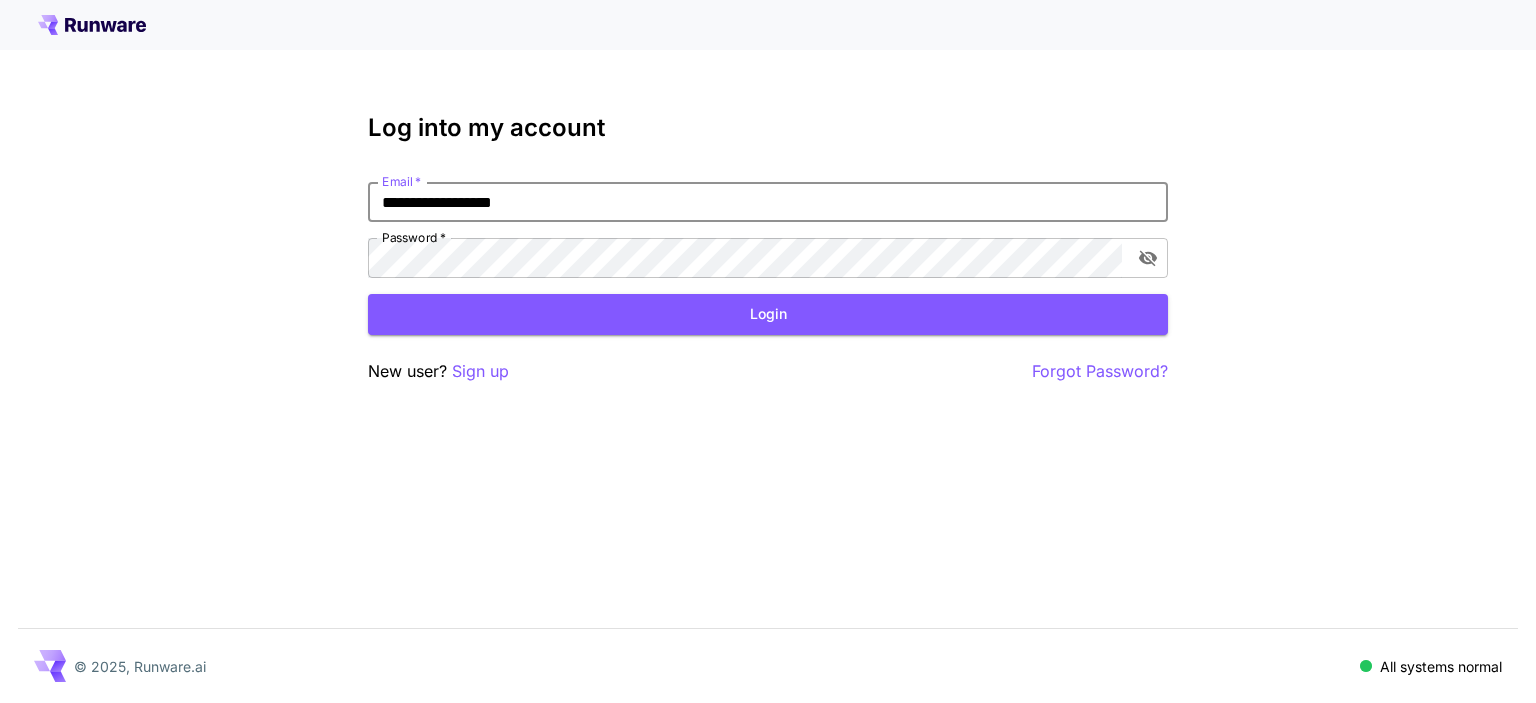 type on "**********" 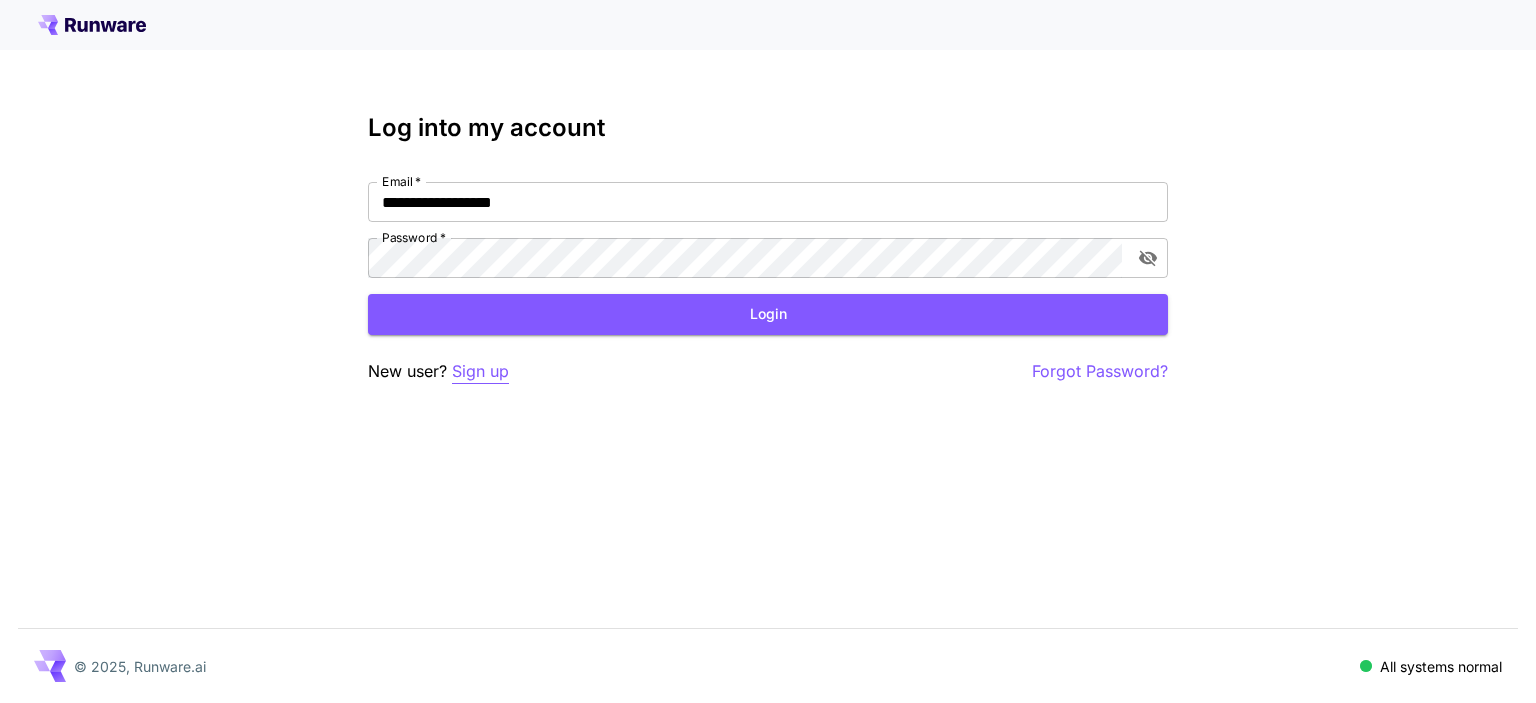 click on "Sign up" at bounding box center [480, 371] 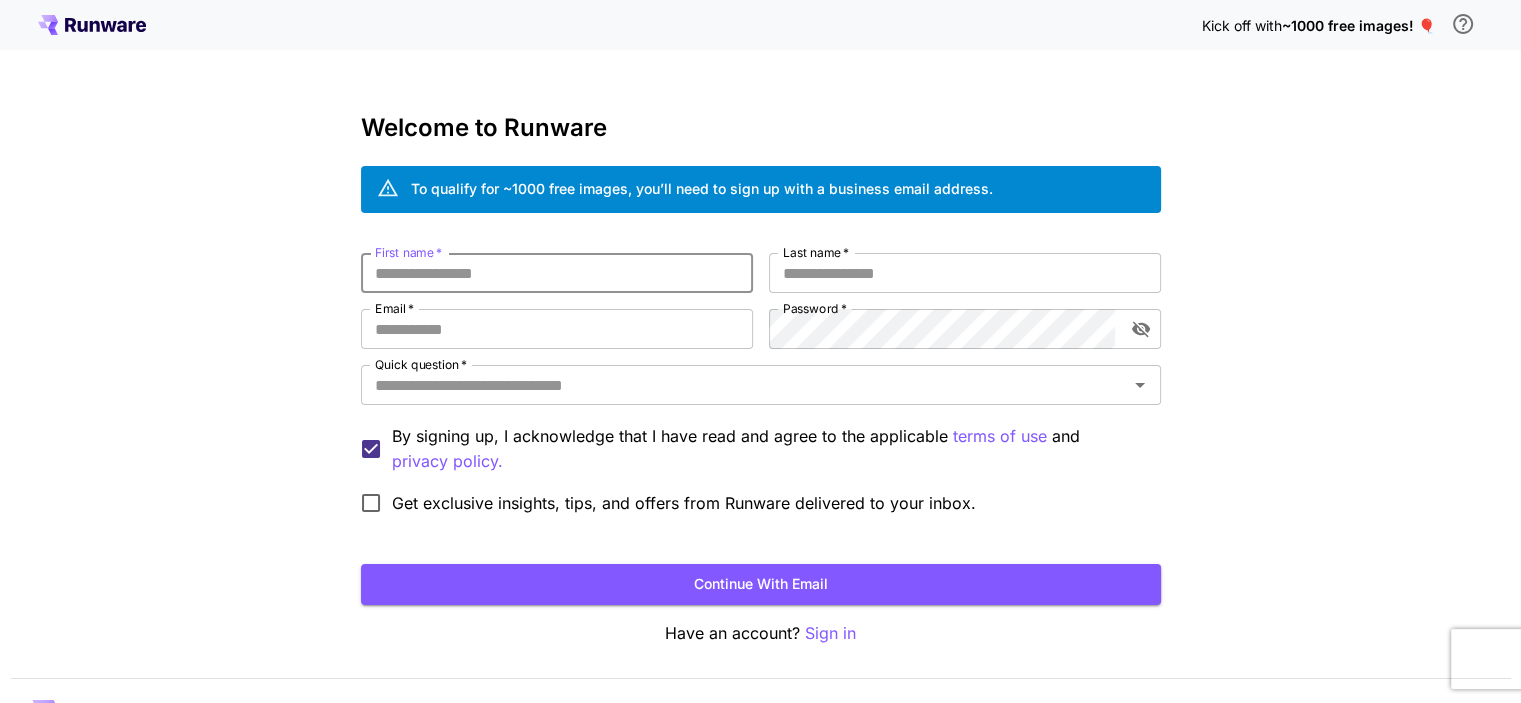 drag, startPoint x: 539, startPoint y: 279, endPoint x: 536, endPoint y: 435, distance: 156.02884 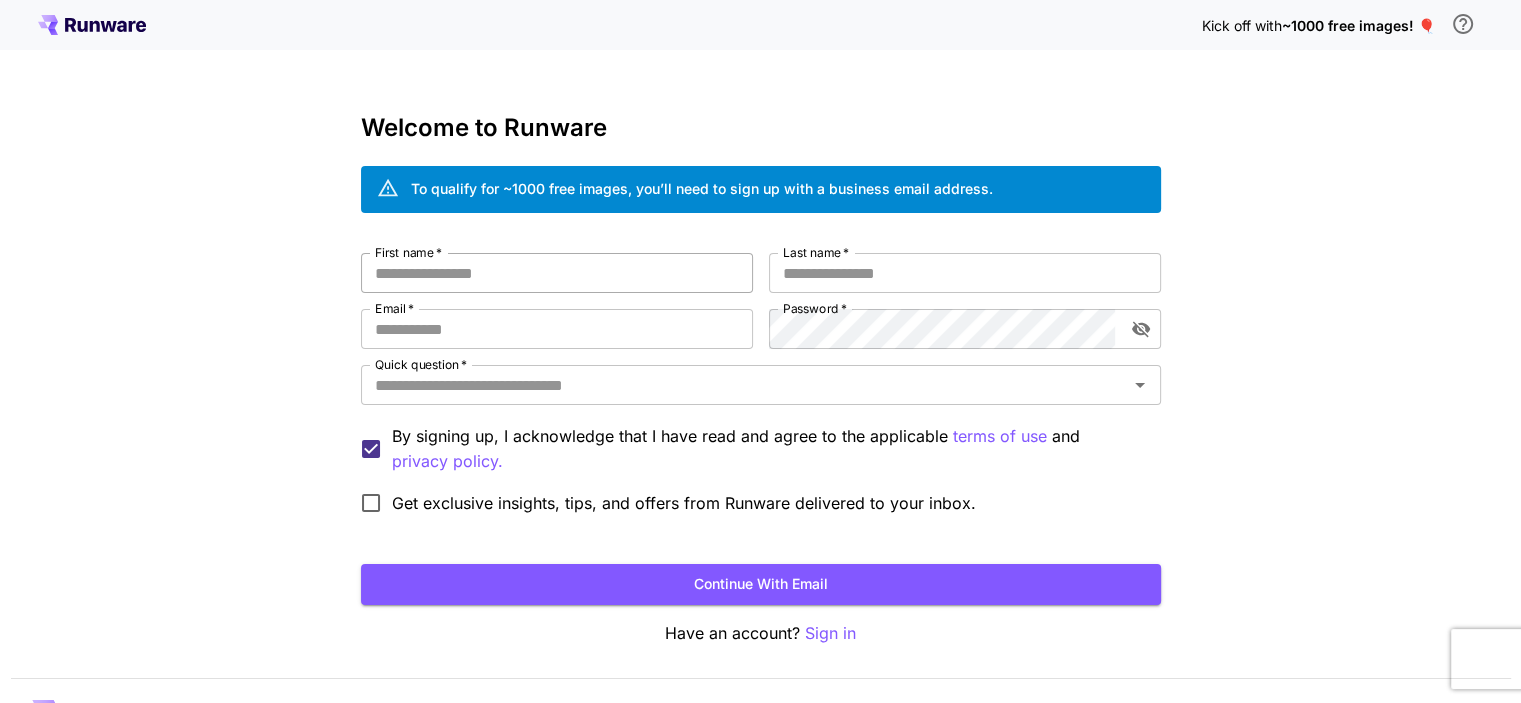 click on "First name   *" at bounding box center [557, 273] 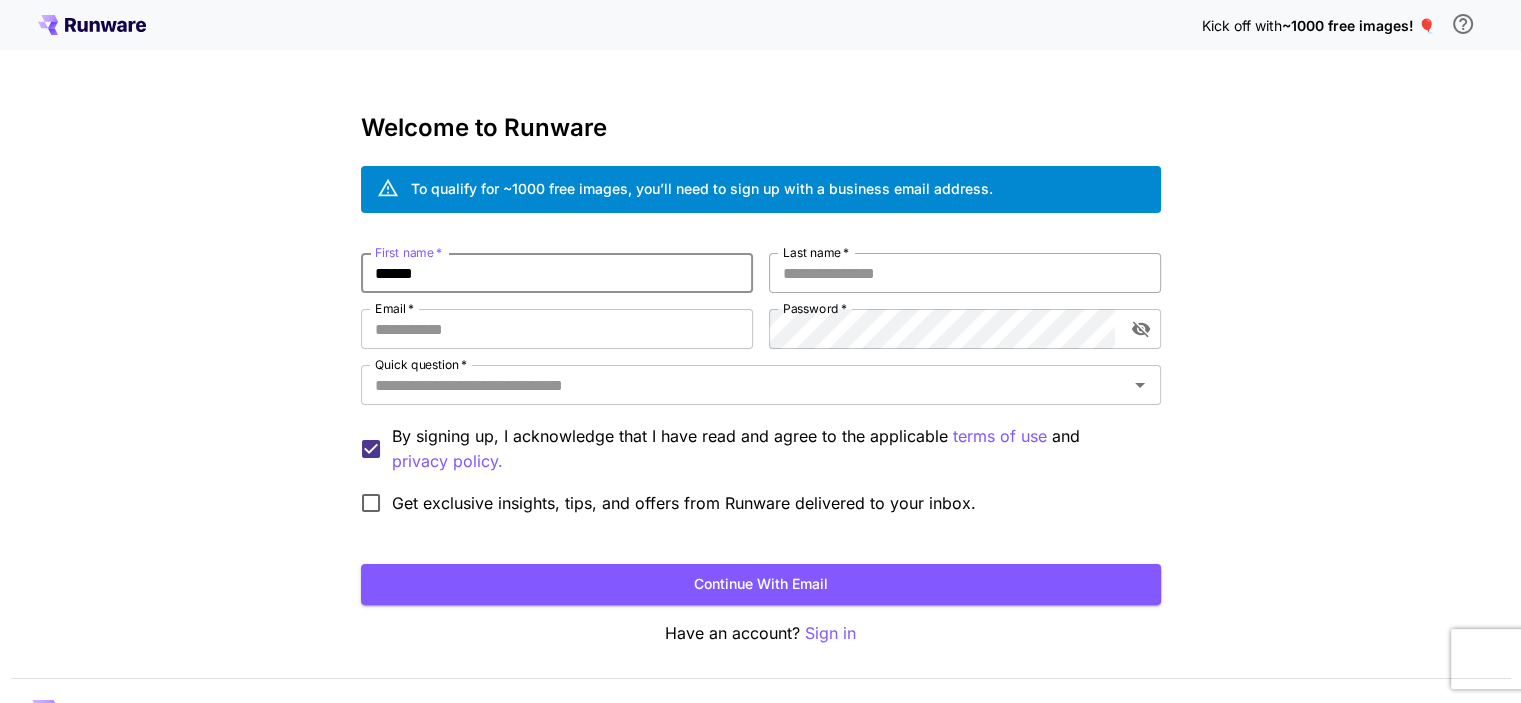 type on "******" 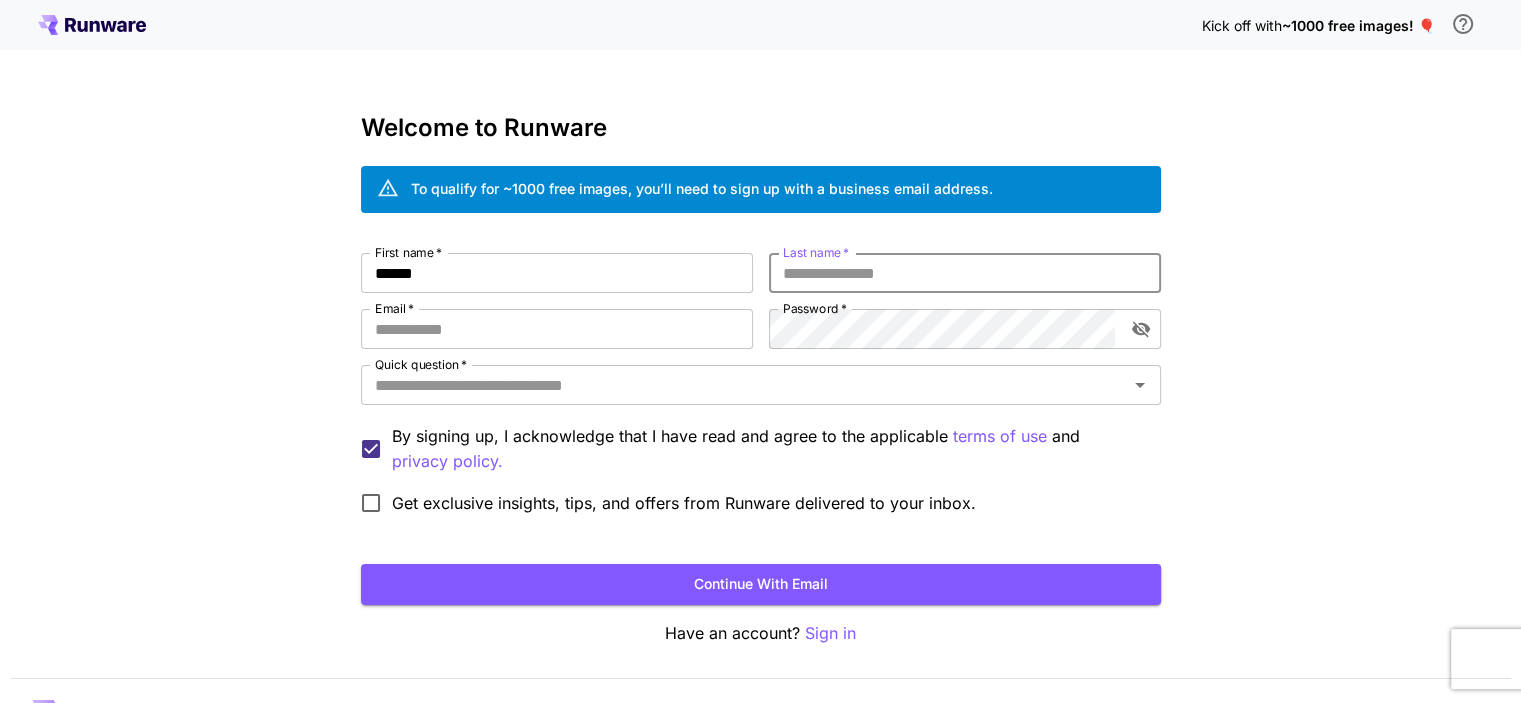 click on "Last name   *" at bounding box center [965, 273] 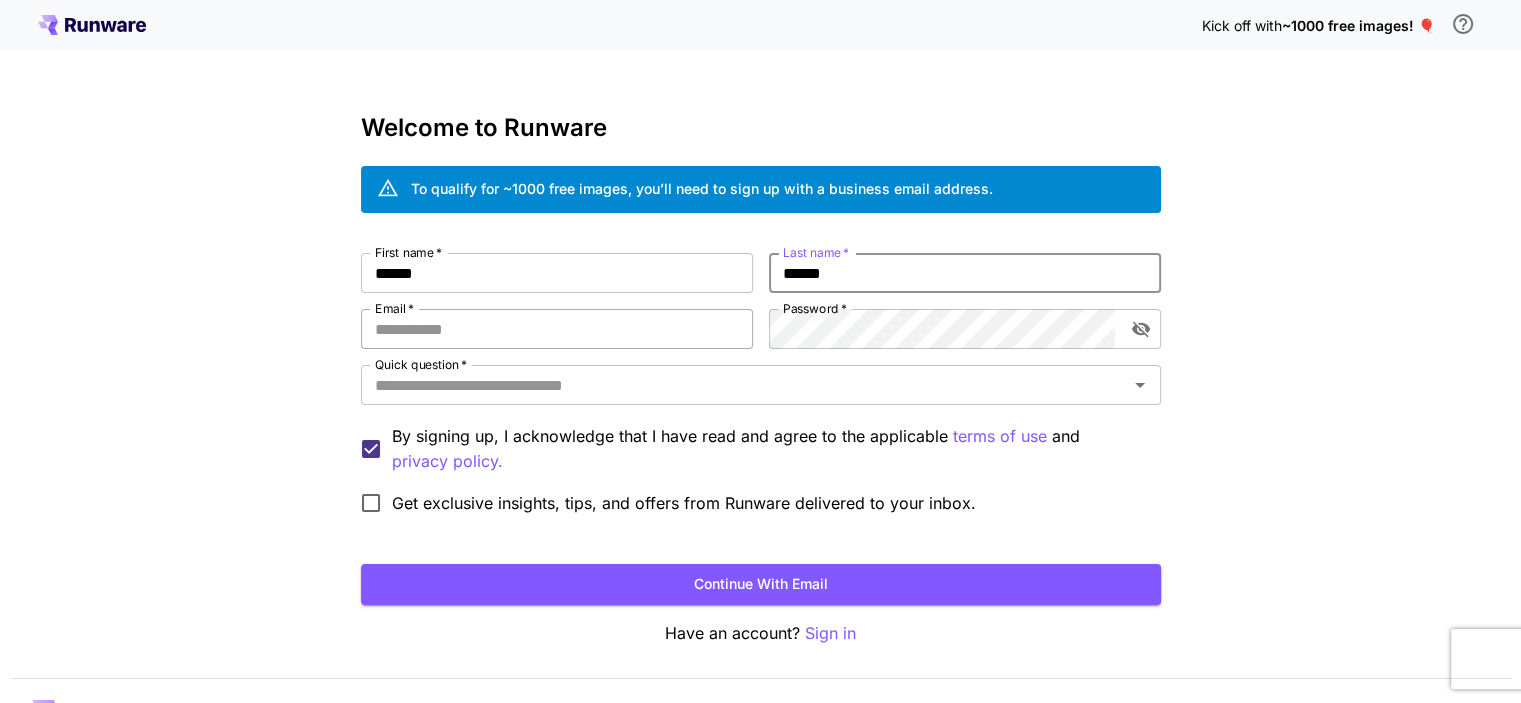 type on "******" 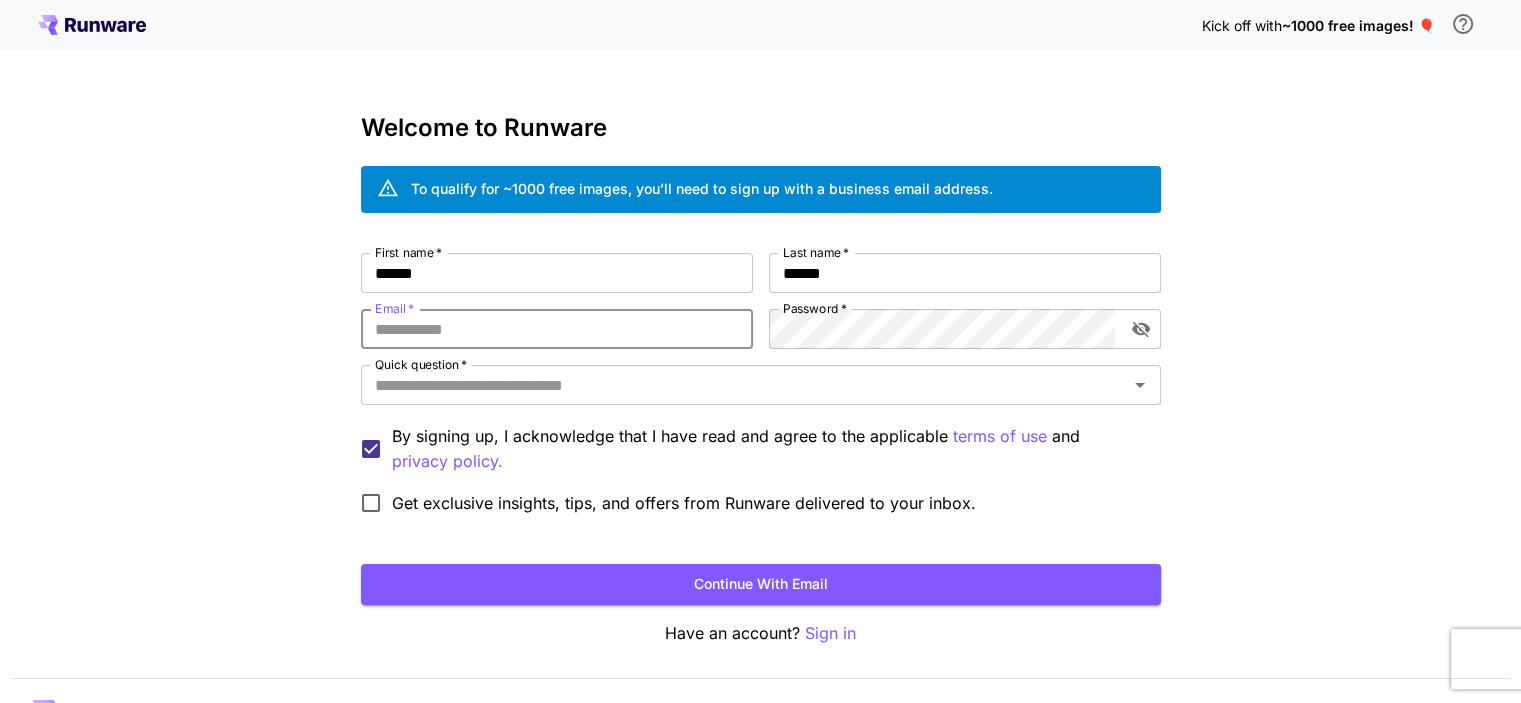 type on "**********" 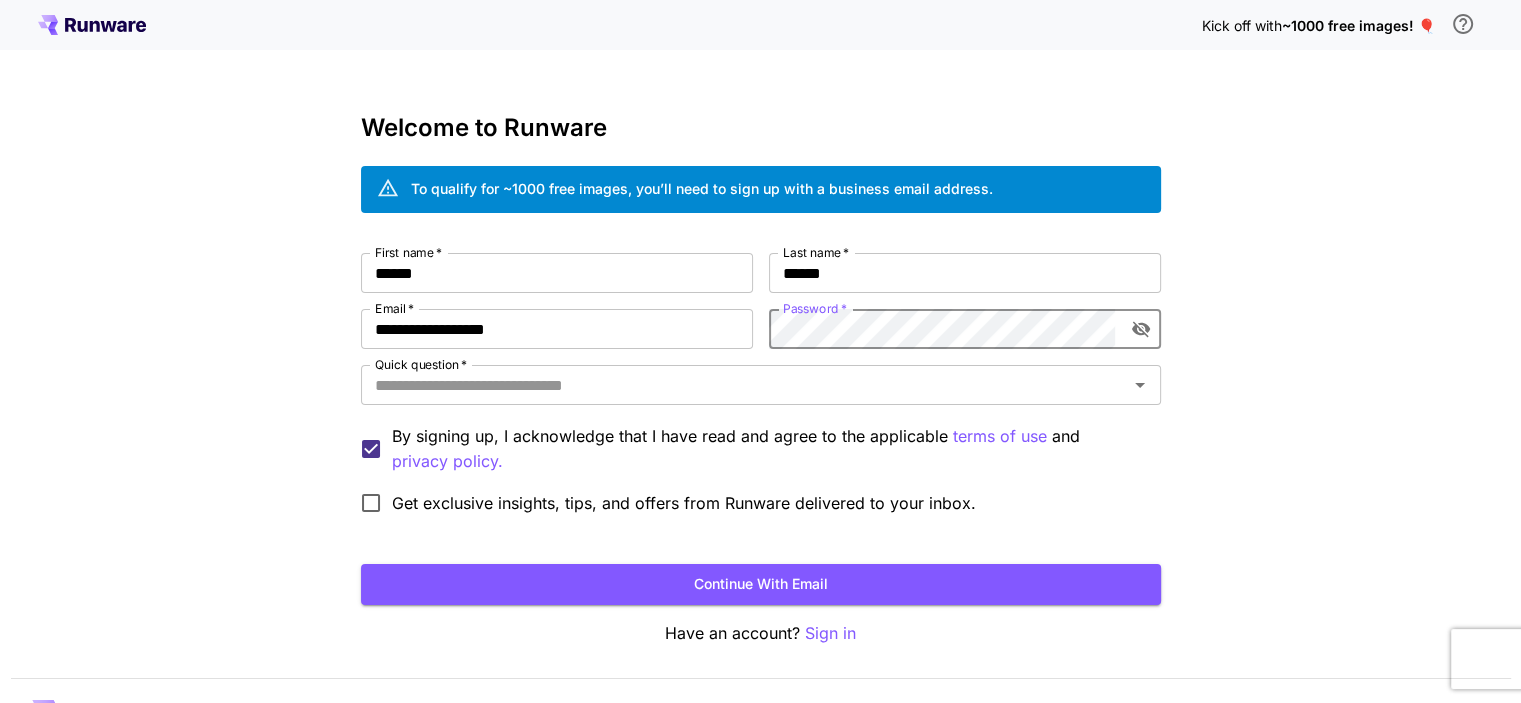 click at bounding box center [1141, 329] 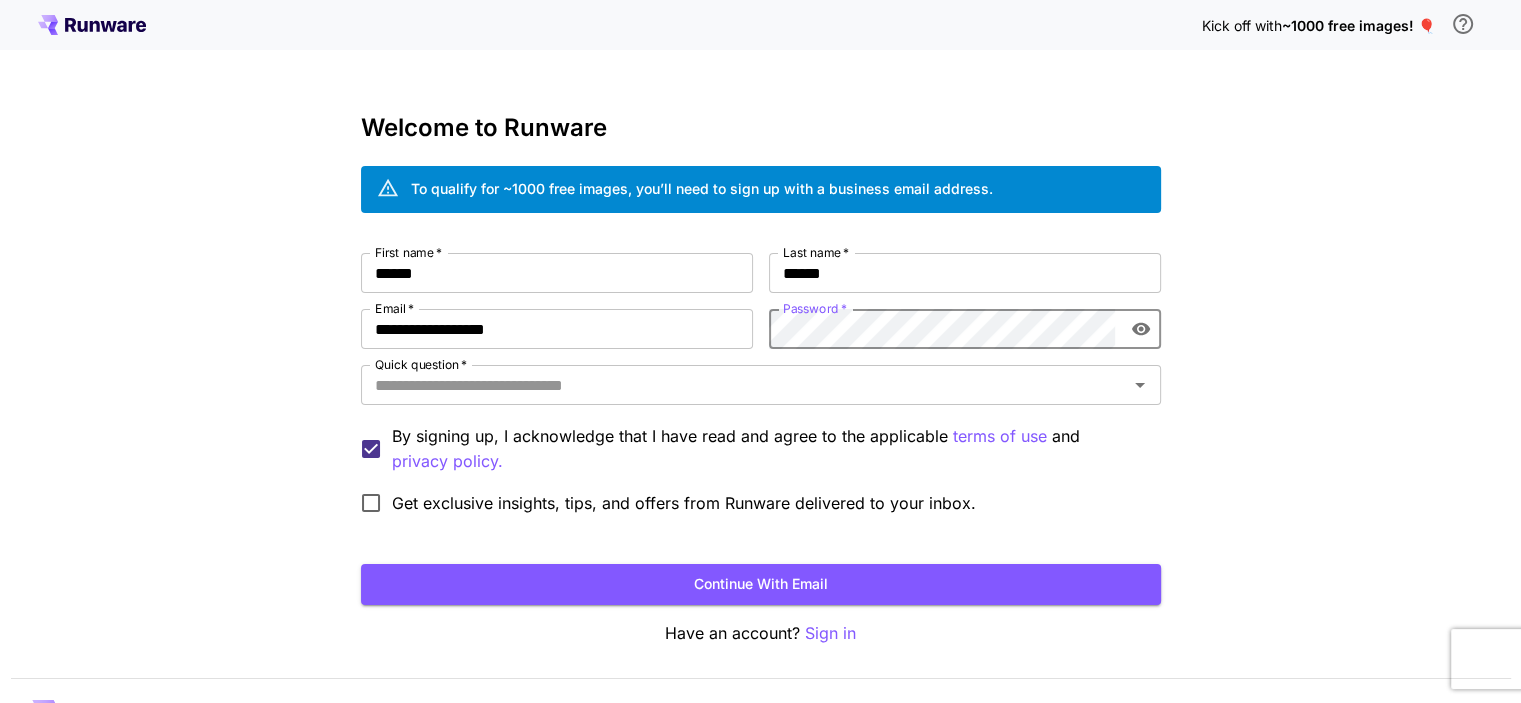 click 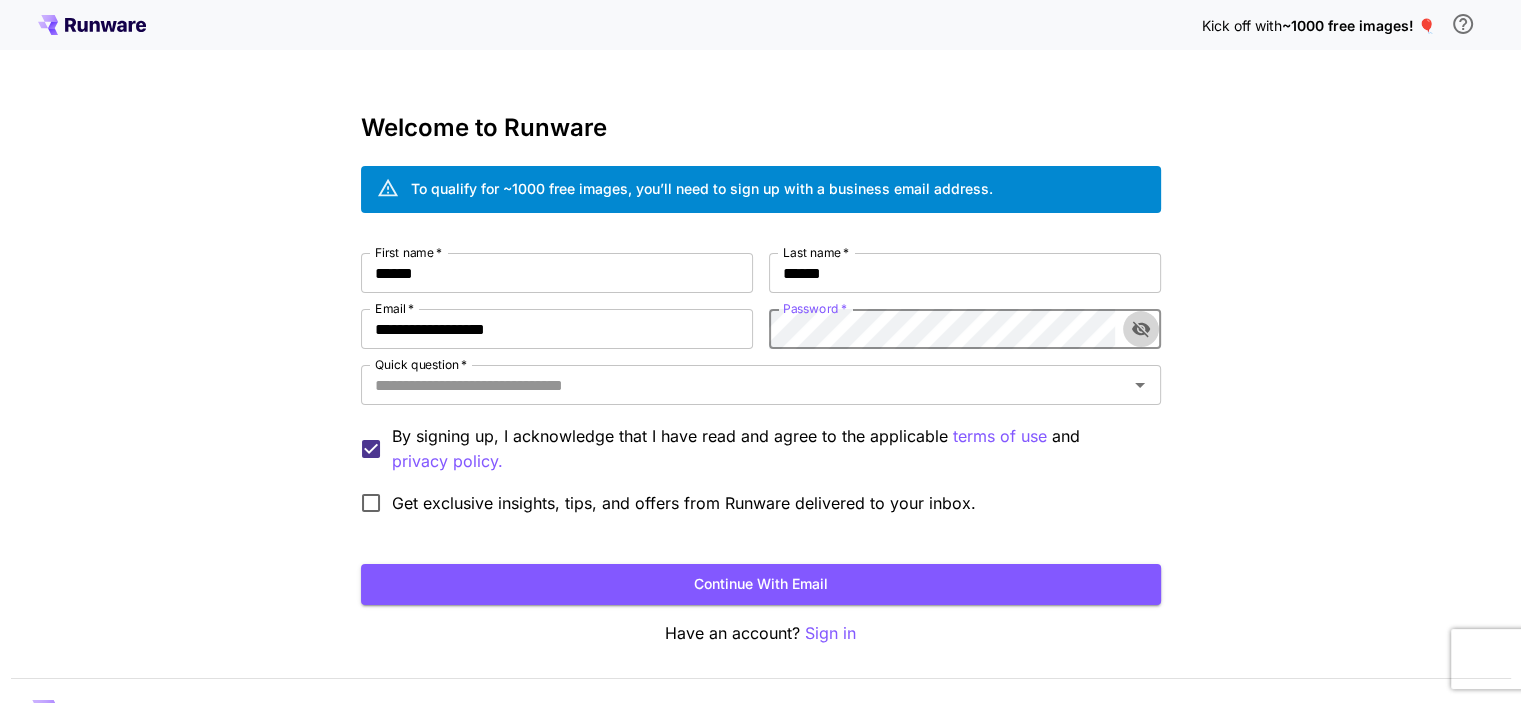 click 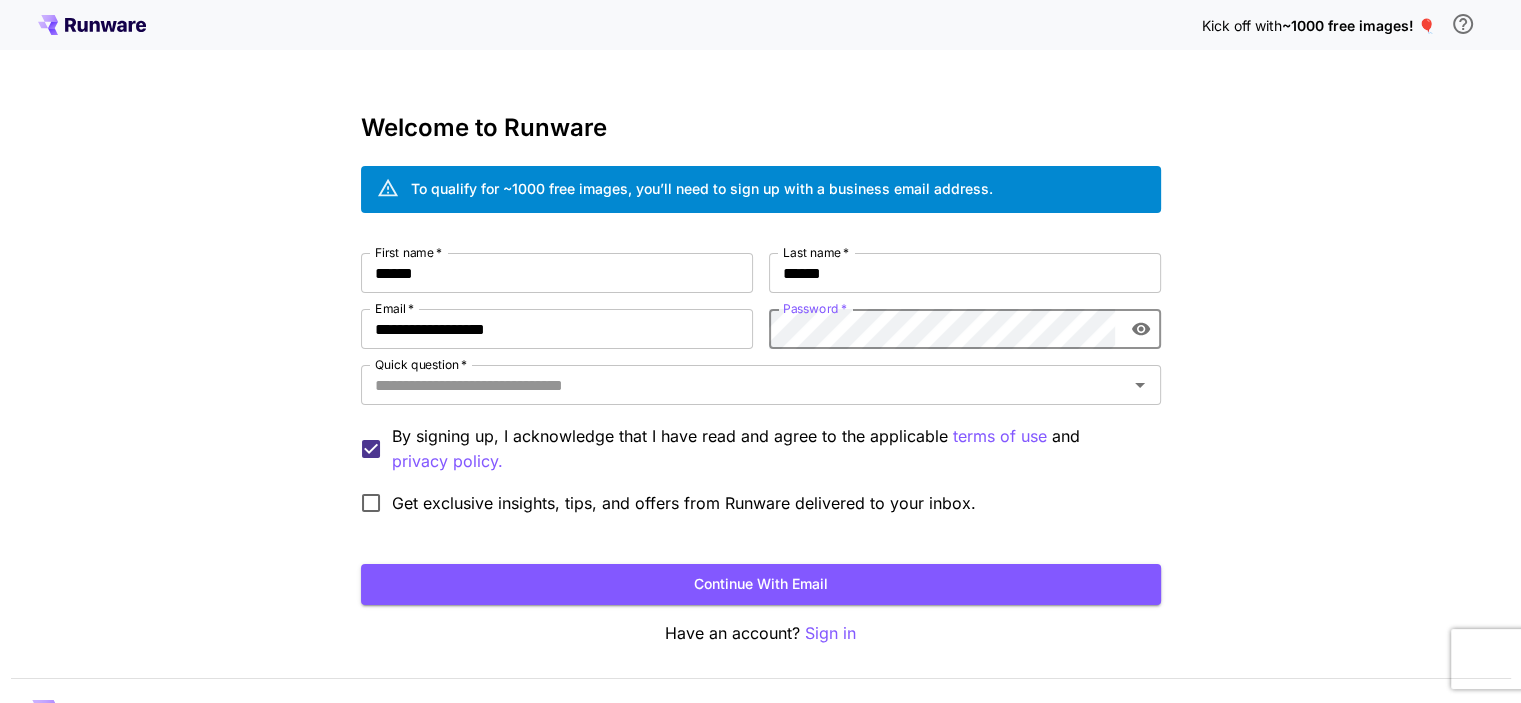 click at bounding box center [1141, 329] 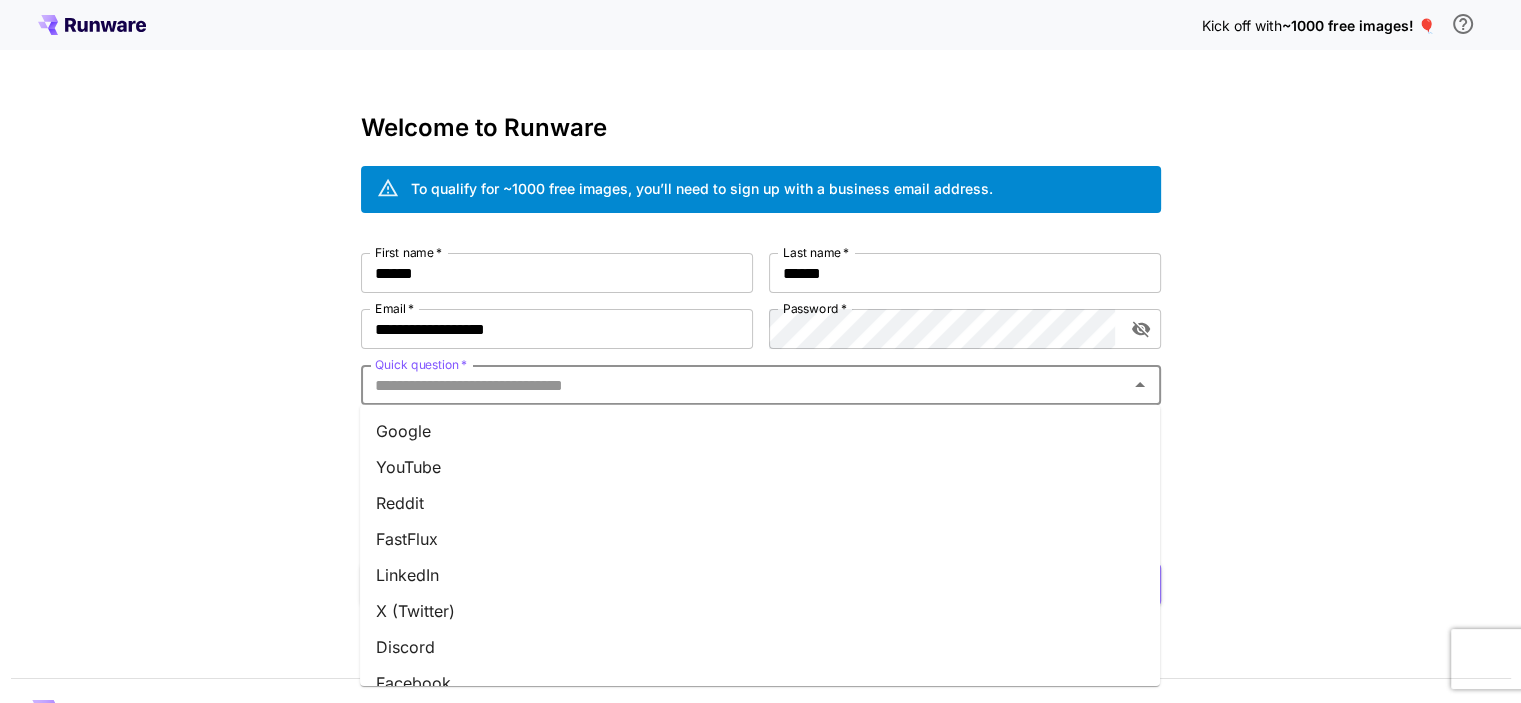 click on "Quick question   *" at bounding box center (744, 385) 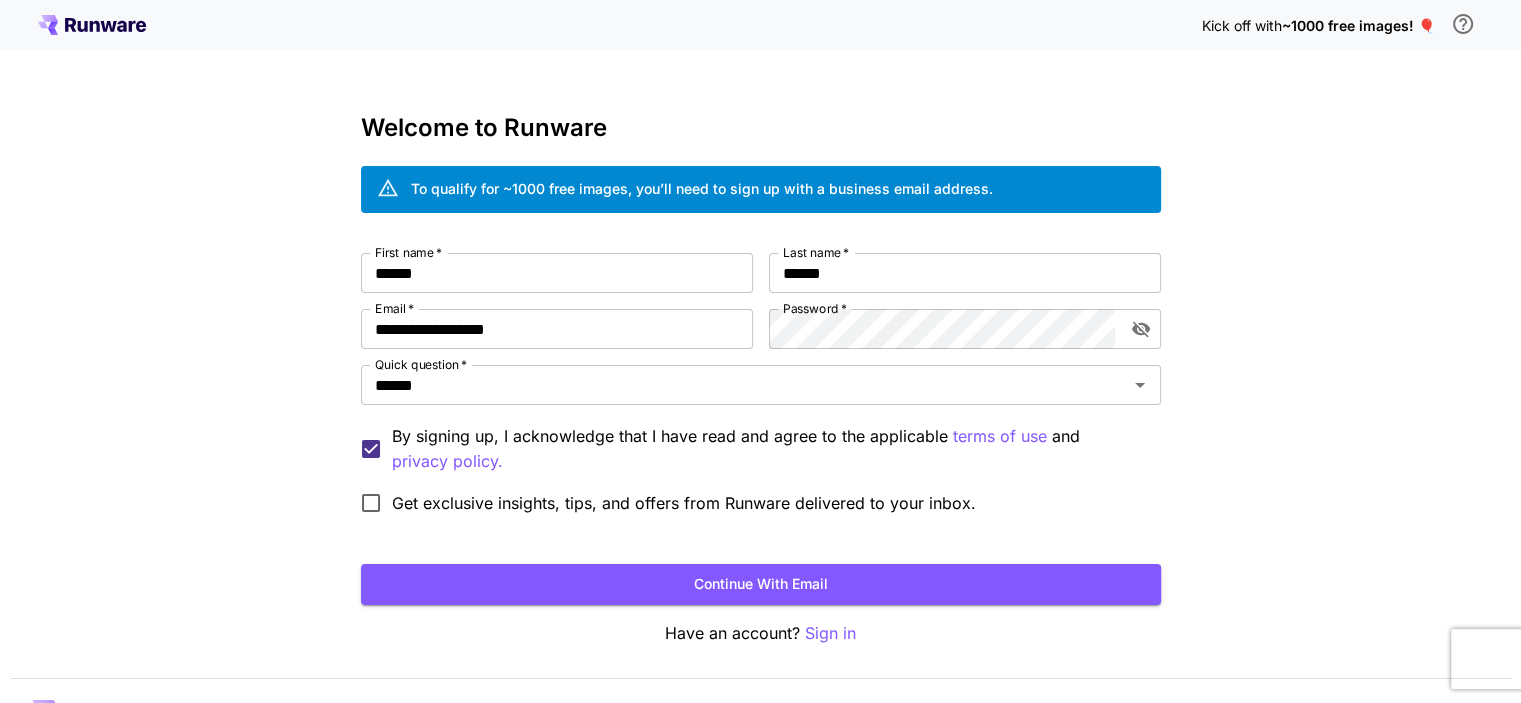 scroll, scrollTop: 48, scrollLeft: 0, axis: vertical 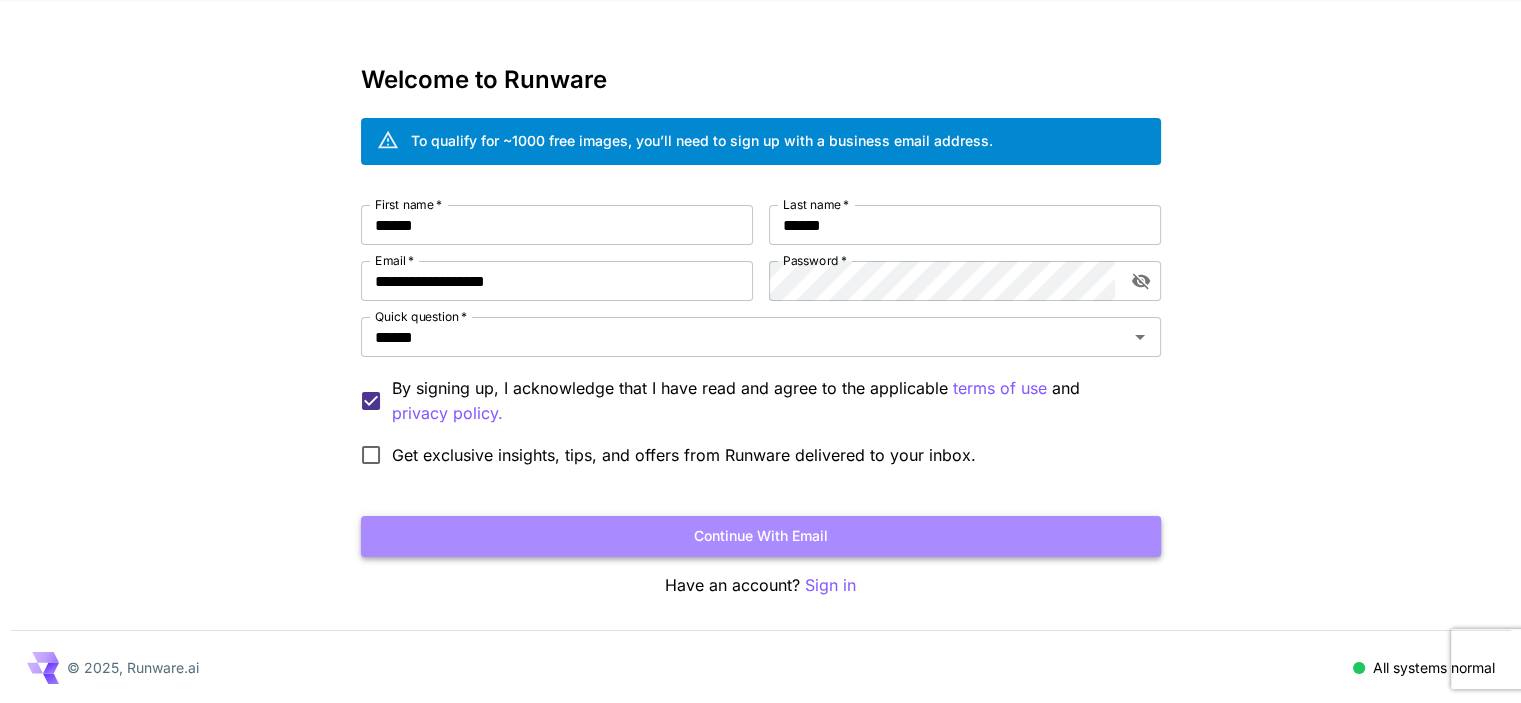 click on "Continue with email" at bounding box center (761, 536) 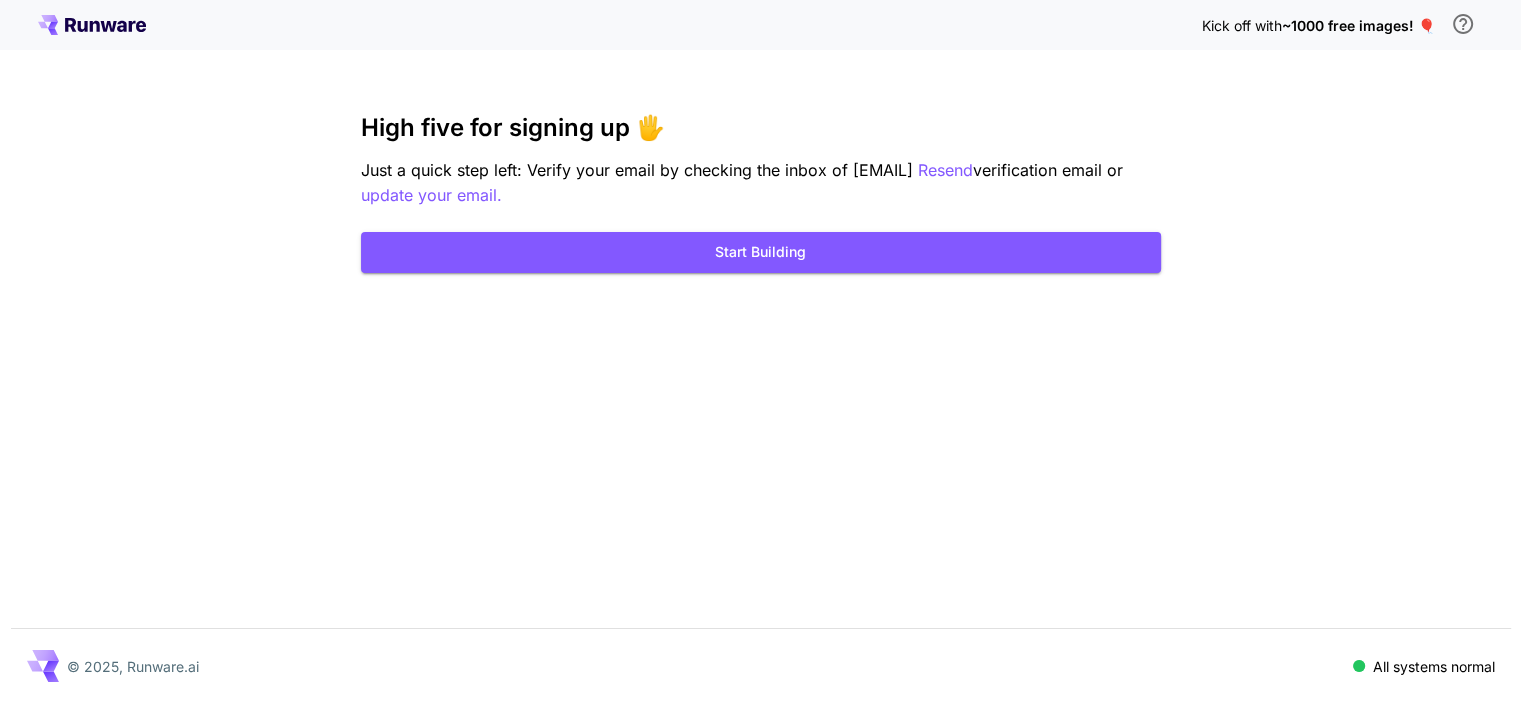 scroll, scrollTop: 0, scrollLeft: 0, axis: both 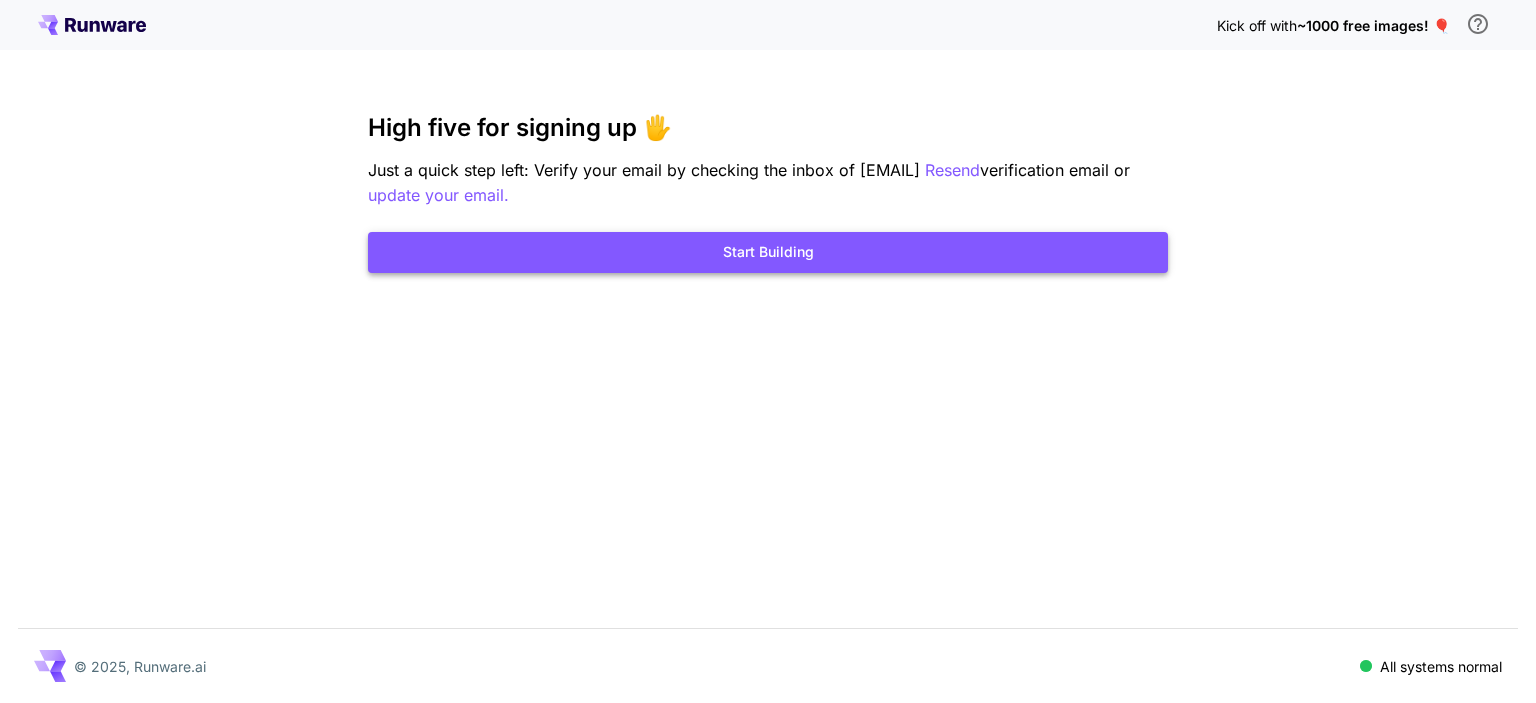 click on "Start Building" at bounding box center (768, 252) 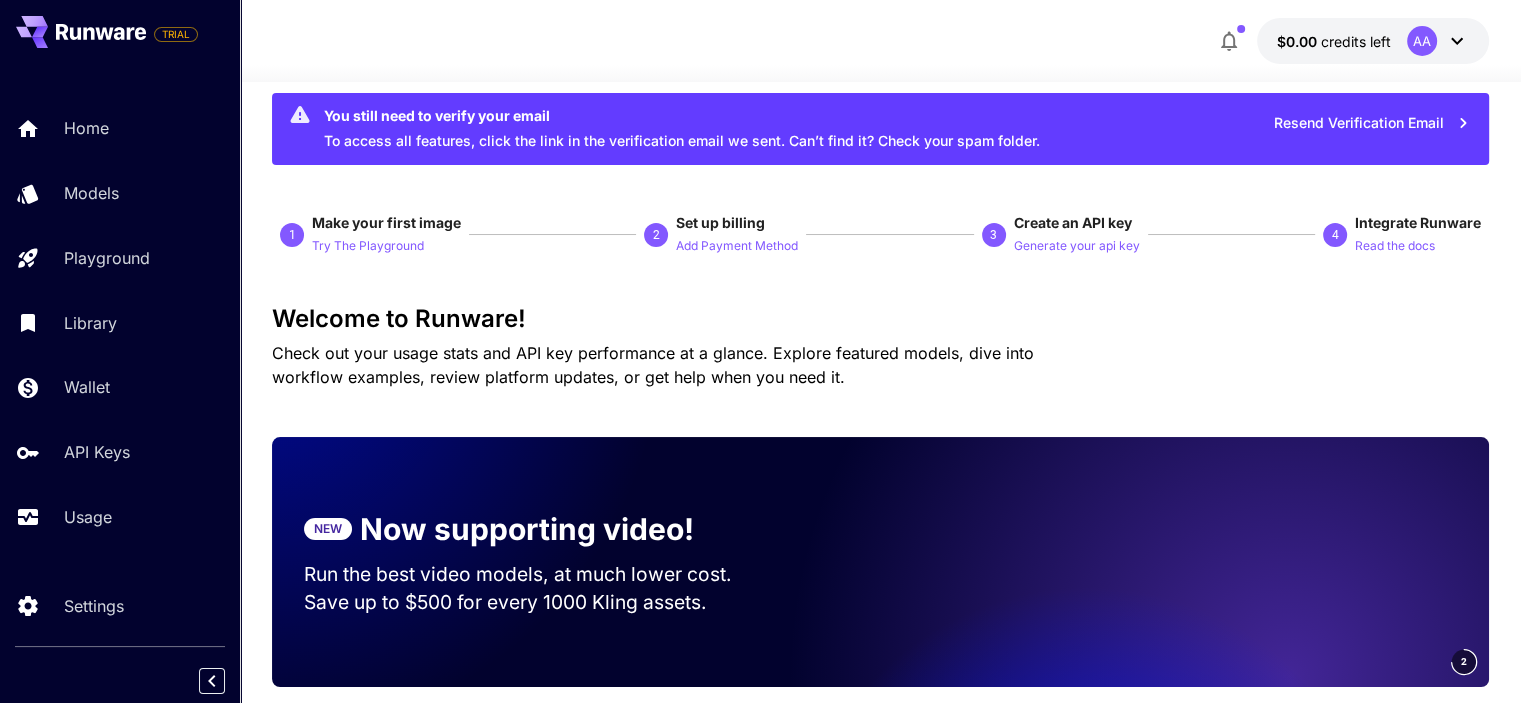 scroll, scrollTop: 0, scrollLeft: 0, axis: both 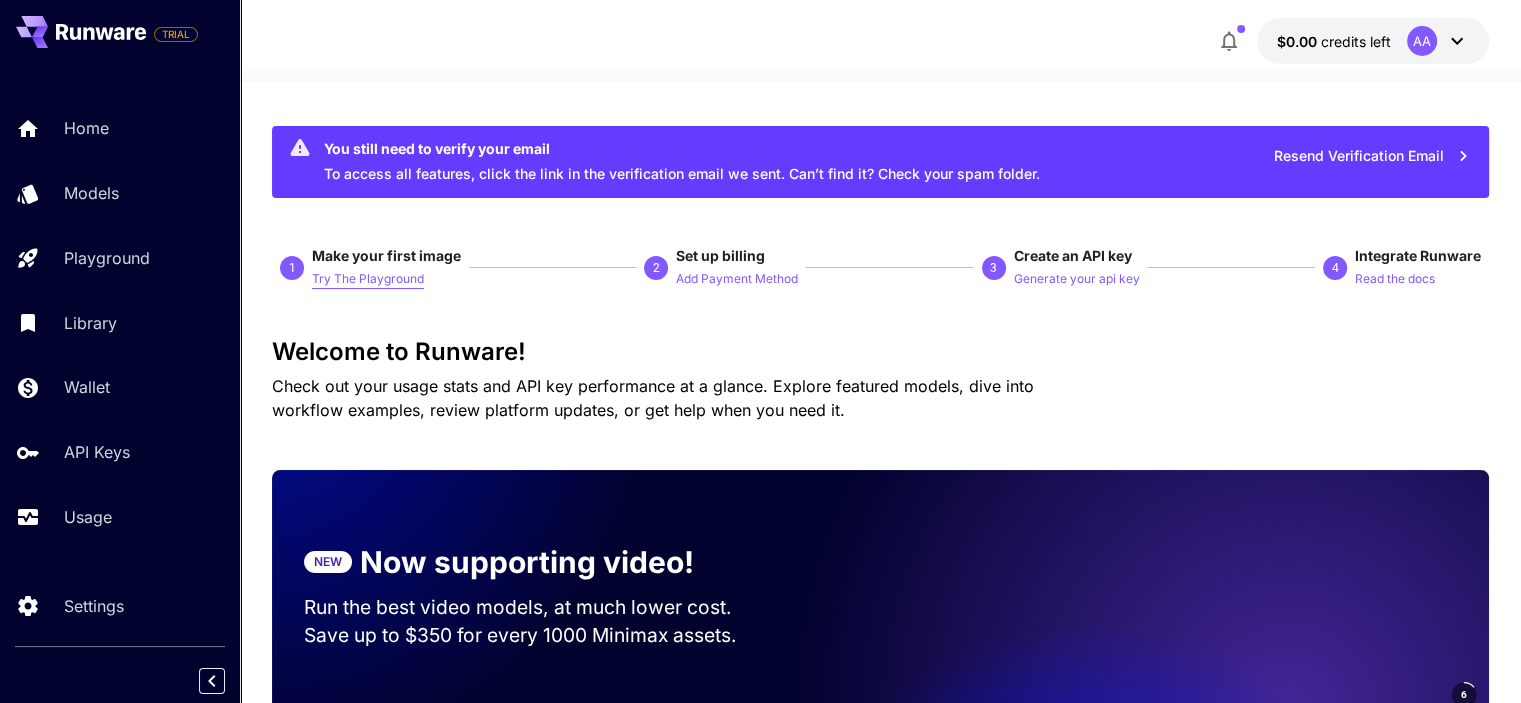click on "Try The Playground" at bounding box center [368, 279] 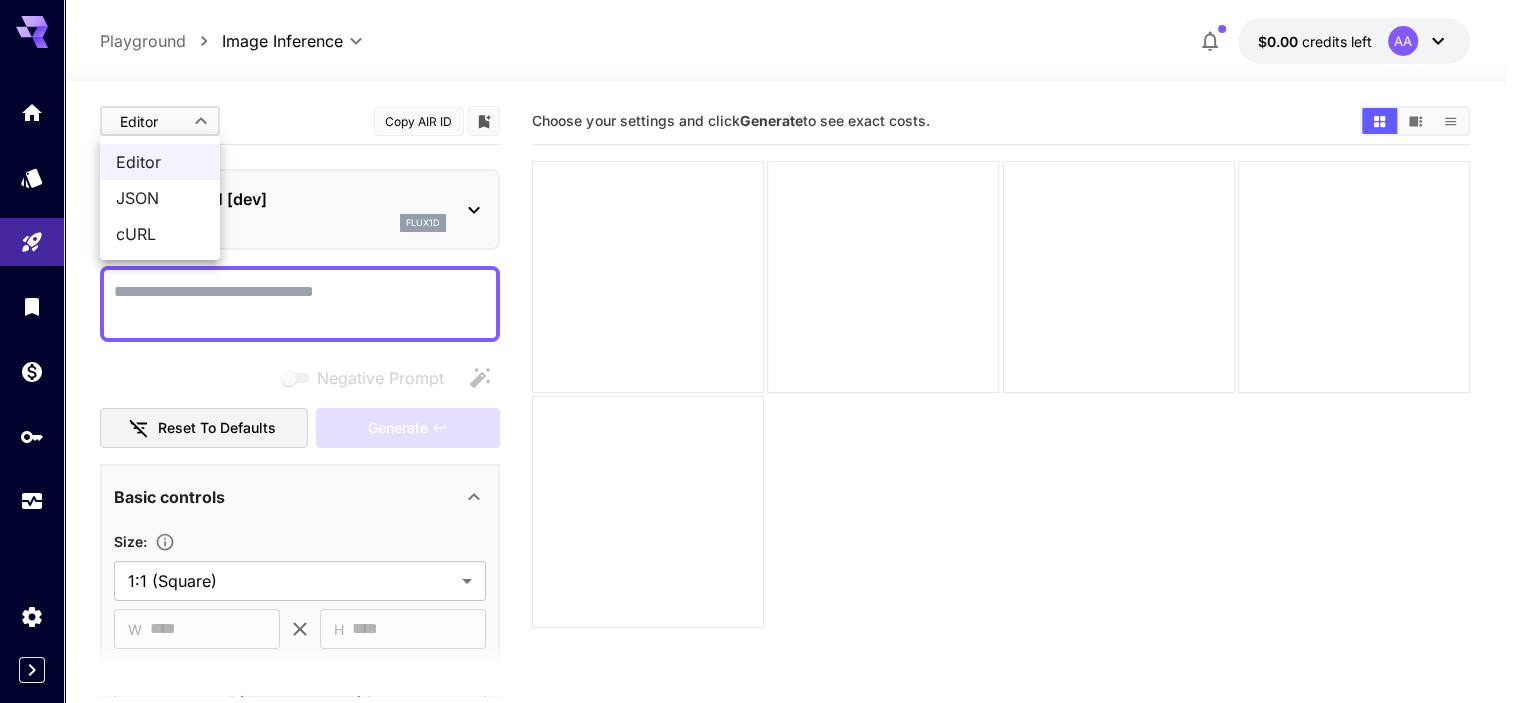 click on "**********" at bounding box center (760, 430) 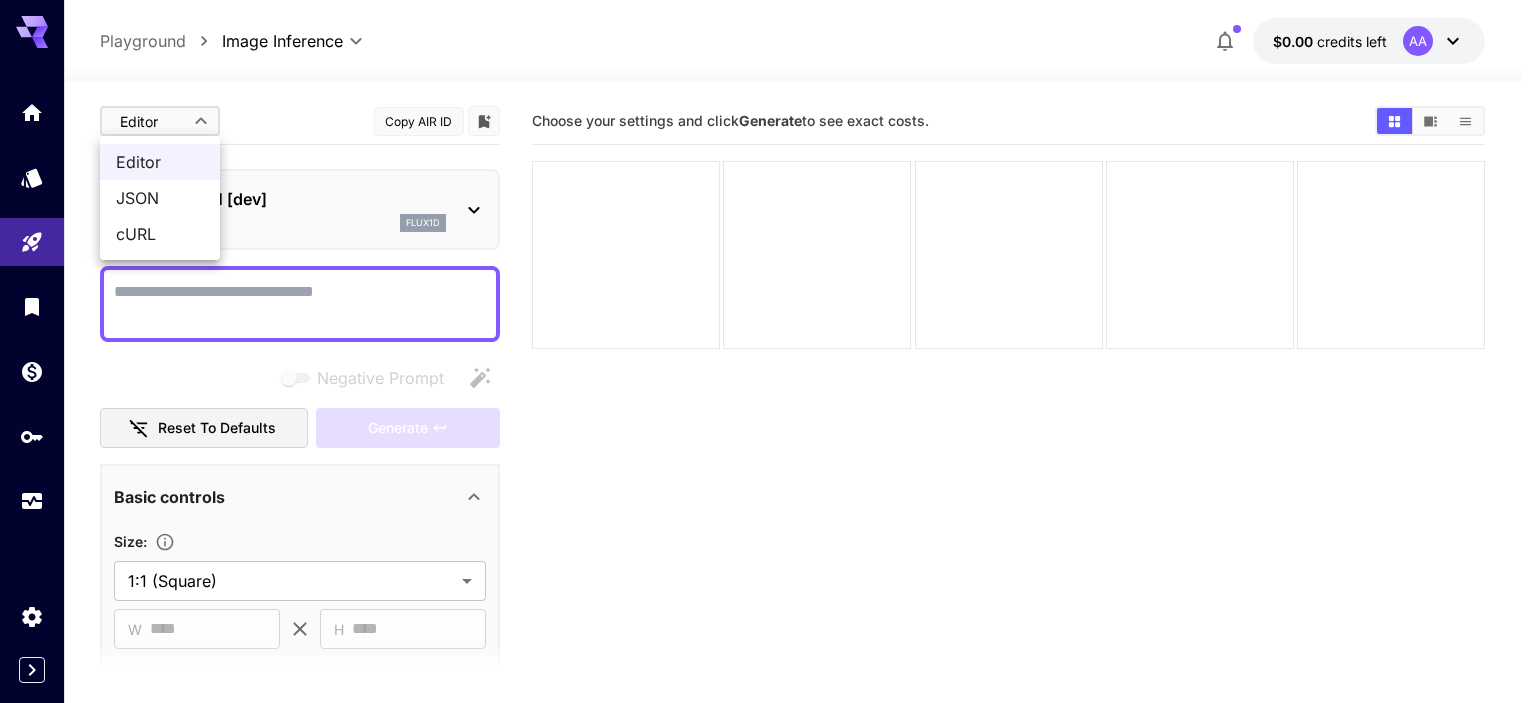 click at bounding box center (768, 351) 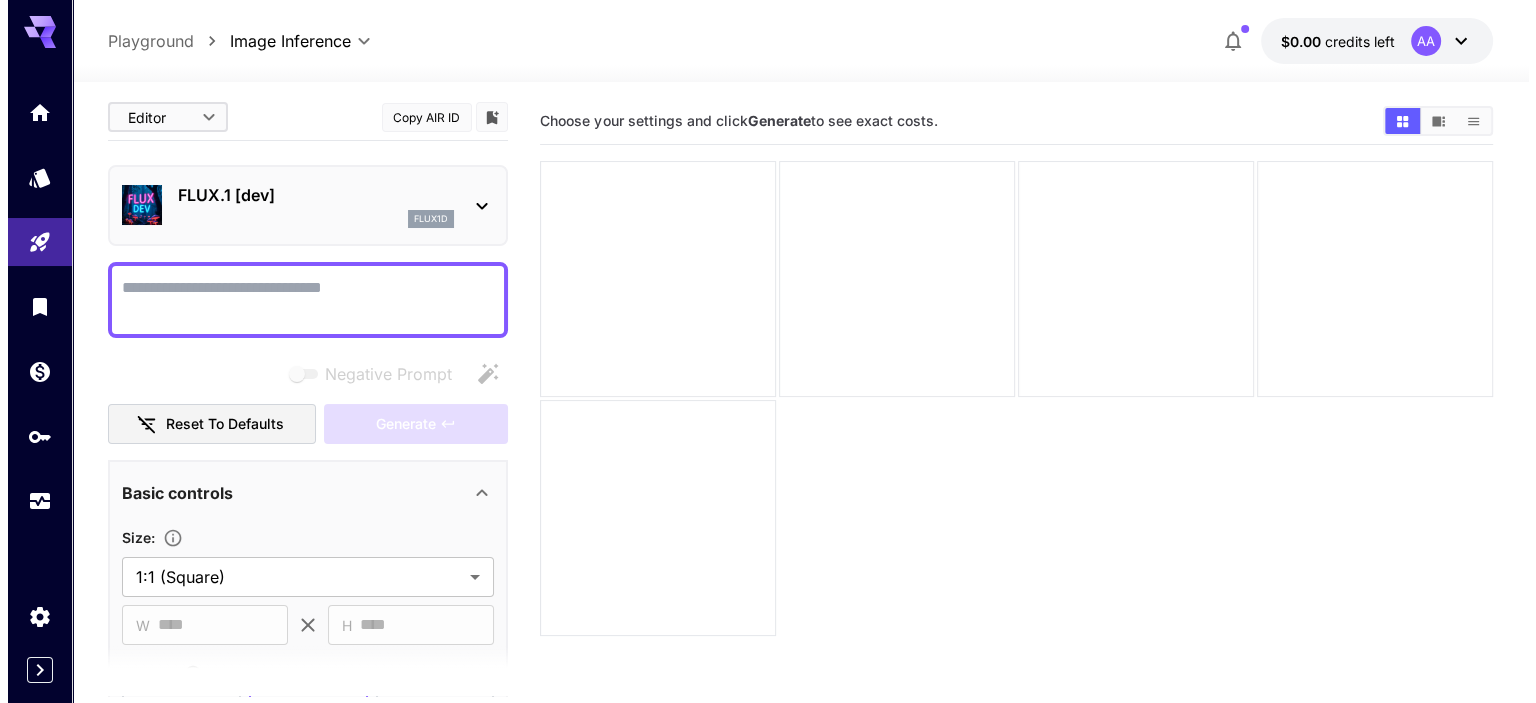 scroll, scrollTop: 0, scrollLeft: 0, axis: both 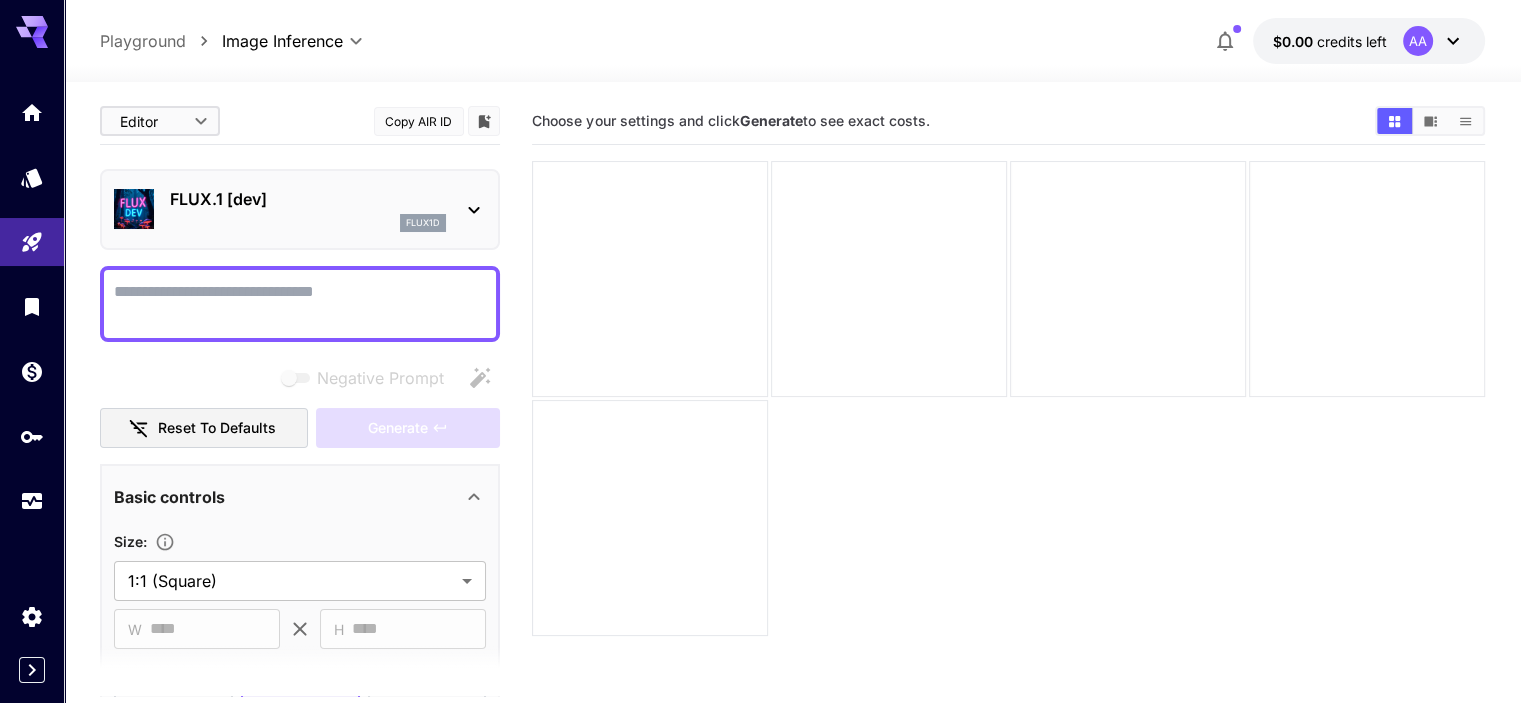 click 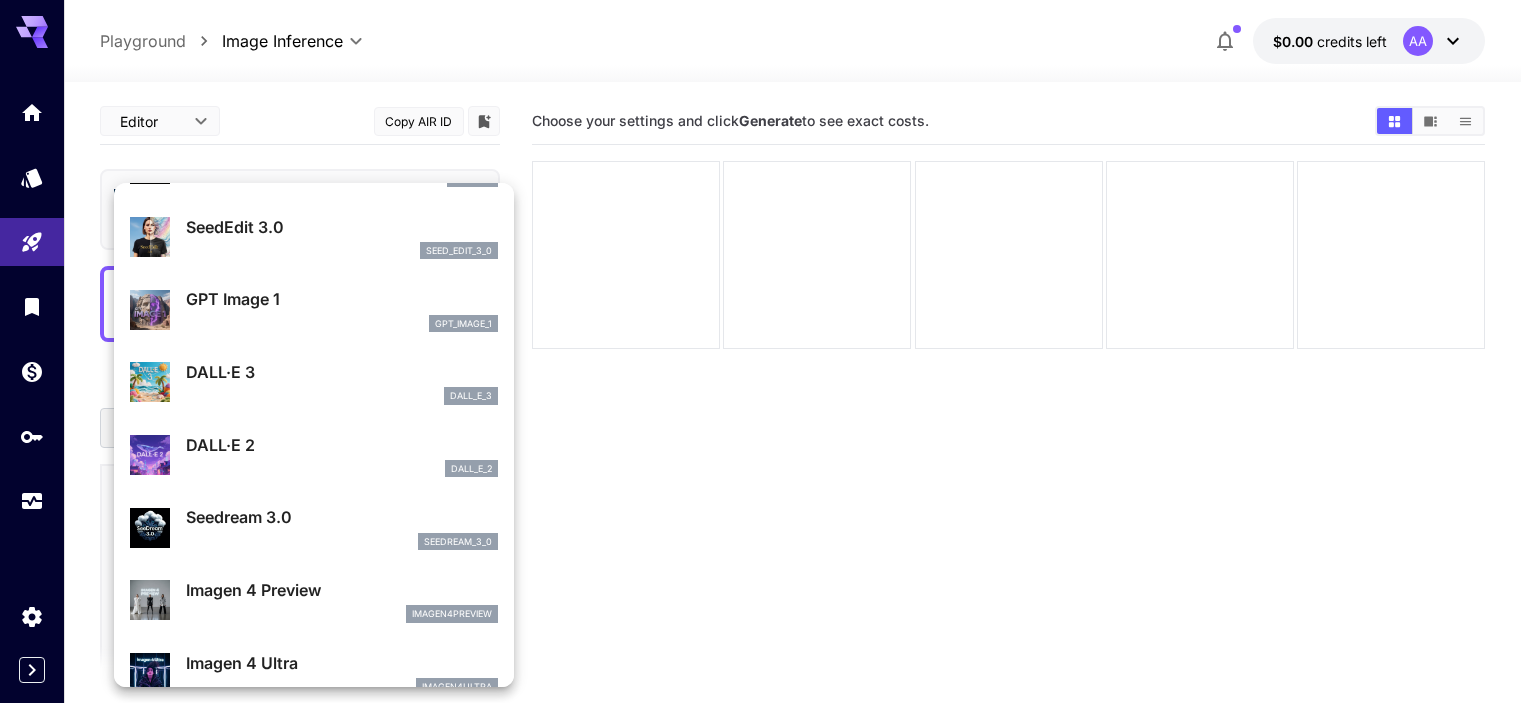 scroll, scrollTop: 401, scrollLeft: 0, axis: vertical 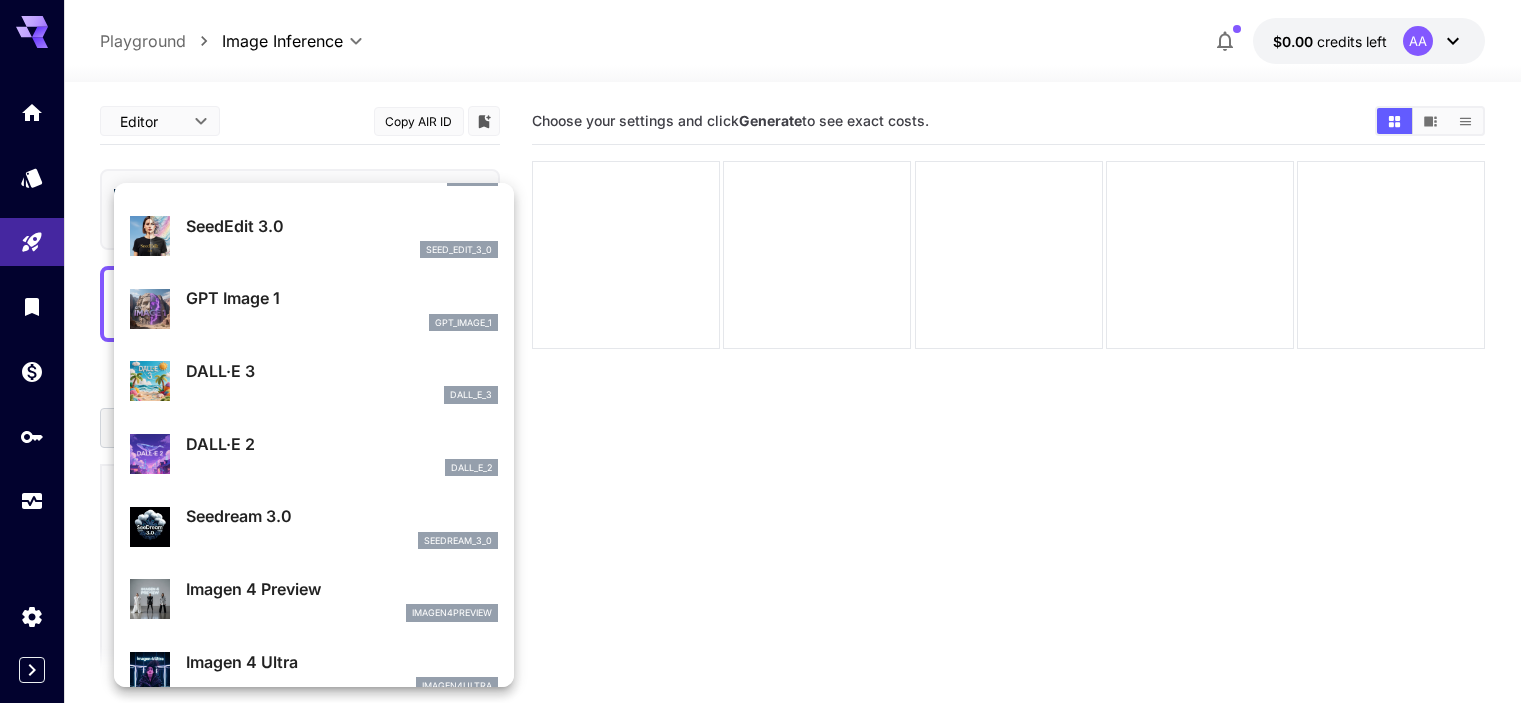 click on "gpt_image_1" at bounding box center (342, 323) 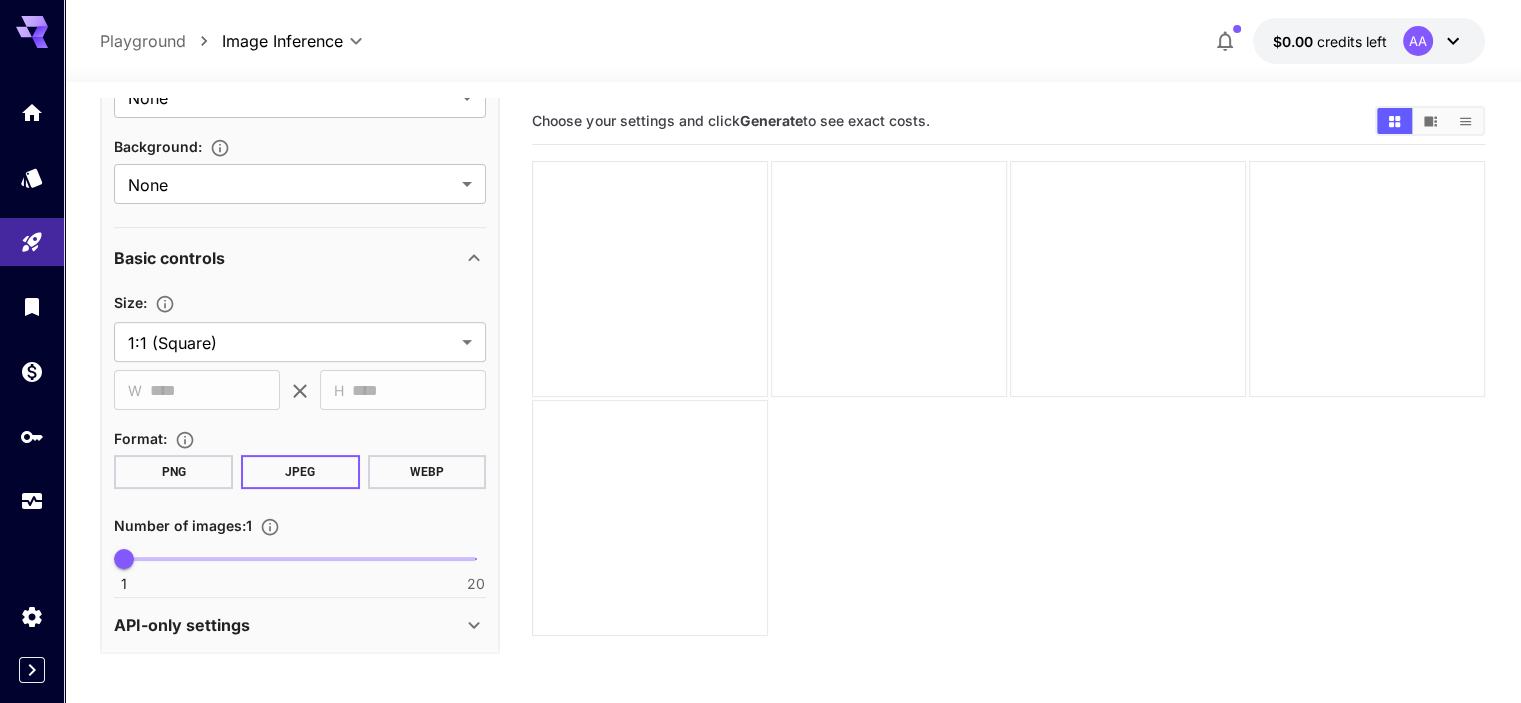 scroll, scrollTop: 485, scrollLeft: 0, axis: vertical 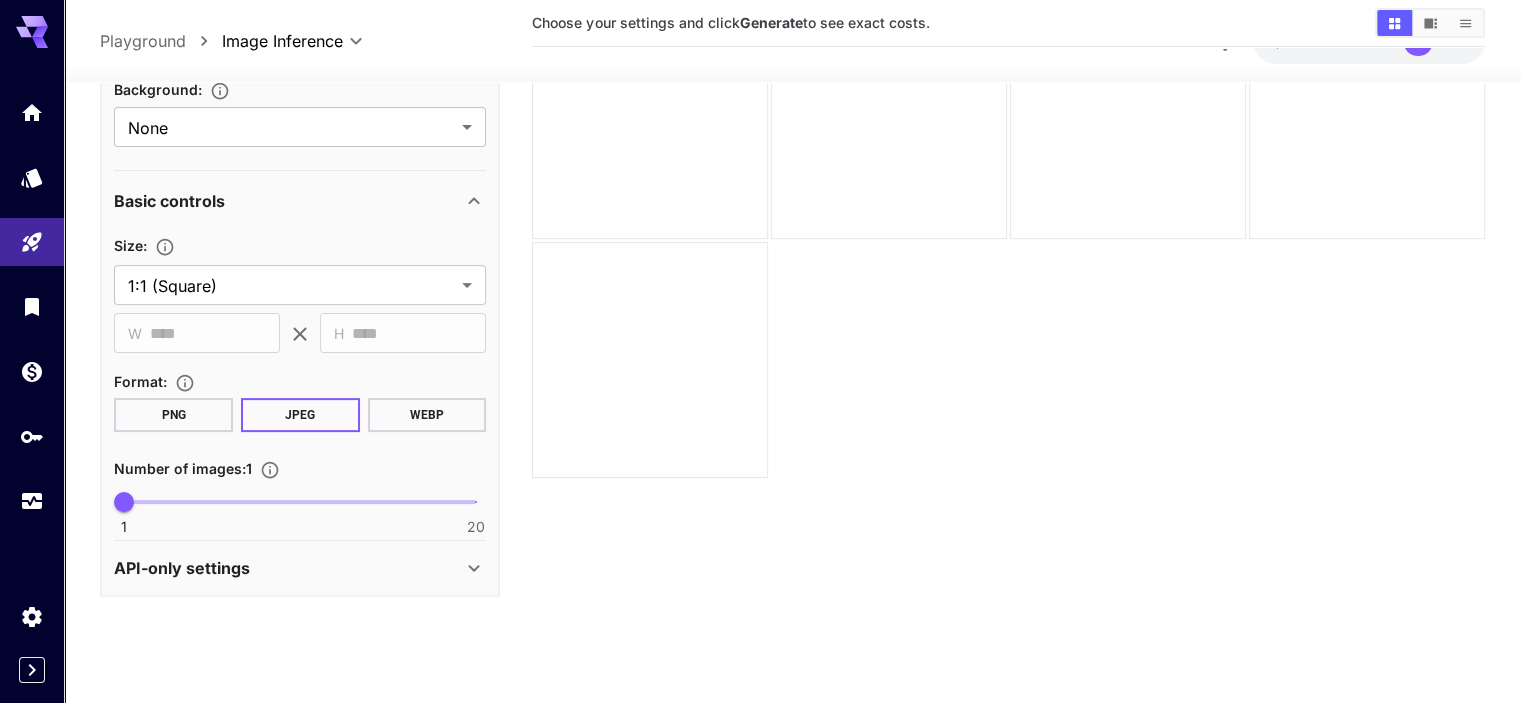 click on "API-only settings" at bounding box center [288, 569] 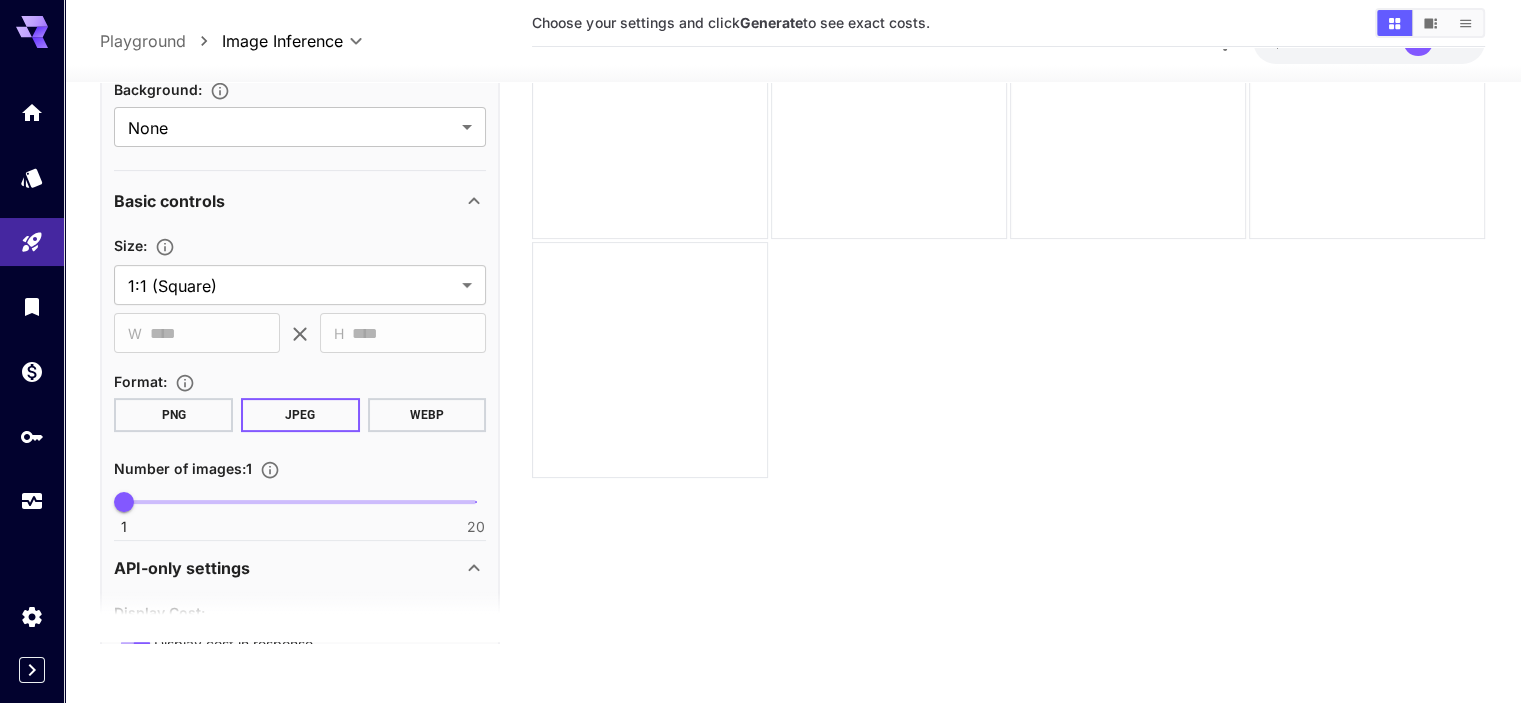 click 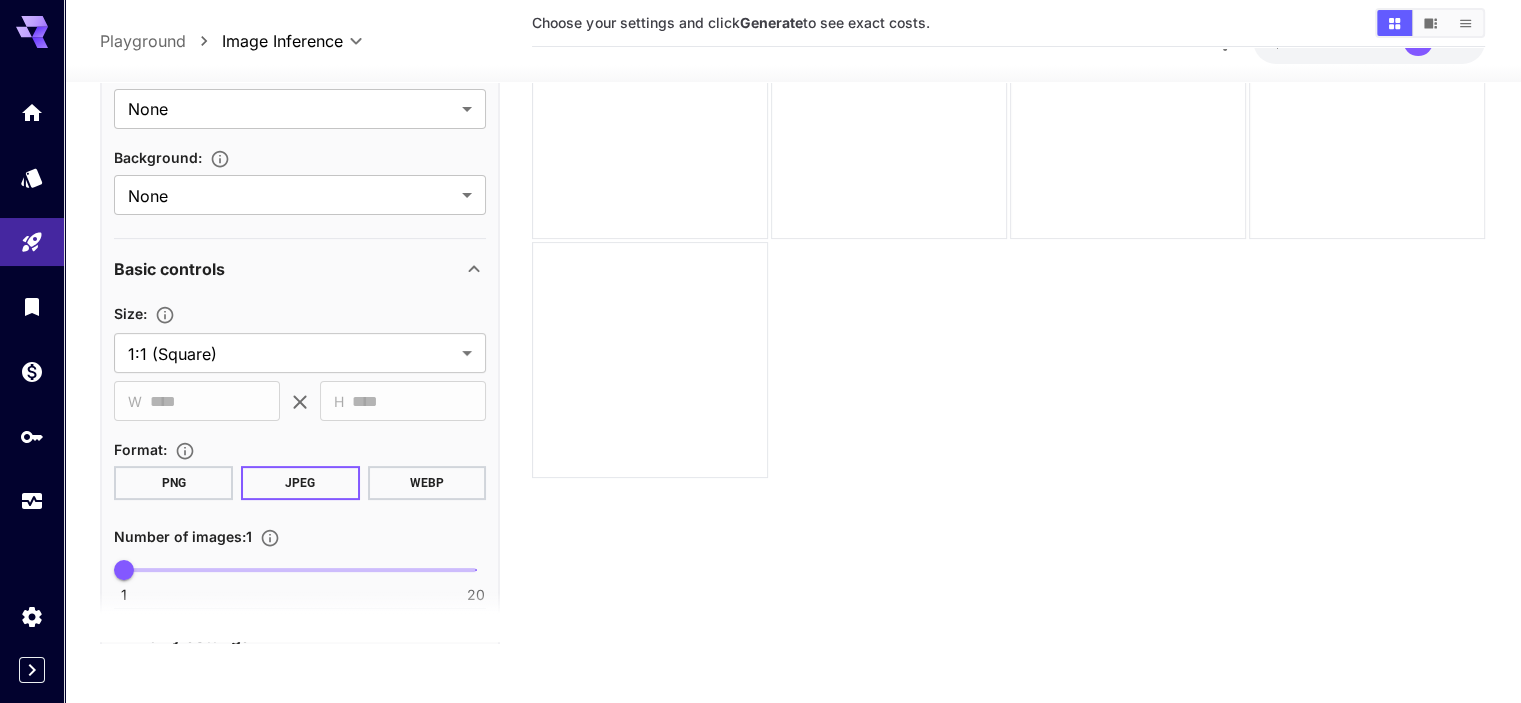 scroll, scrollTop: 485, scrollLeft: 0, axis: vertical 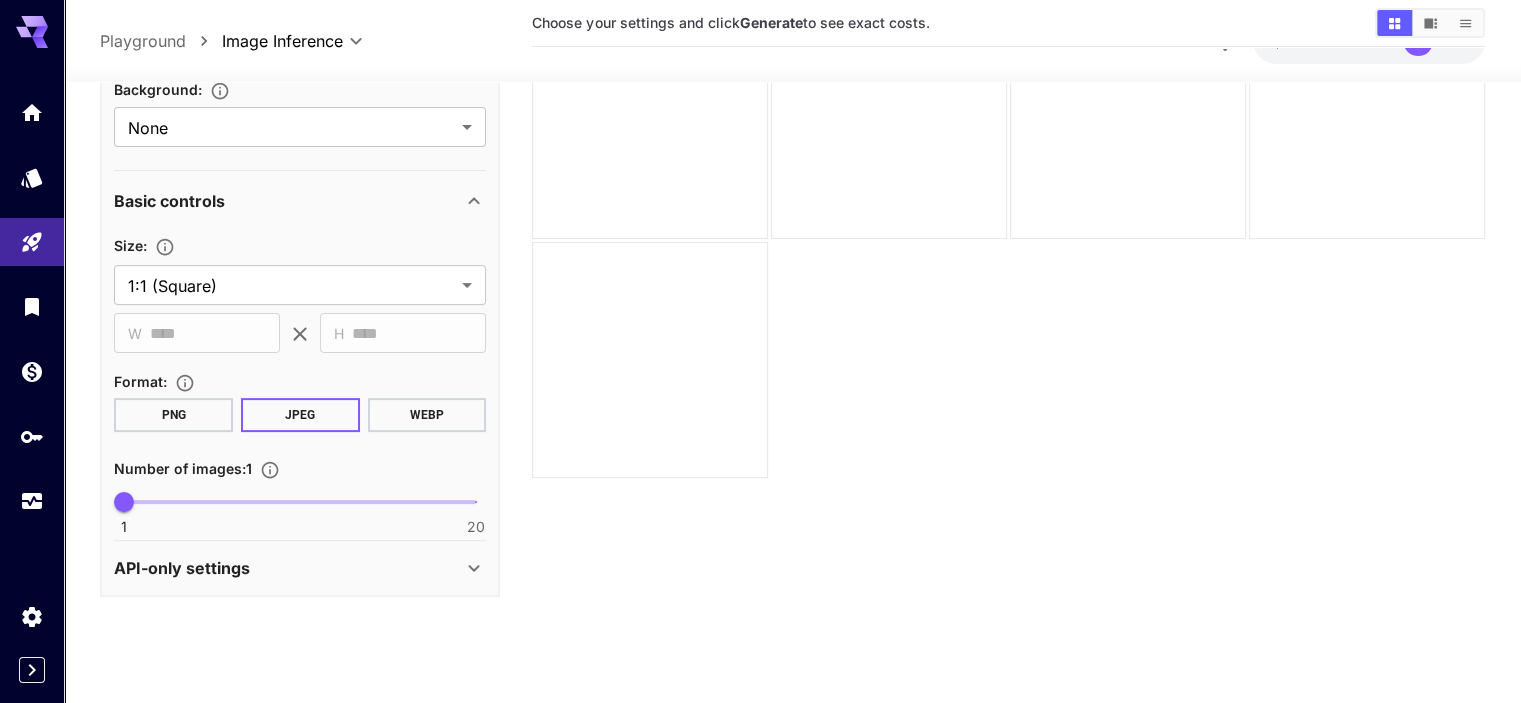 click on "API-only settings" at bounding box center [288, 569] 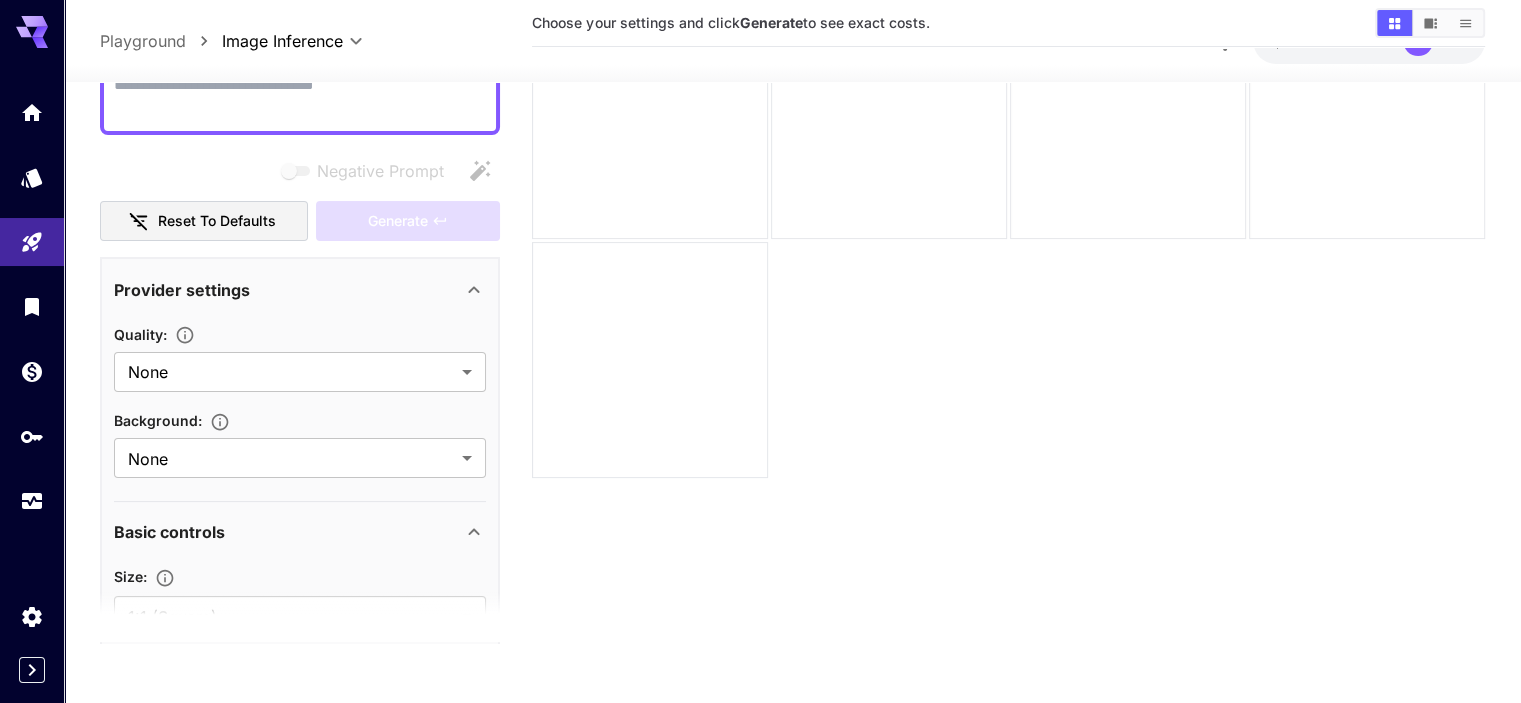 scroll, scrollTop: 0, scrollLeft: 0, axis: both 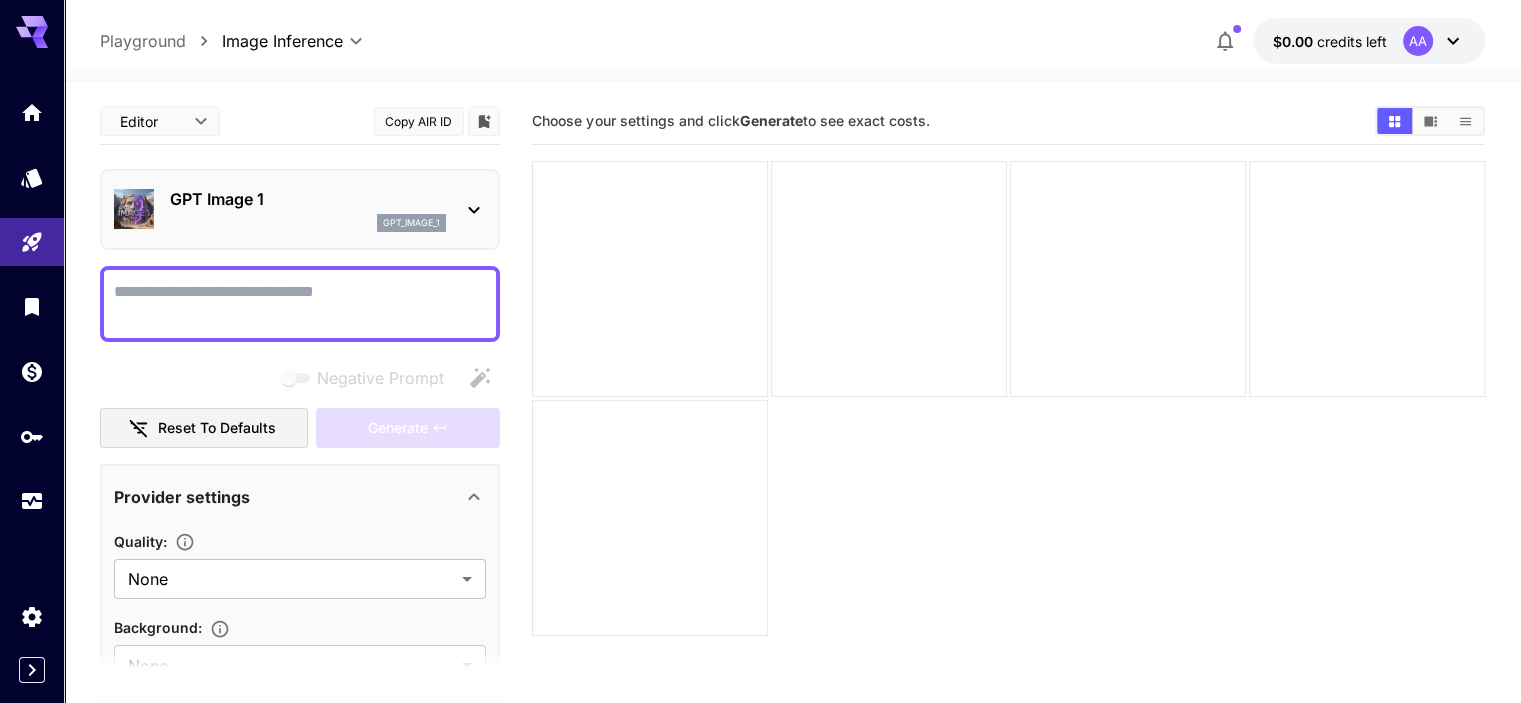 click 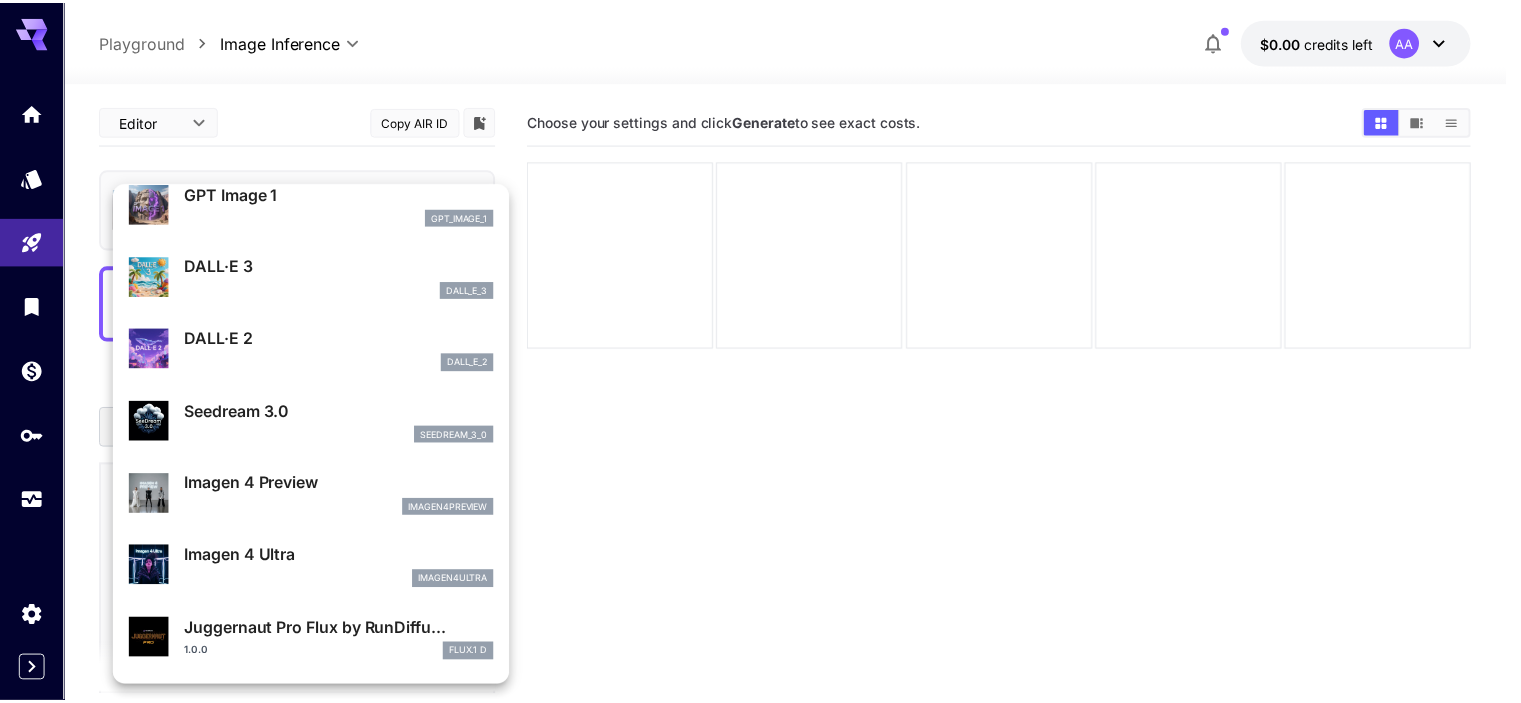 scroll, scrollTop: 0, scrollLeft: 0, axis: both 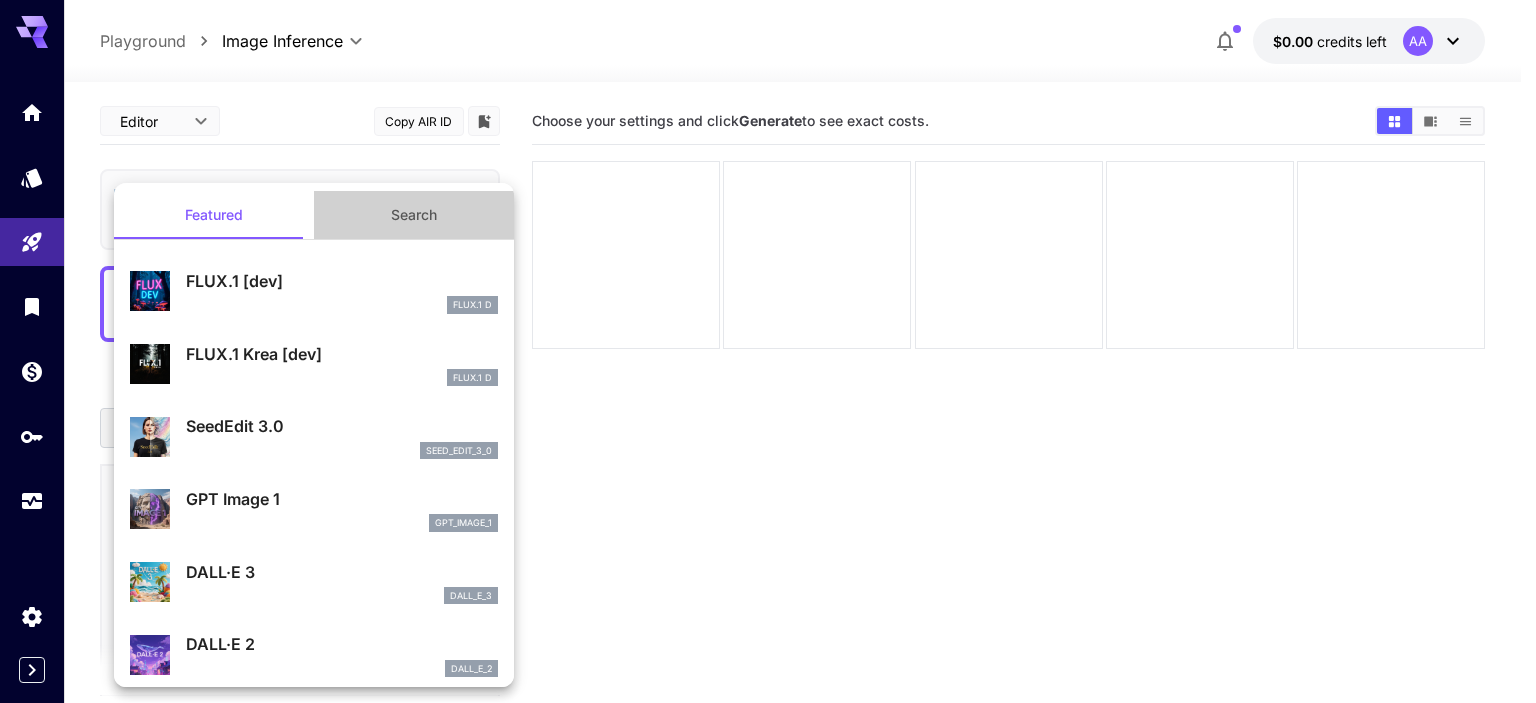 click on "Search" at bounding box center [414, 215] 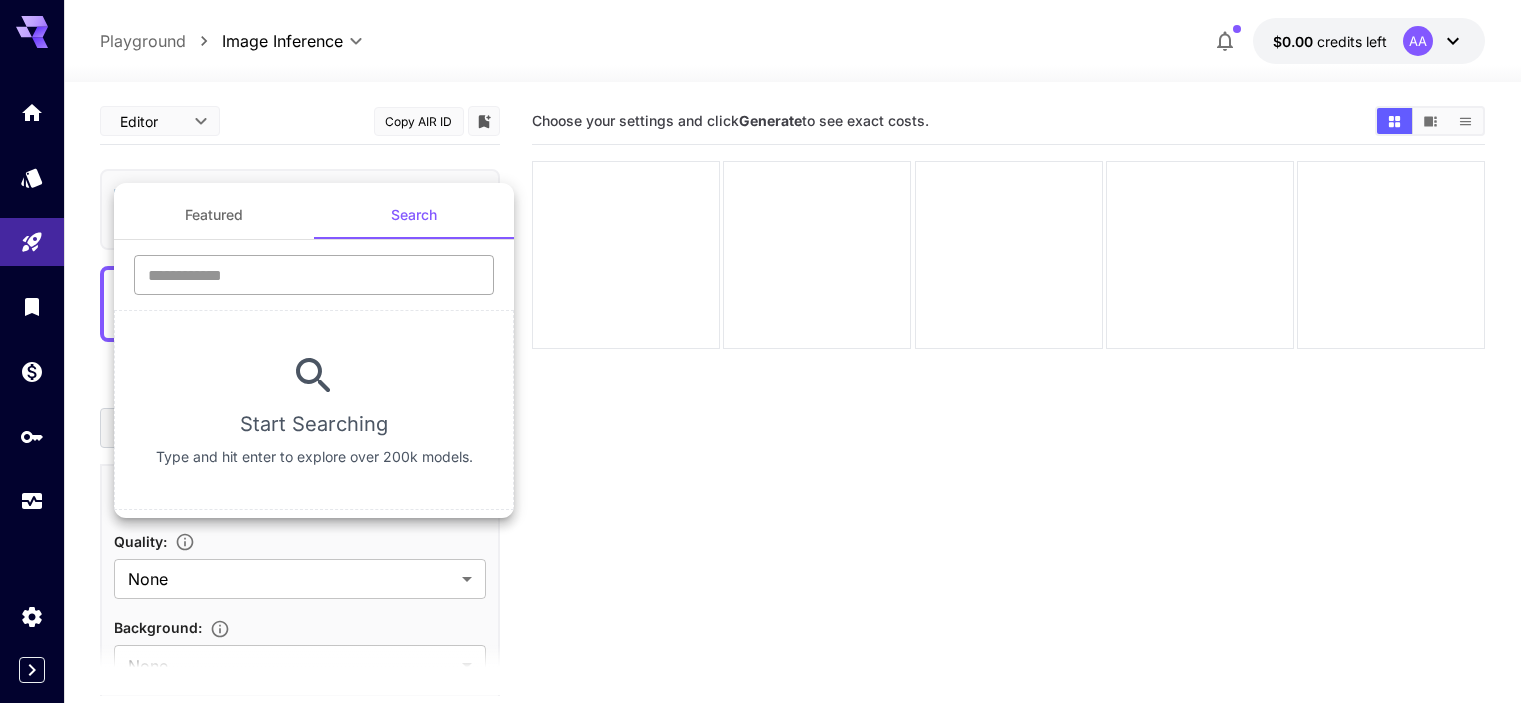 click at bounding box center (314, 275) 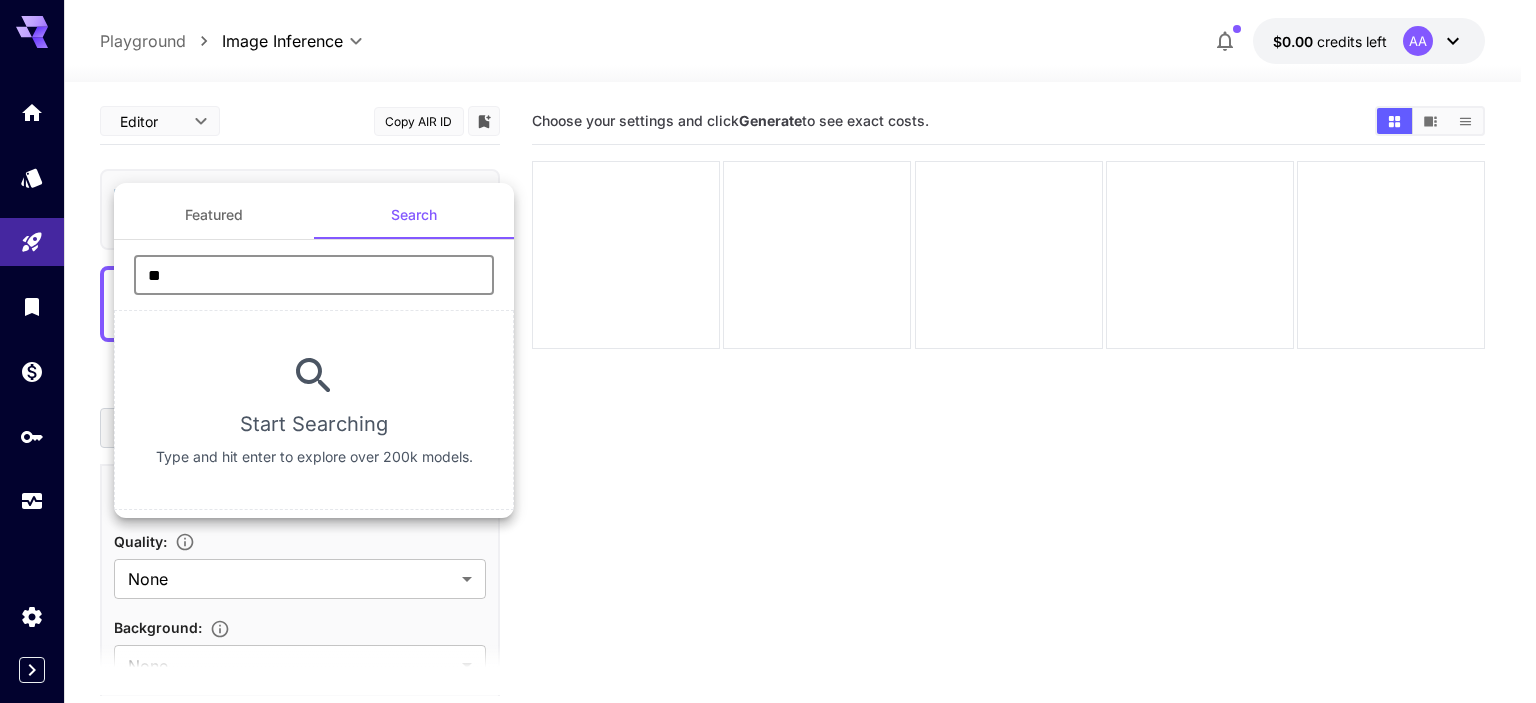 type on "*" 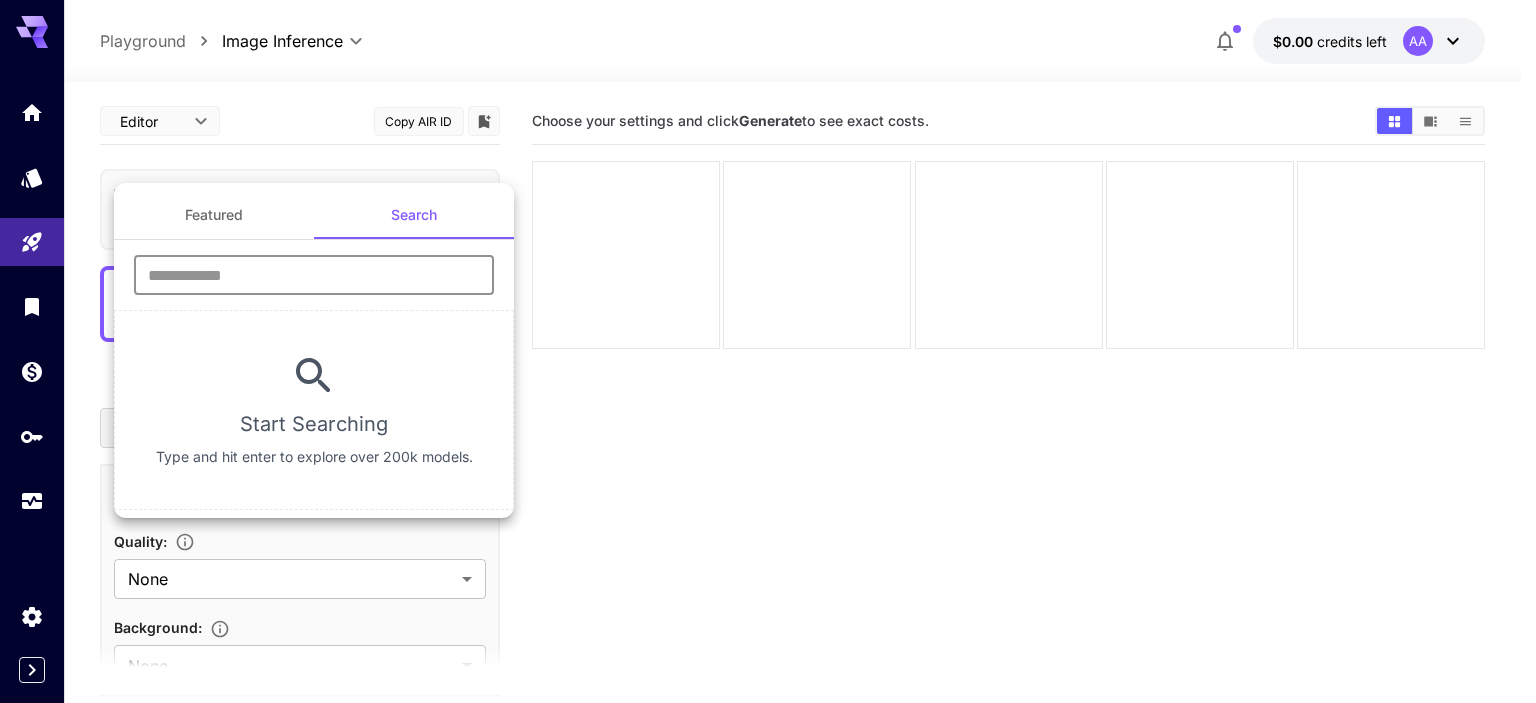 type on "*" 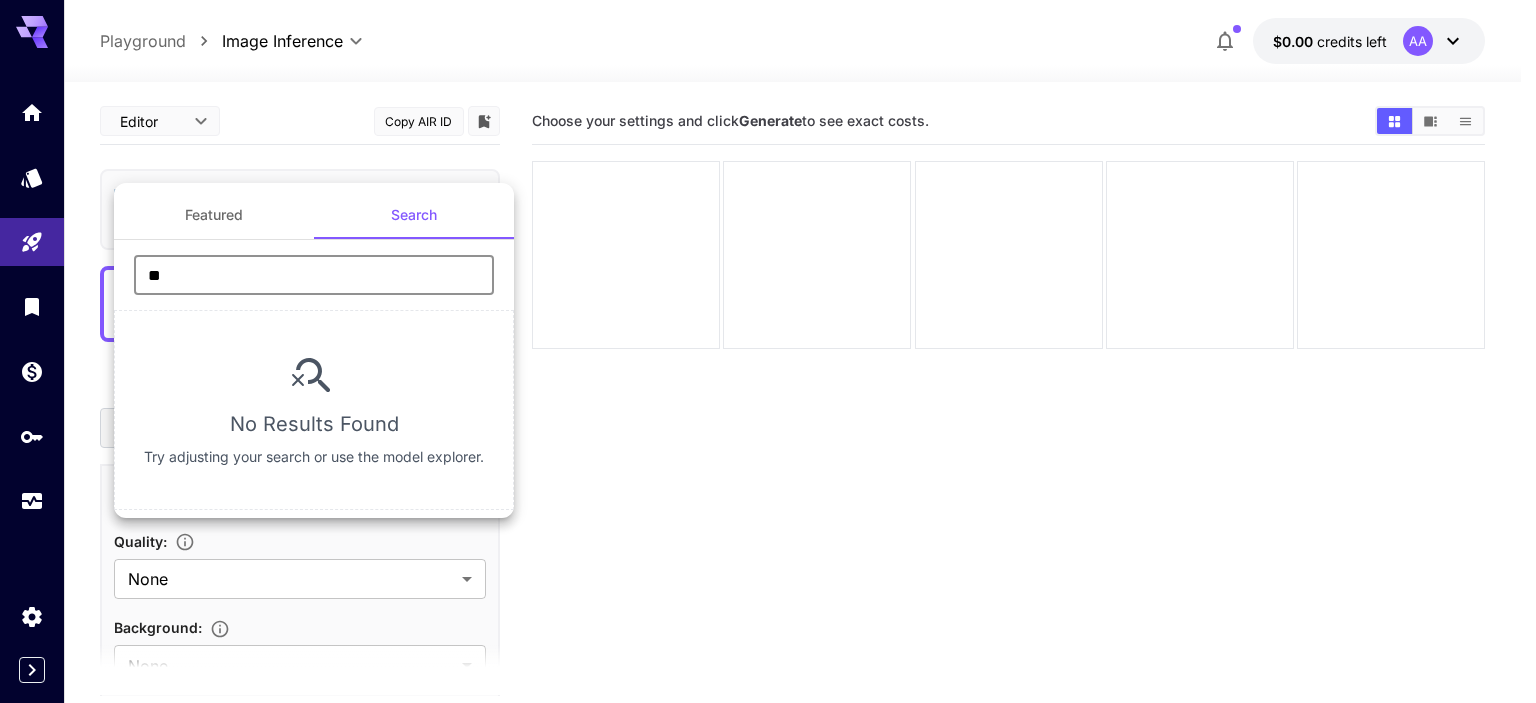 type on "*" 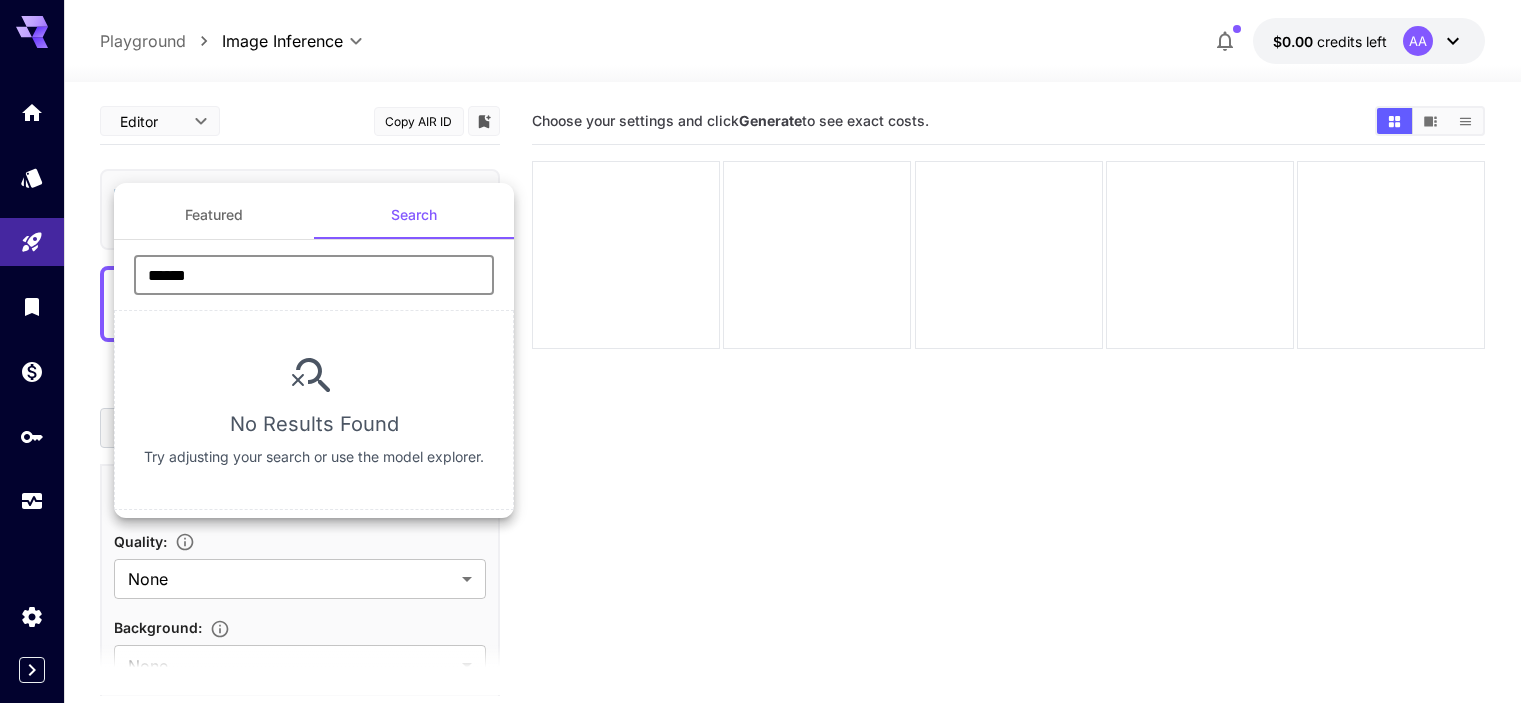 type on "******" 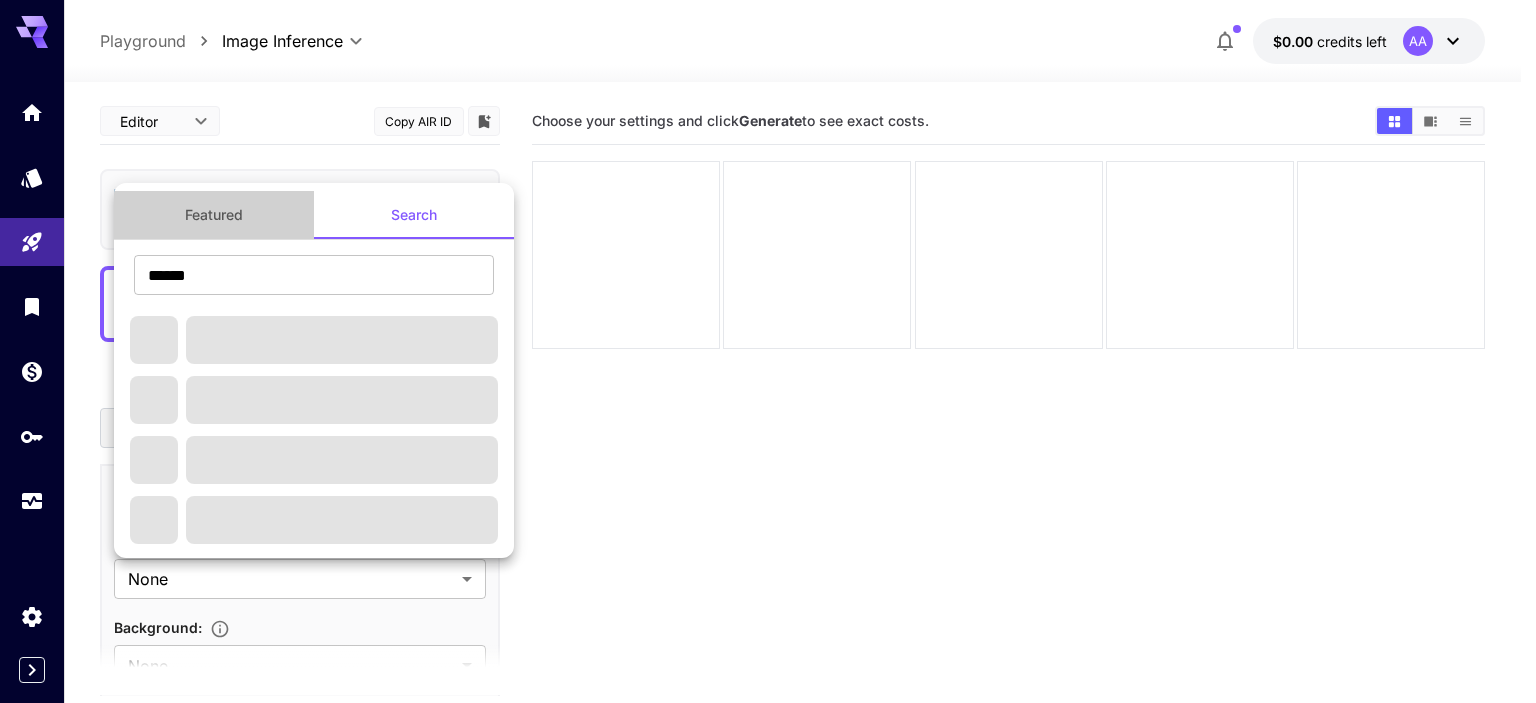 click on "Featured" at bounding box center (214, 215) 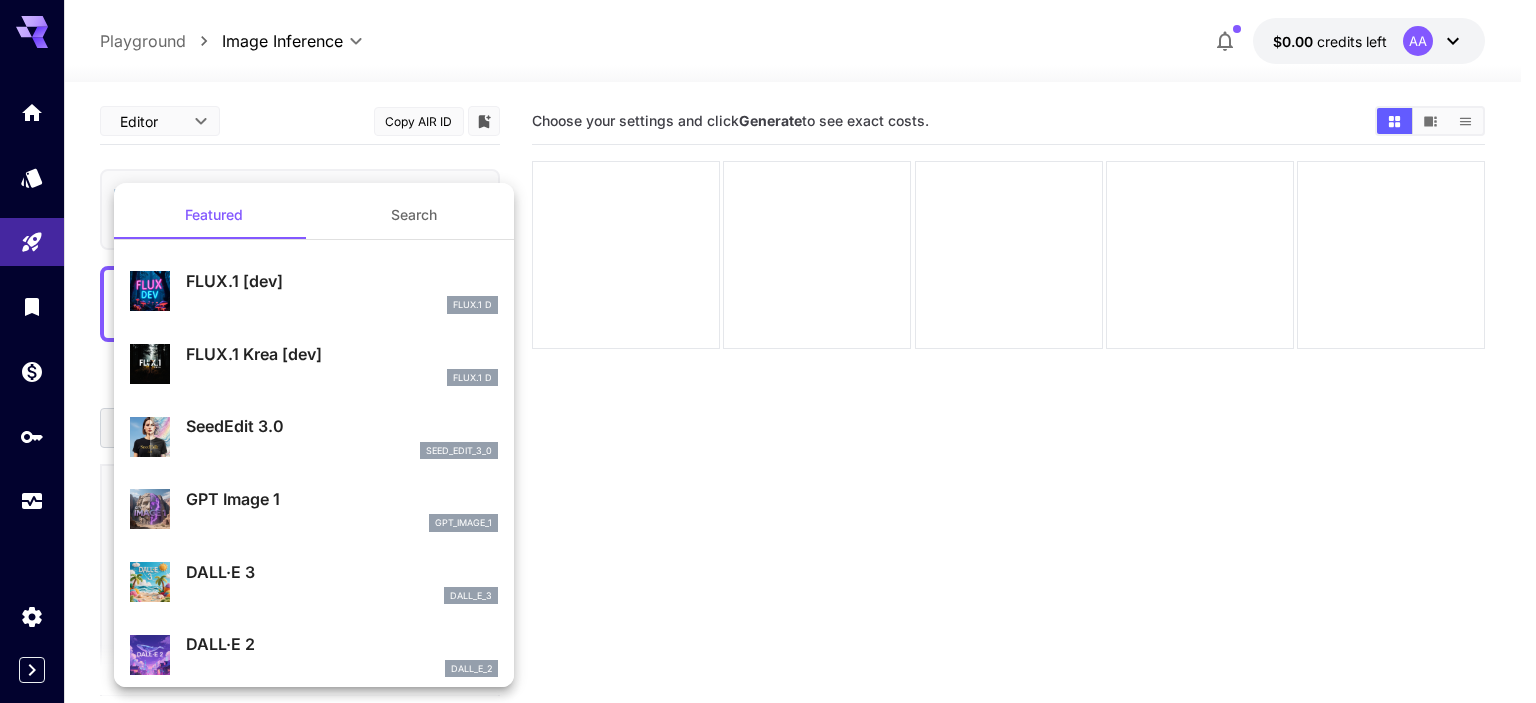 click at bounding box center [768, 351] 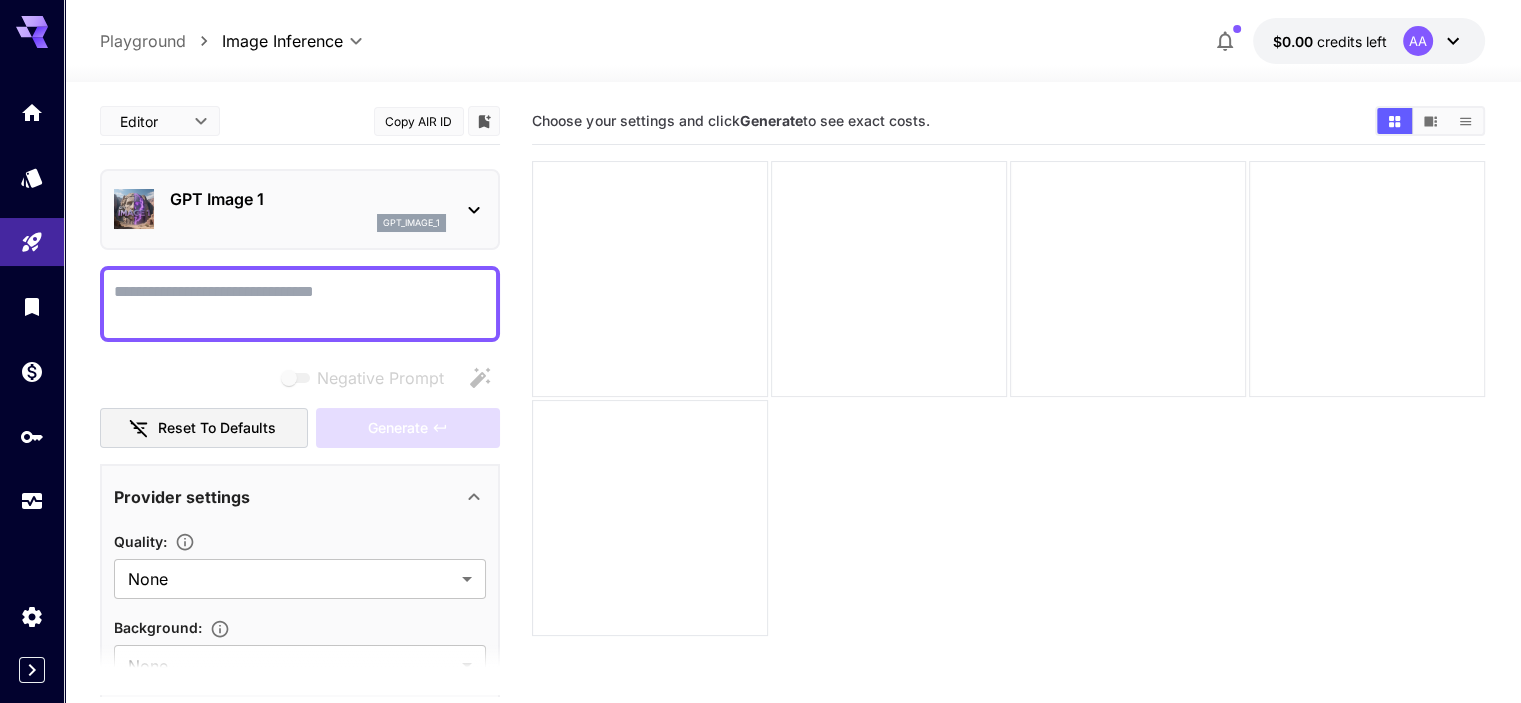 click on "**********" at bounding box center [760, 430] 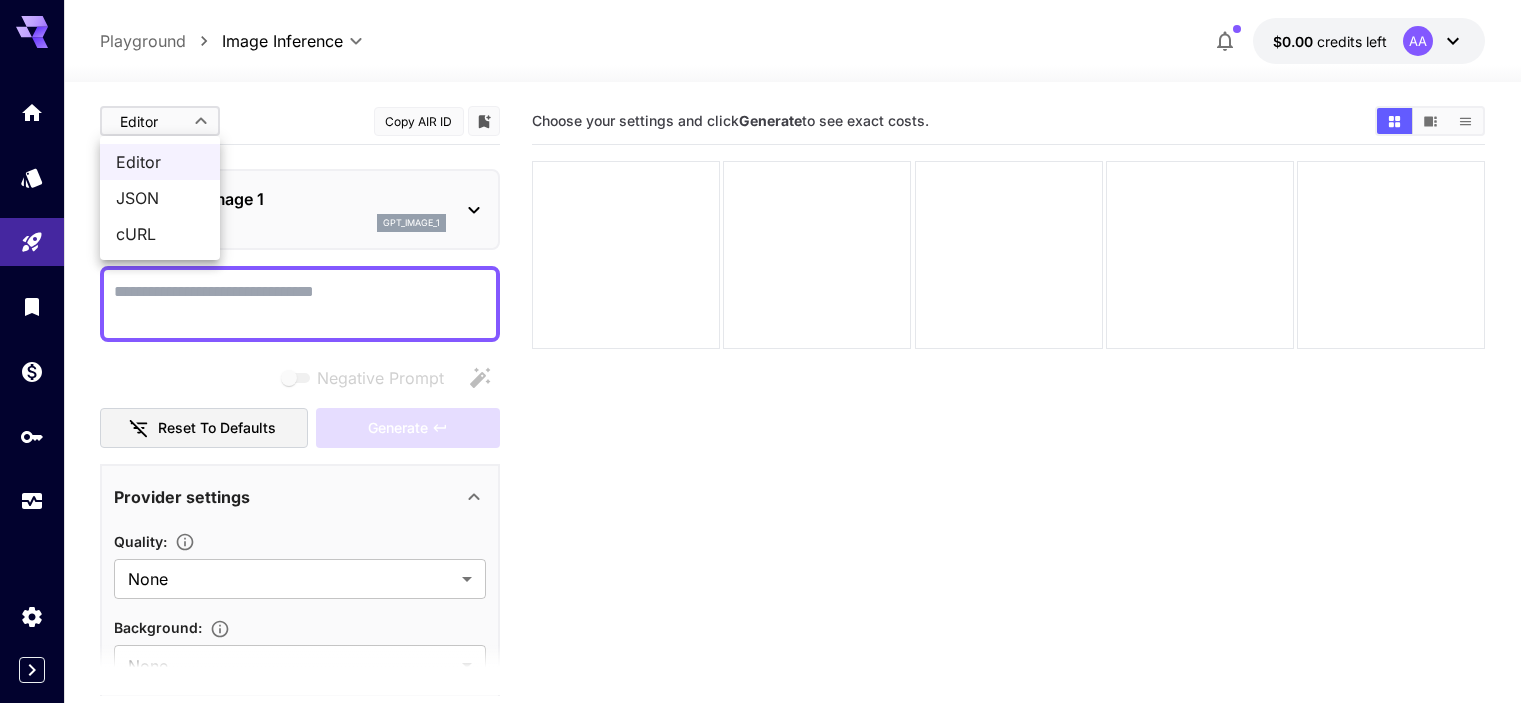 click at bounding box center [768, 351] 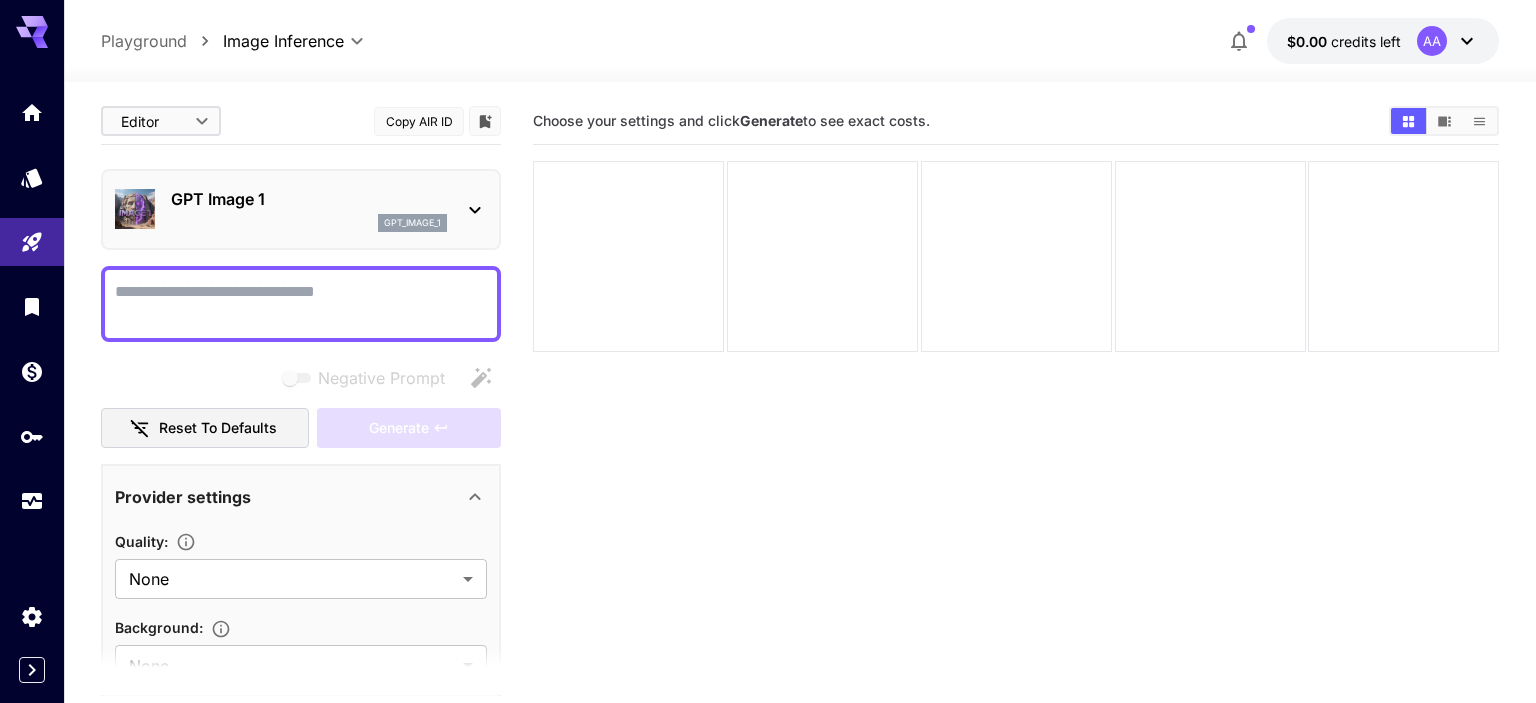 click on "**********" at bounding box center (768, 430) 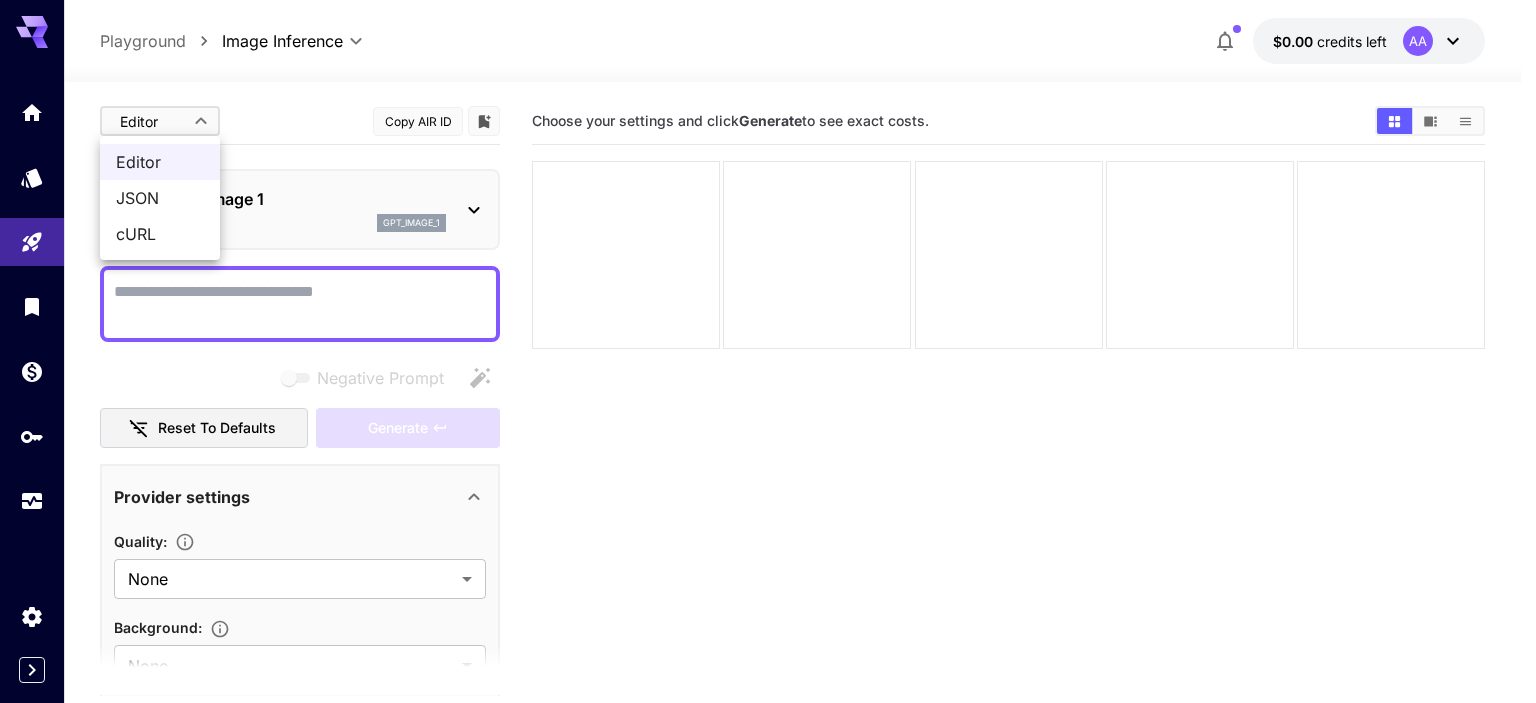 click on "Editor" at bounding box center (160, 162) 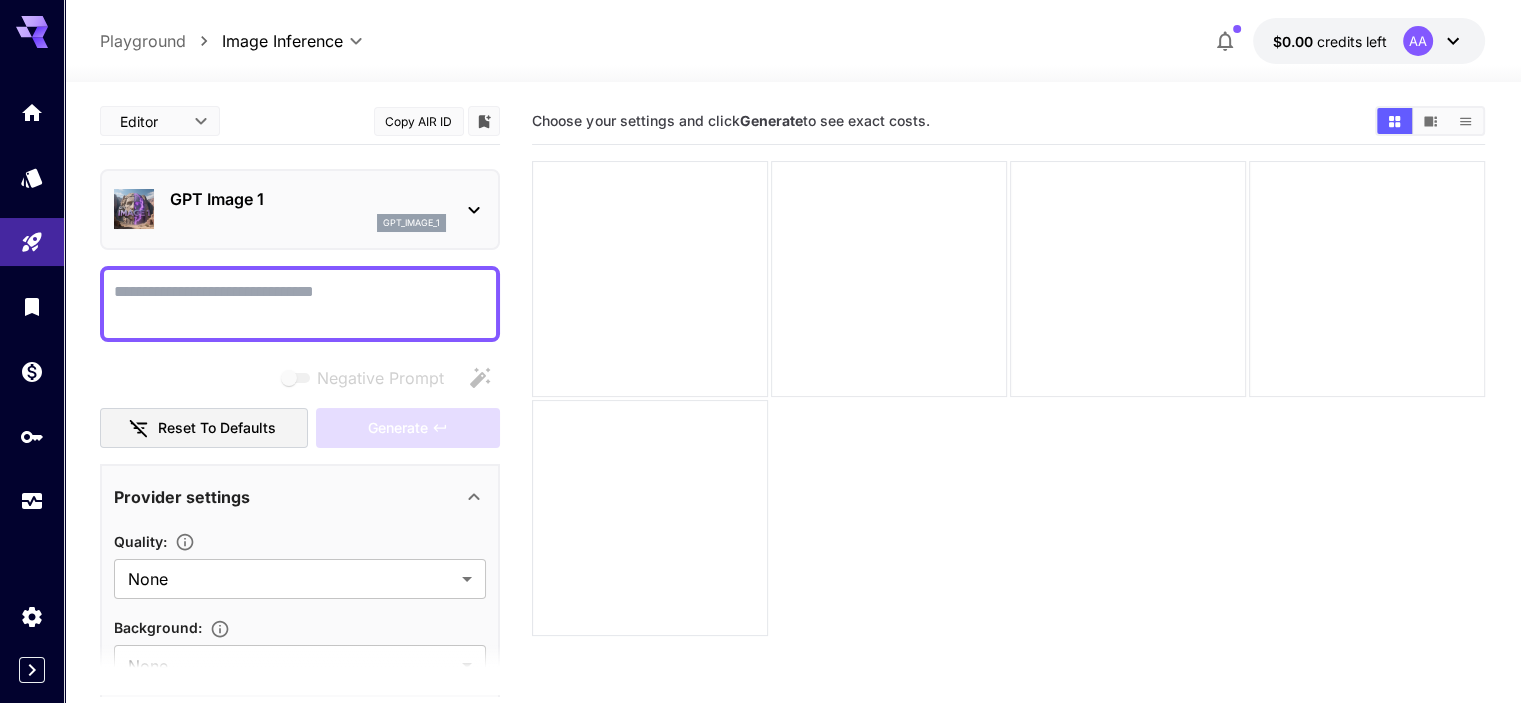 click on "**********" at bounding box center [760, 430] 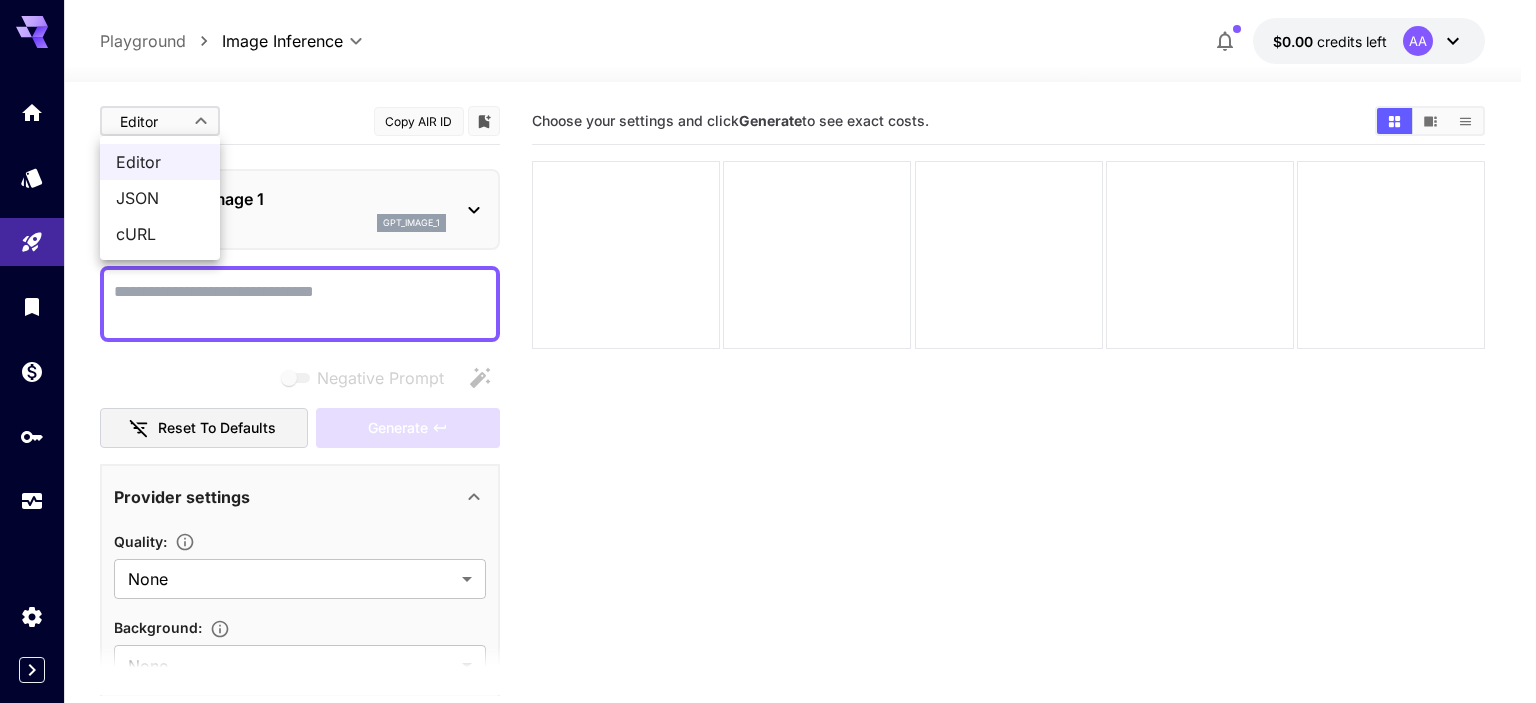 drag, startPoint x: 173, startPoint y: 200, endPoint x: 236, endPoint y: 203, distance: 63.07139 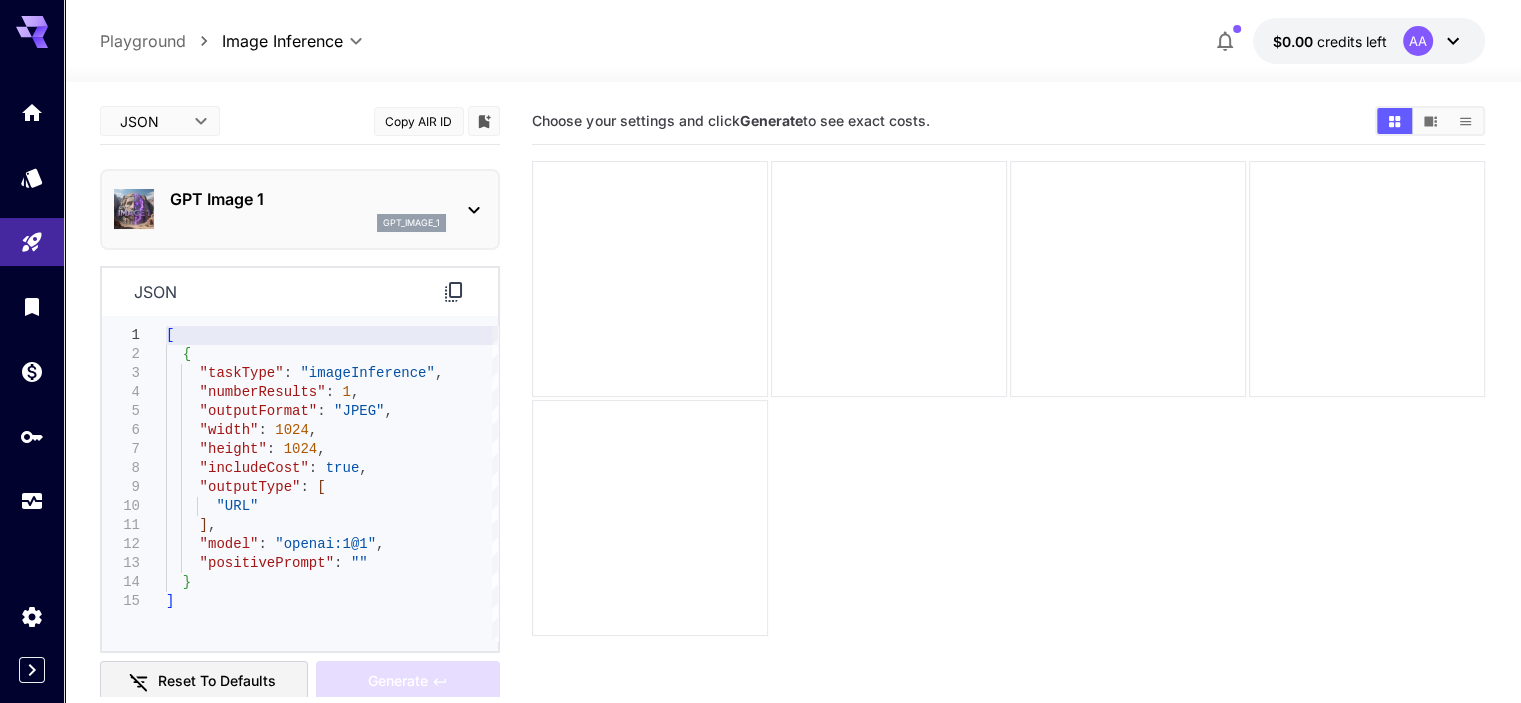 click on "GPT Image 1" at bounding box center [308, 199] 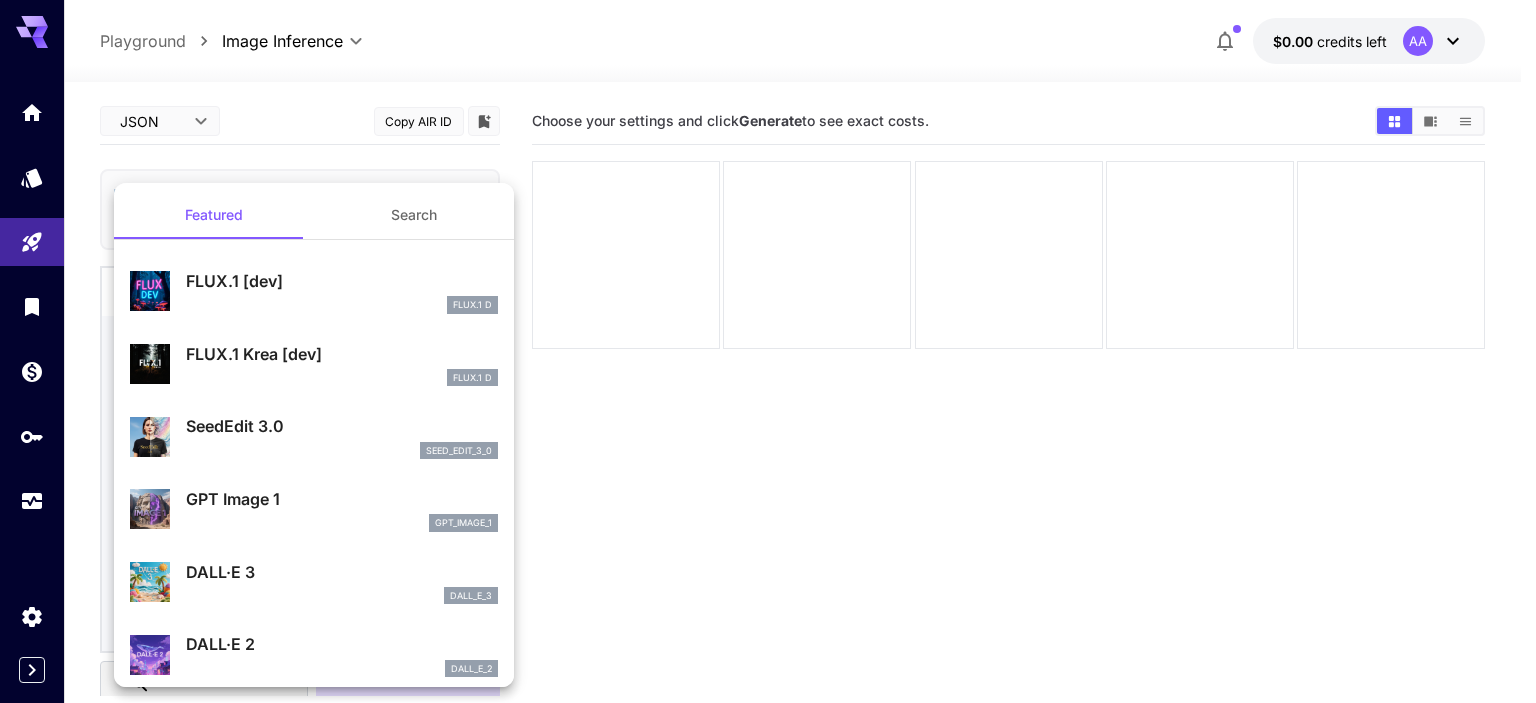 drag, startPoint x: 241, startPoint y: 134, endPoint x: 153, endPoint y: 135, distance: 88.005684 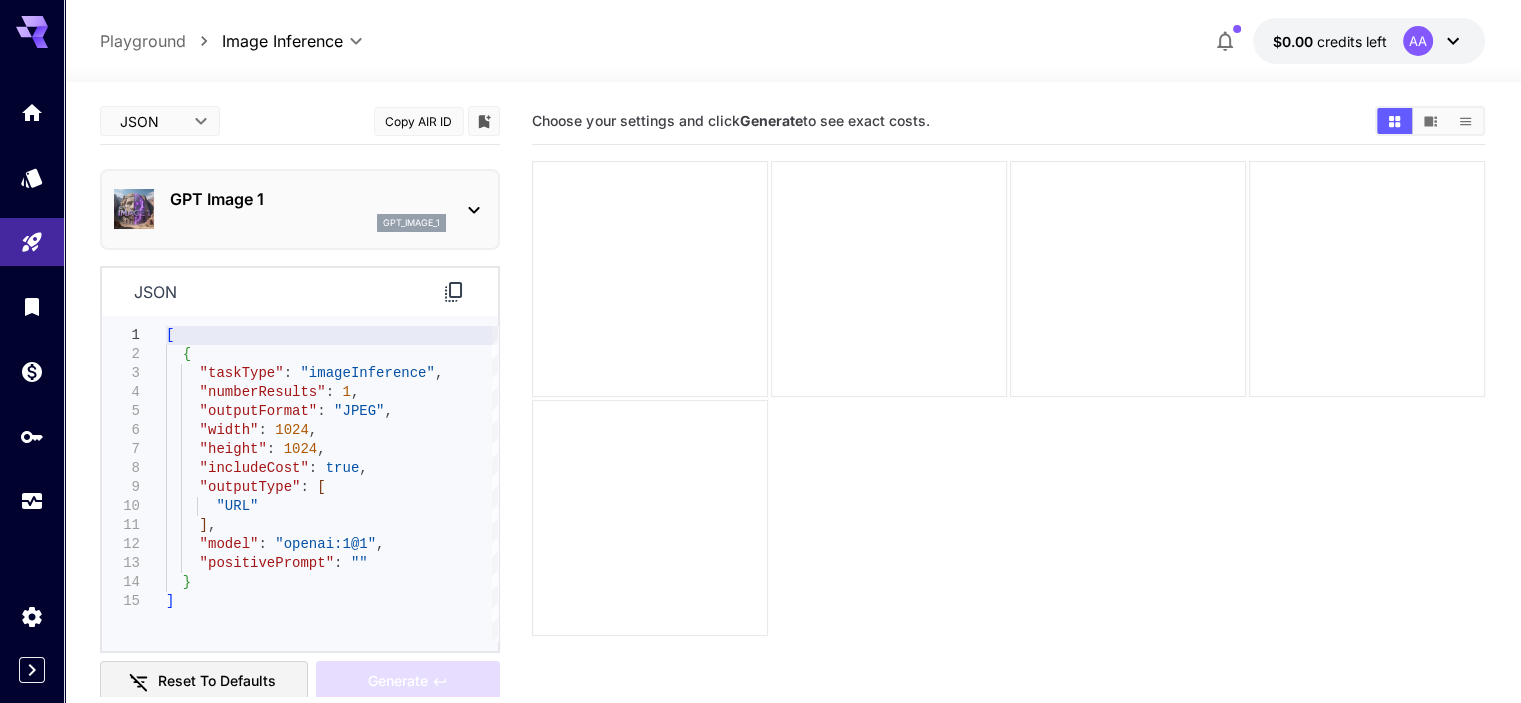 click on "Featured Search FLUX.1 [dev] FLUX.1 D FLUX.1 Krea [dev] FLUX.1 D SeedEdit 3.0 seed_edit_3_0 GPT Image 1 gpt_image_1 DALL·E 3 dall_e_3 DALL·E 2 dall_e_2" at bounding box center (200, 300) 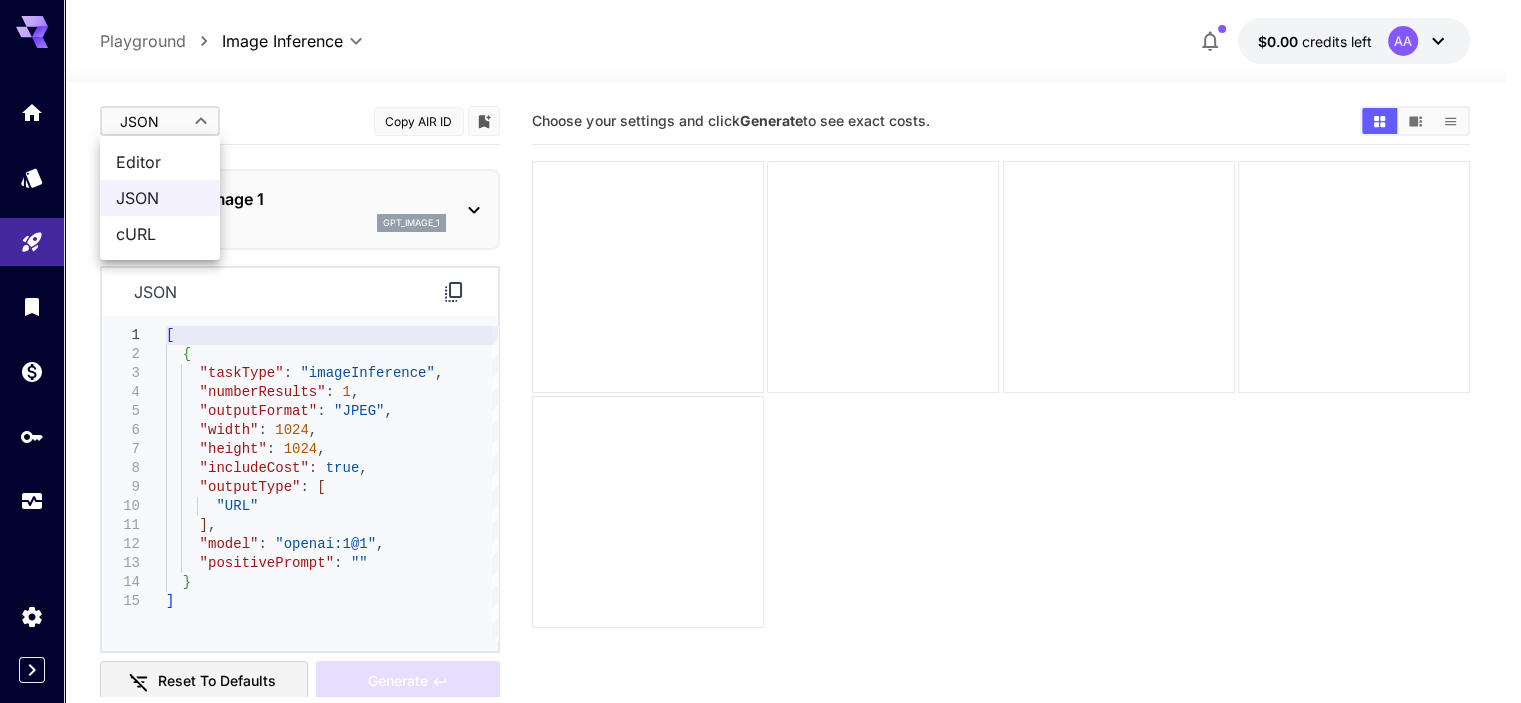click on "**********" at bounding box center (760, 430) 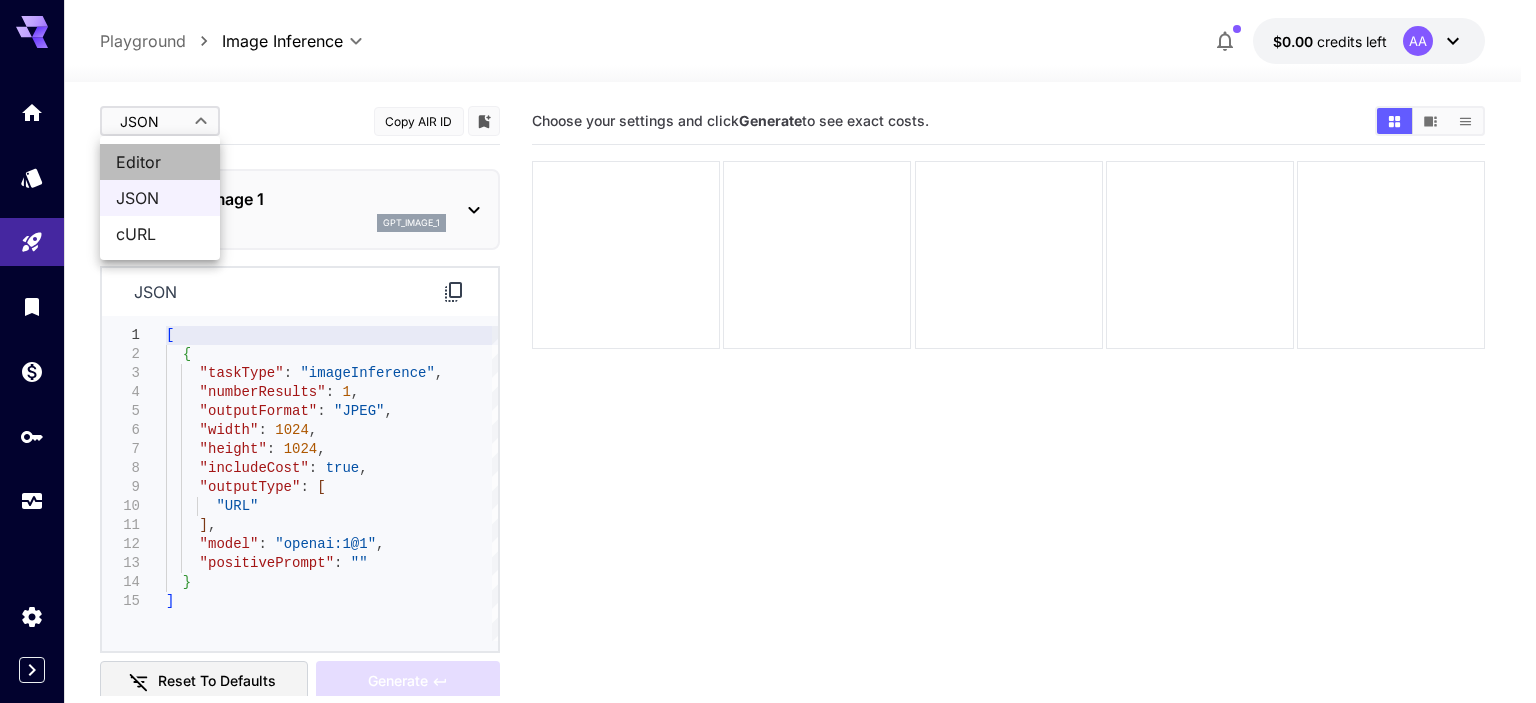 click on "Editor" at bounding box center [160, 162] 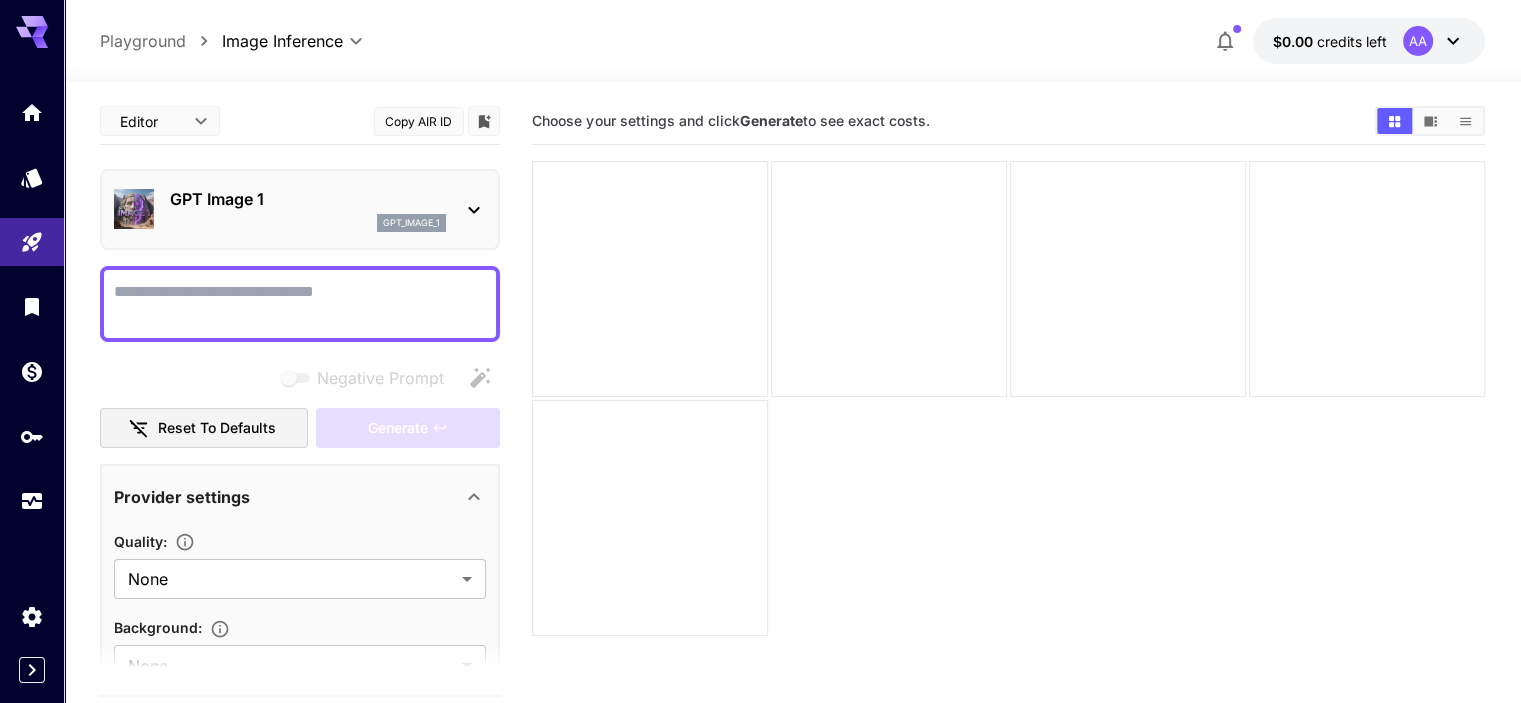 click on "Playground" at bounding box center [143, 41] 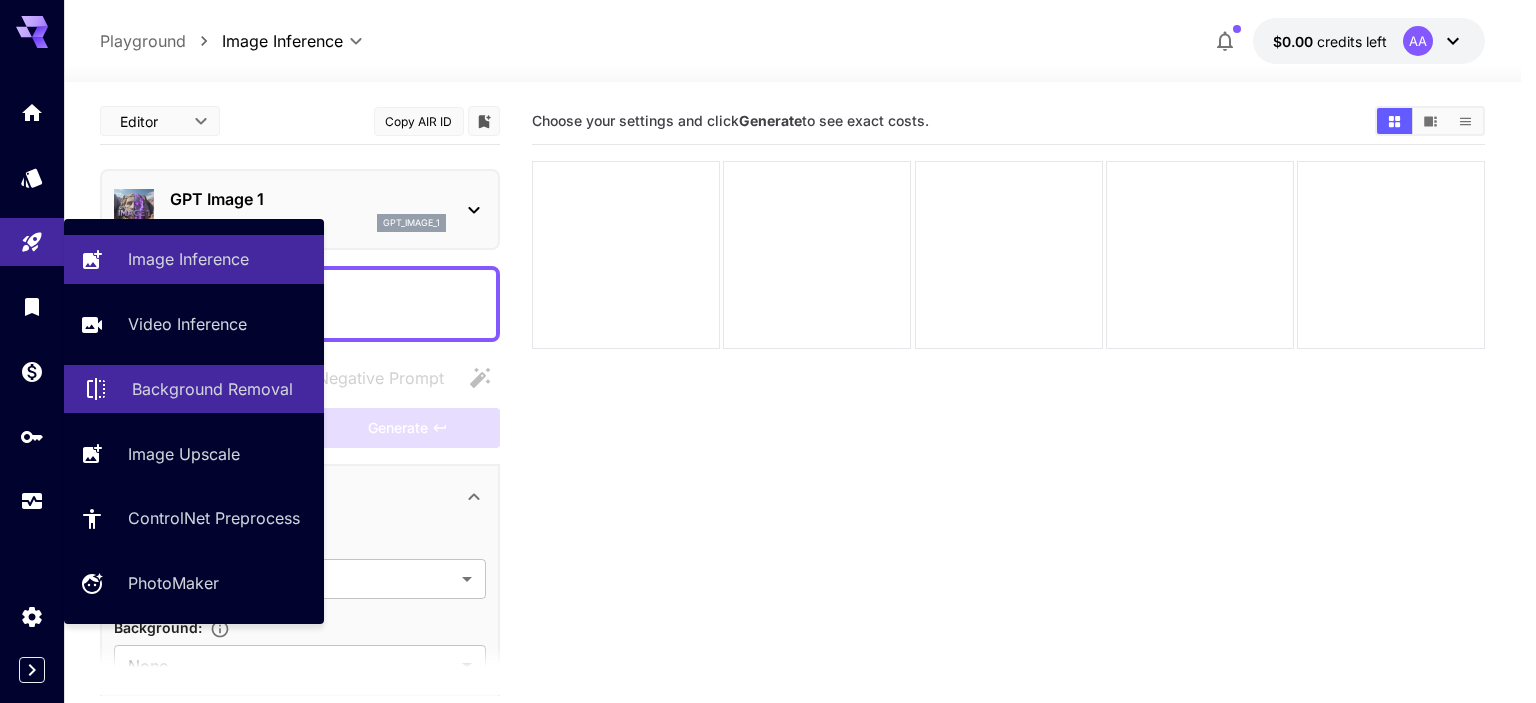 click on "Background Removal" at bounding box center (212, 389) 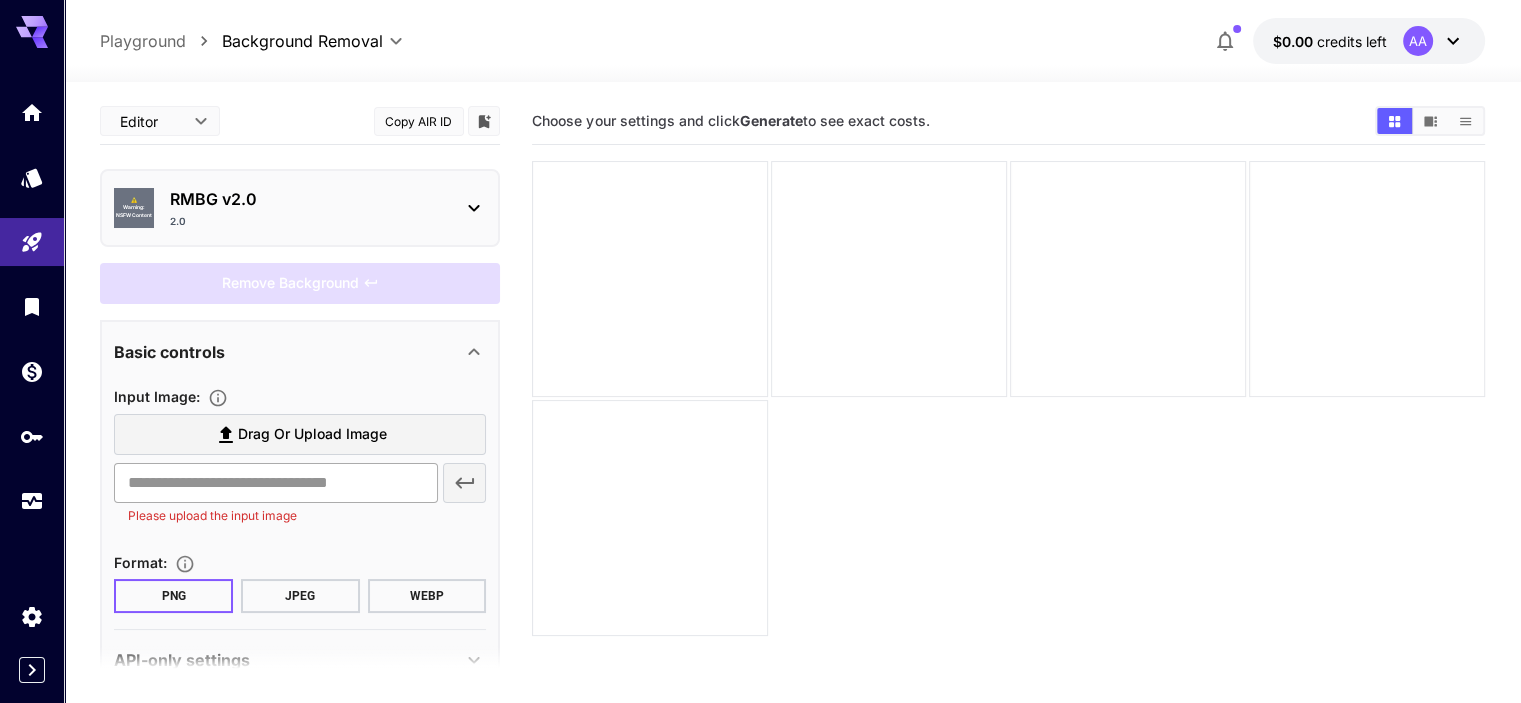 click at bounding box center [275, 483] 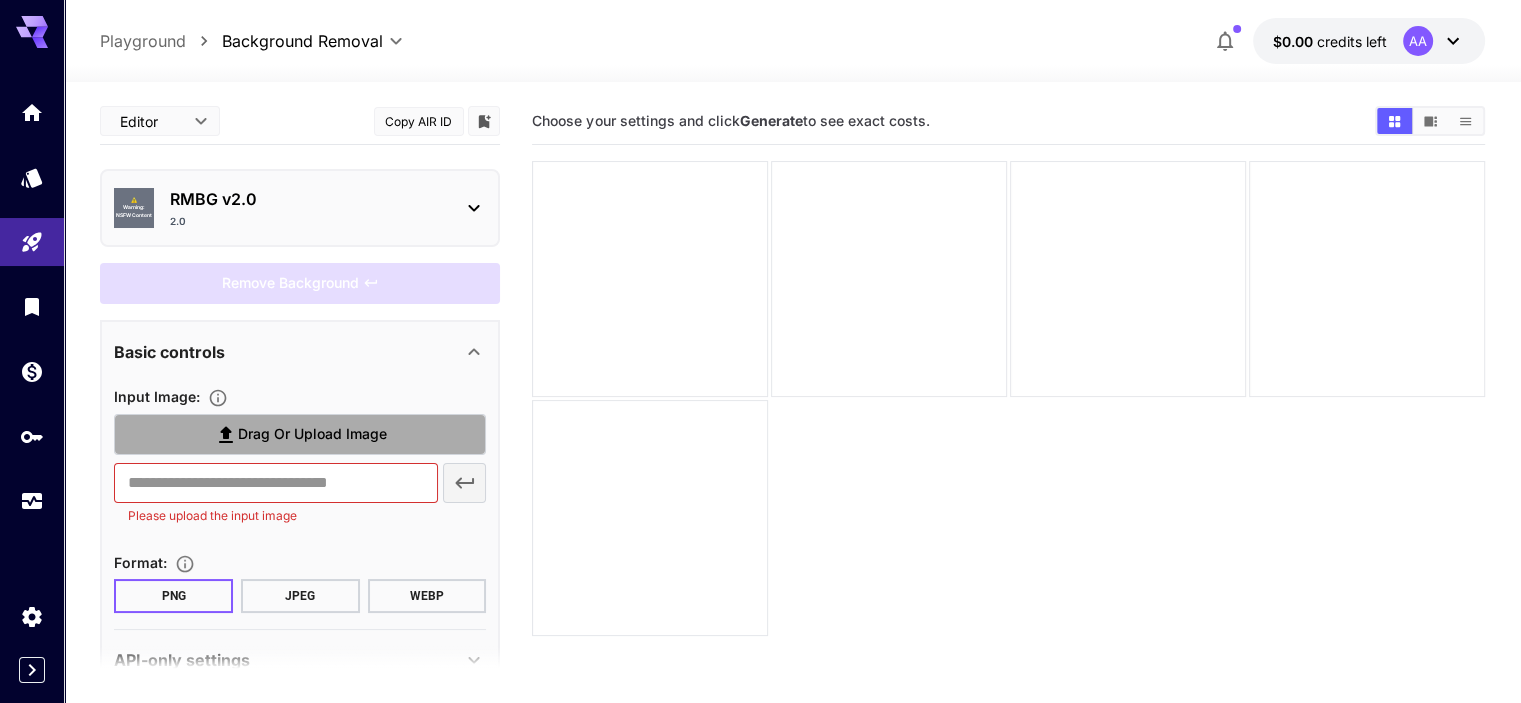 click on "Drag or upload image" at bounding box center (312, 434) 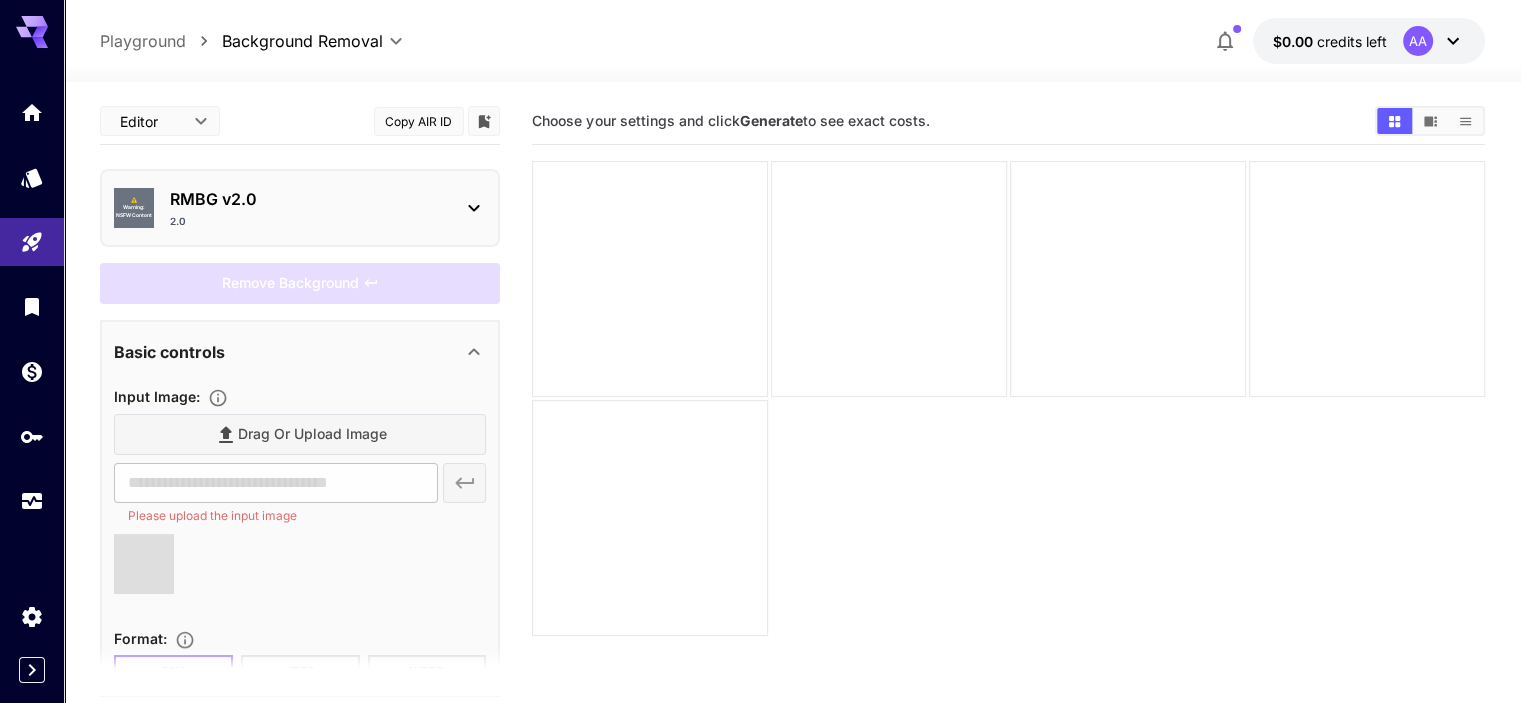 type on "**********" 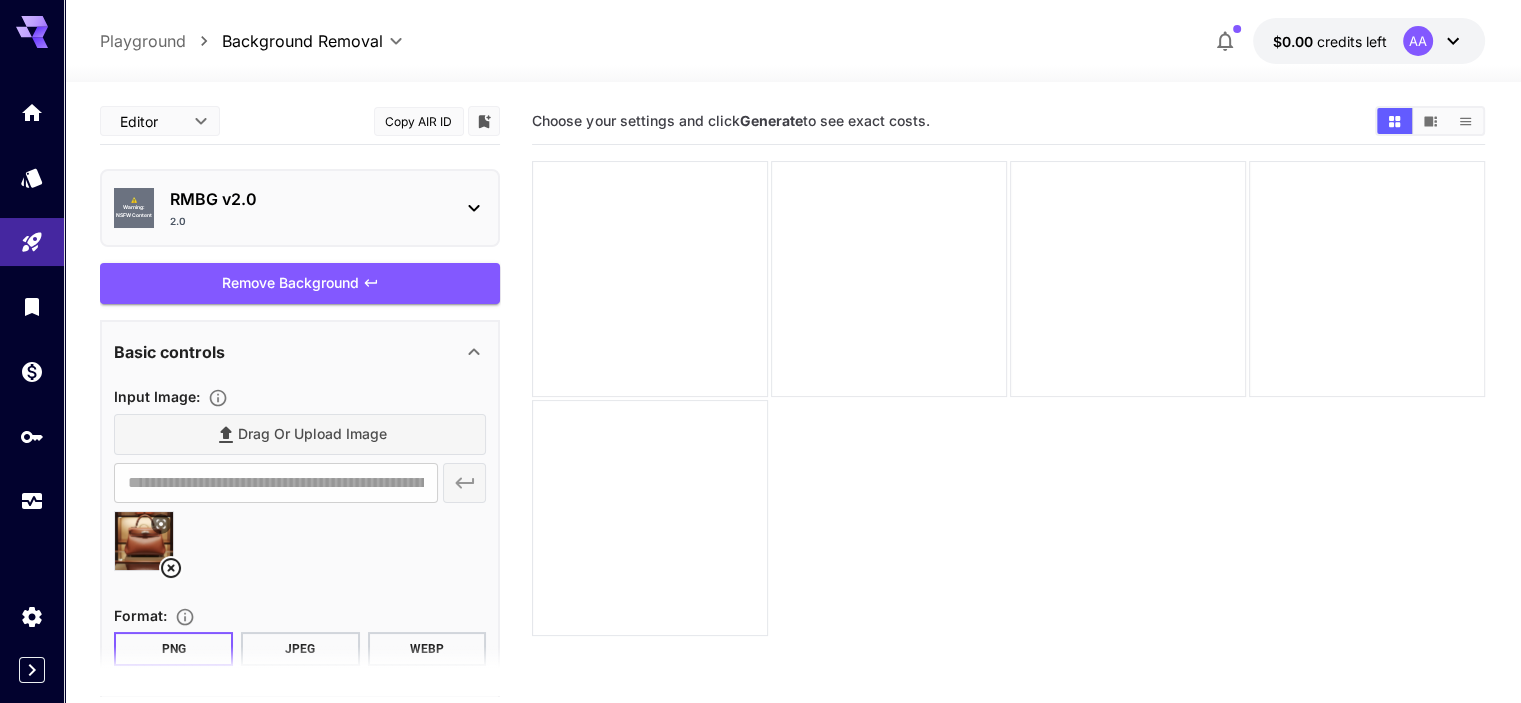 scroll, scrollTop: 96, scrollLeft: 0, axis: vertical 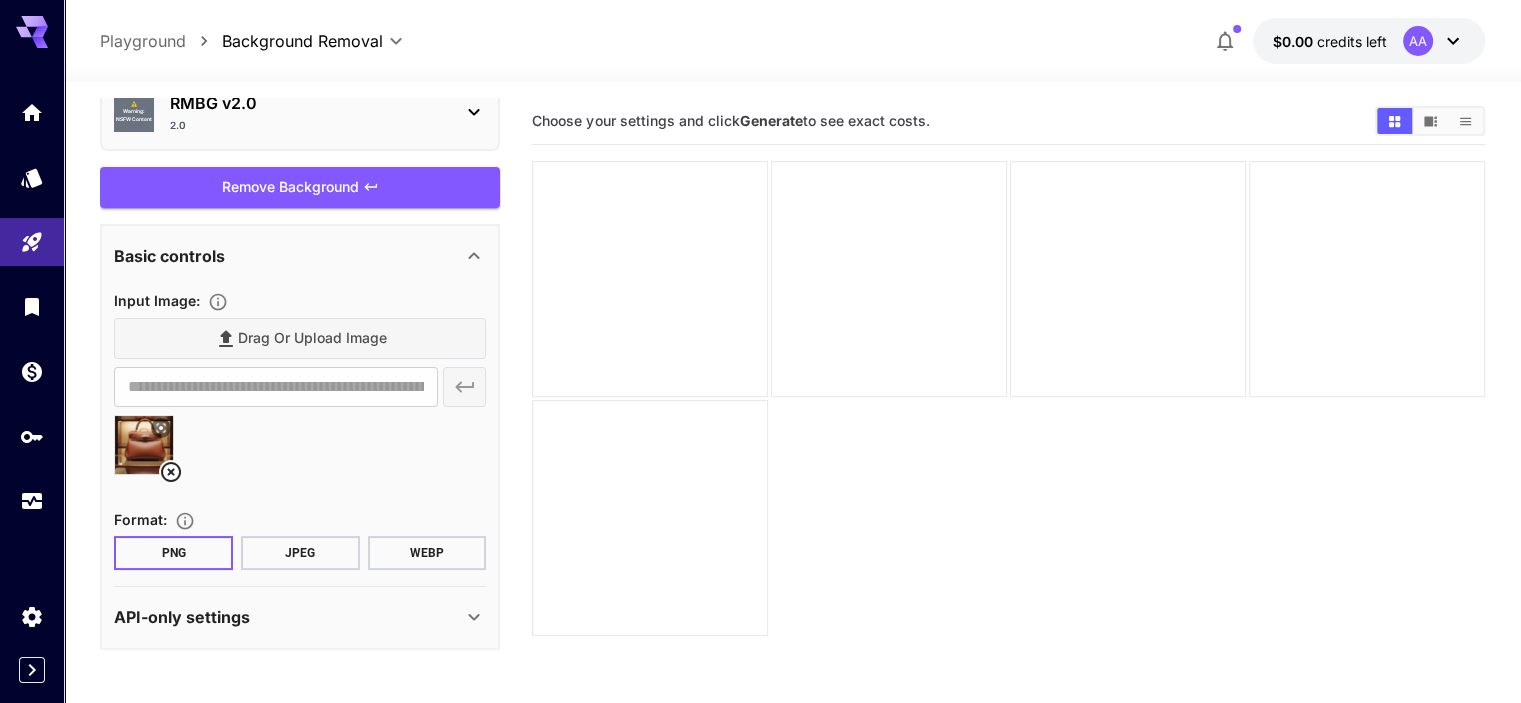 click on "JPEG" at bounding box center (300, 553) 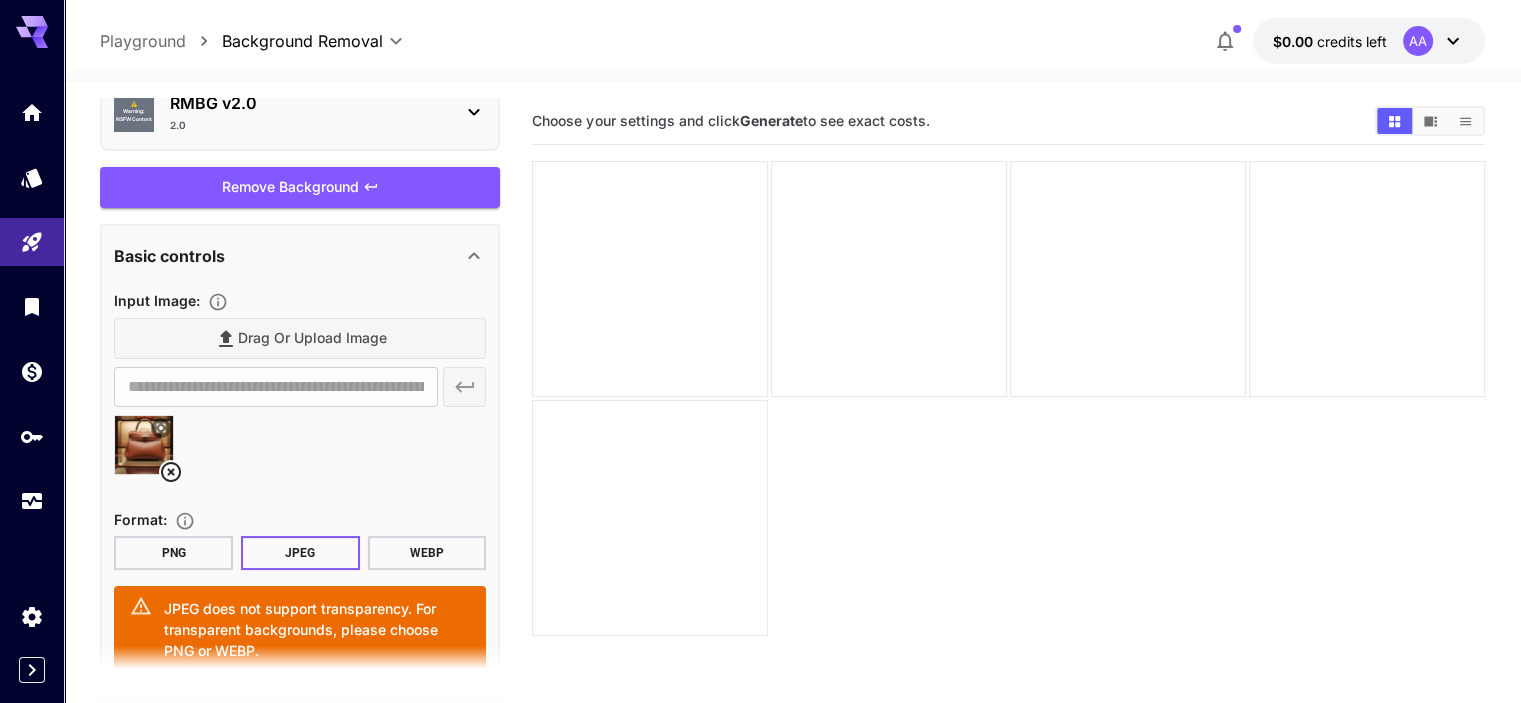 click on "PNG" at bounding box center (173, 553) 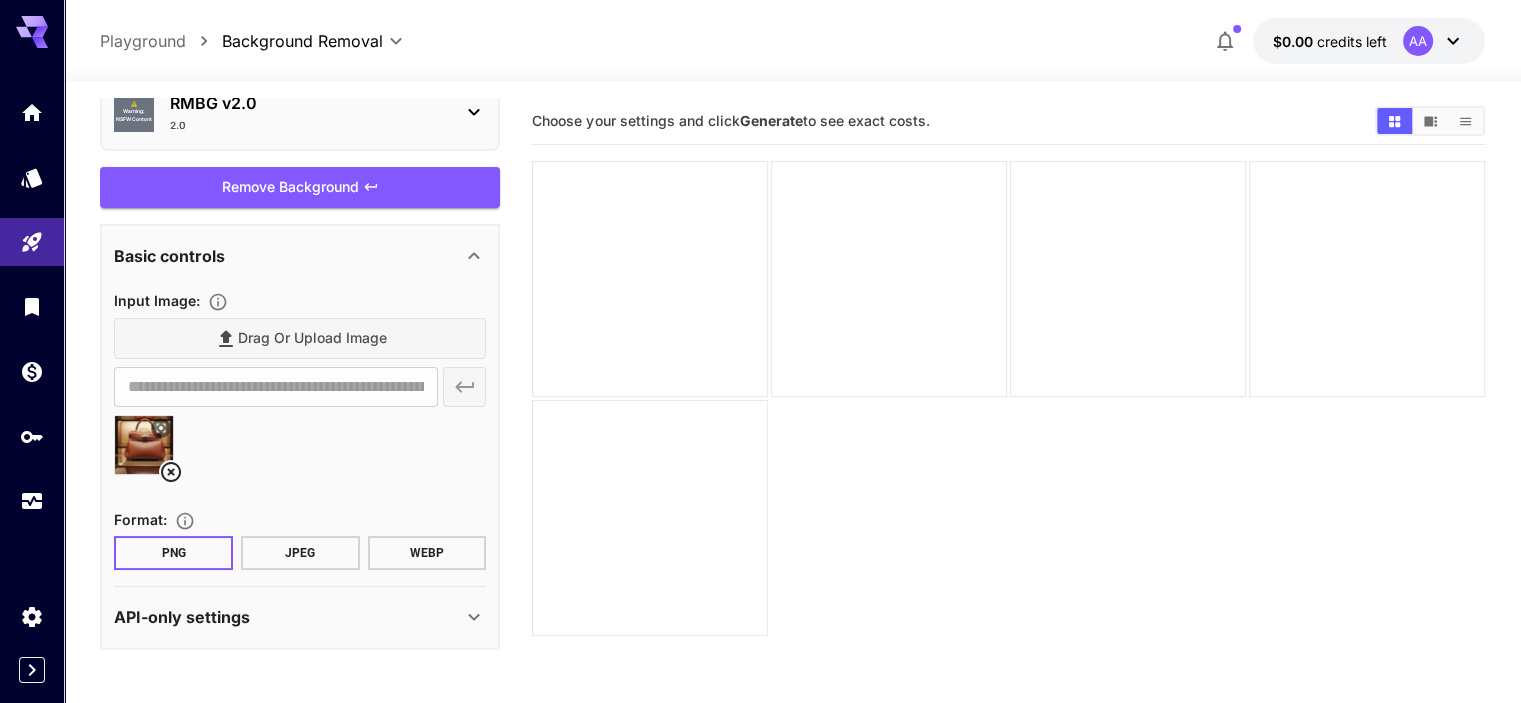 click on "JPEG" at bounding box center [300, 553] 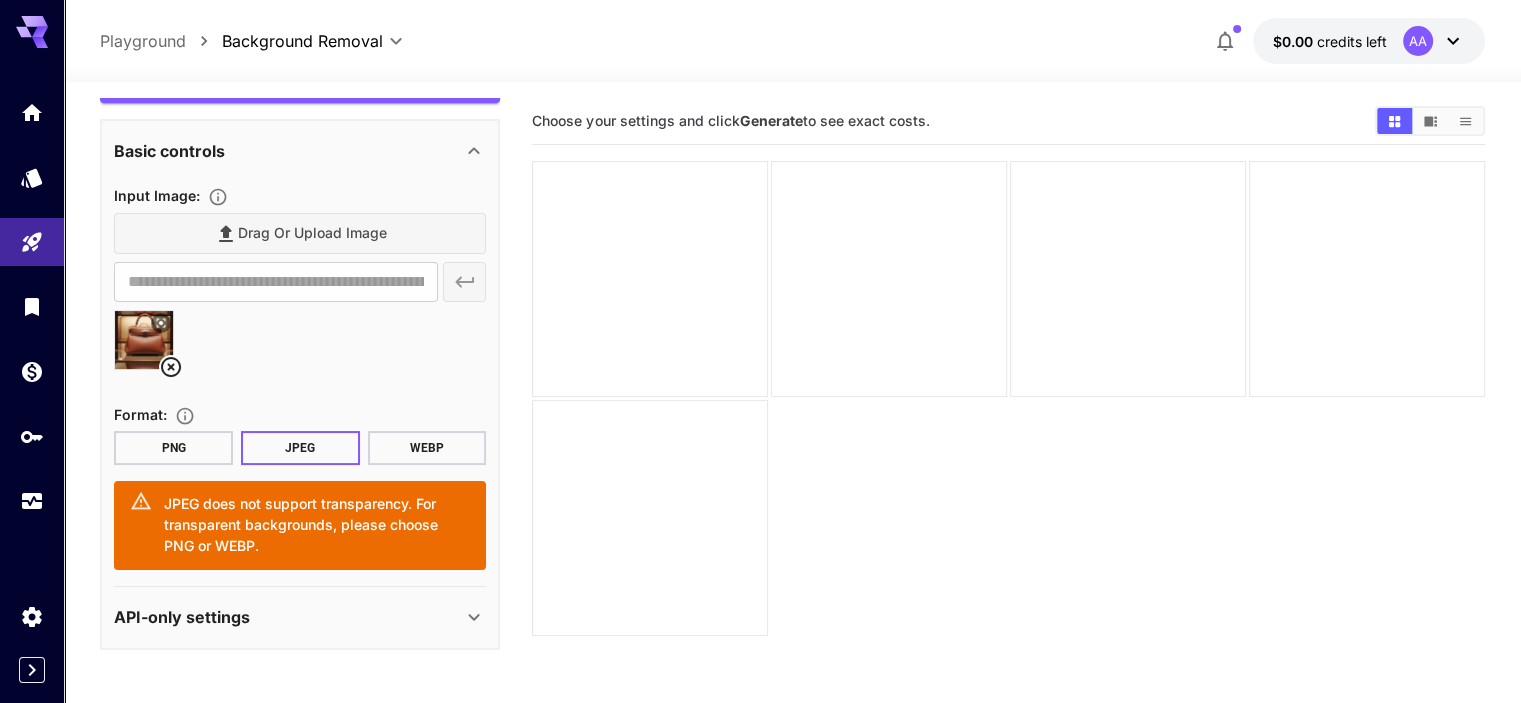 click on "PNG" at bounding box center (173, 448) 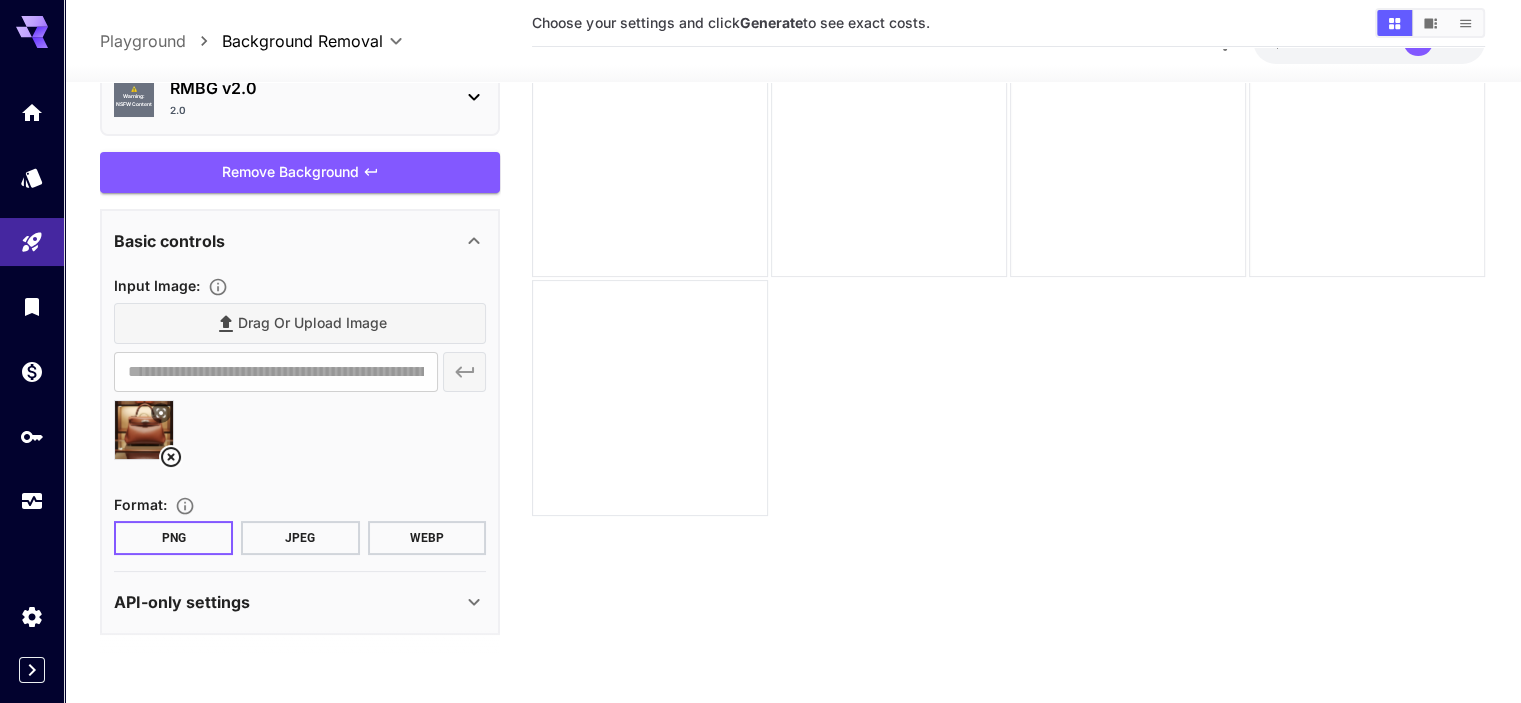 scroll, scrollTop: 158, scrollLeft: 0, axis: vertical 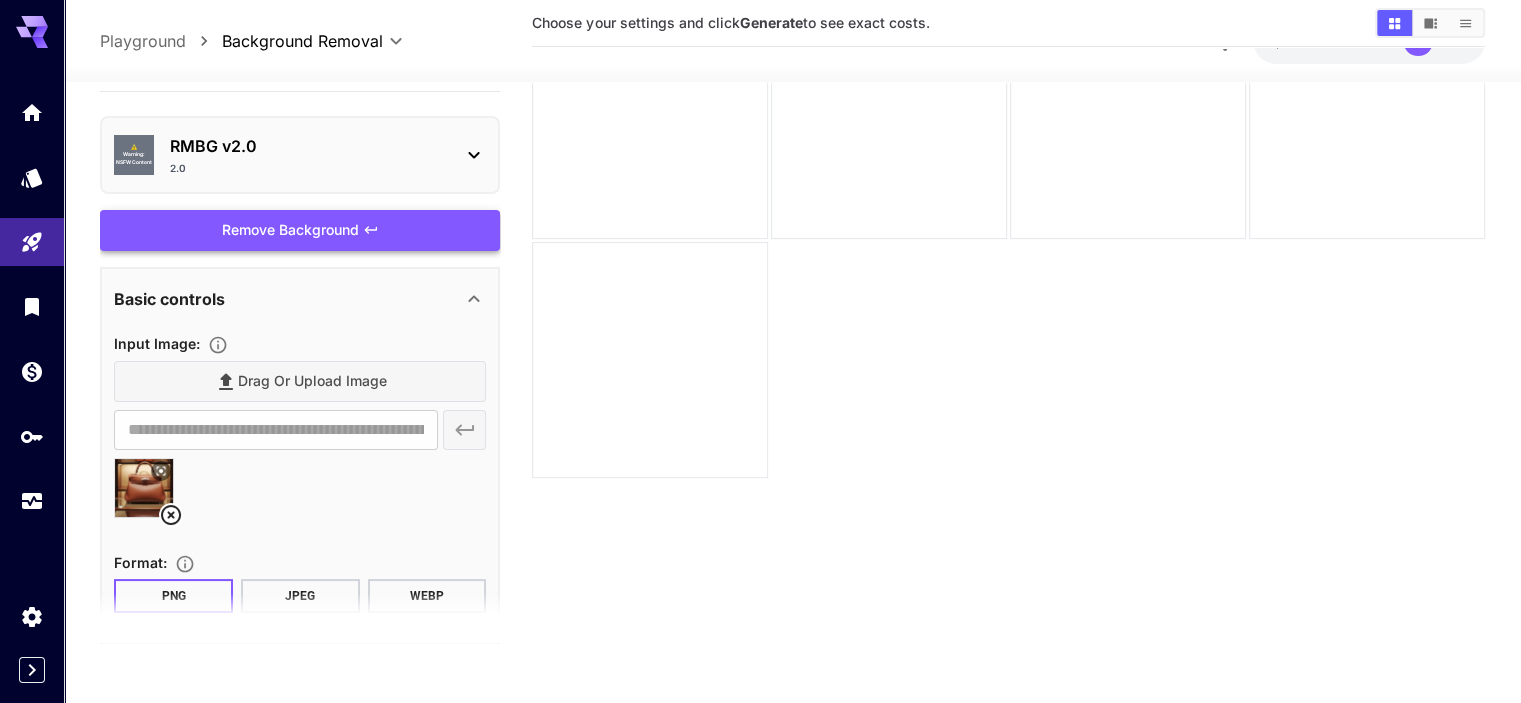 click on "Remove Background" at bounding box center [300, 231] 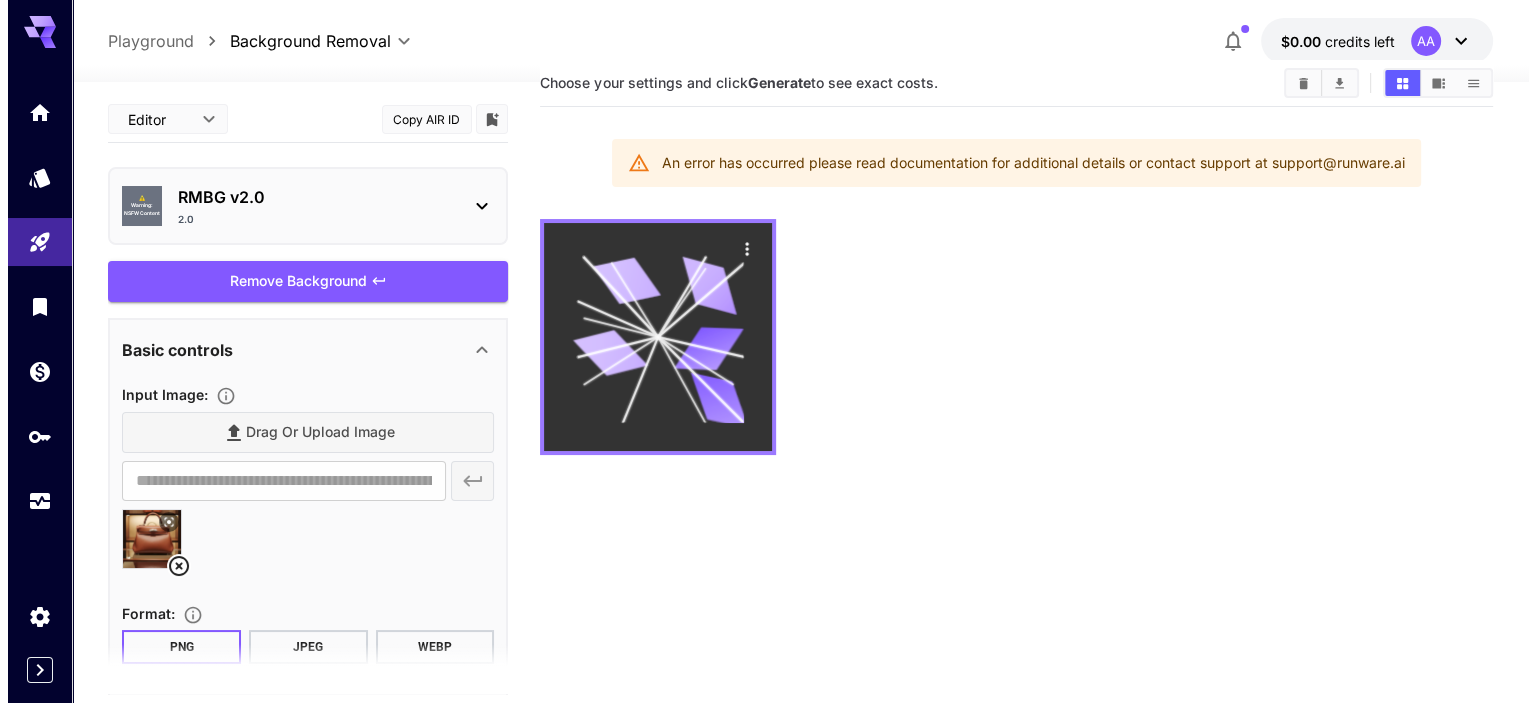 scroll, scrollTop: 0, scrollLeft: 0, axis: both 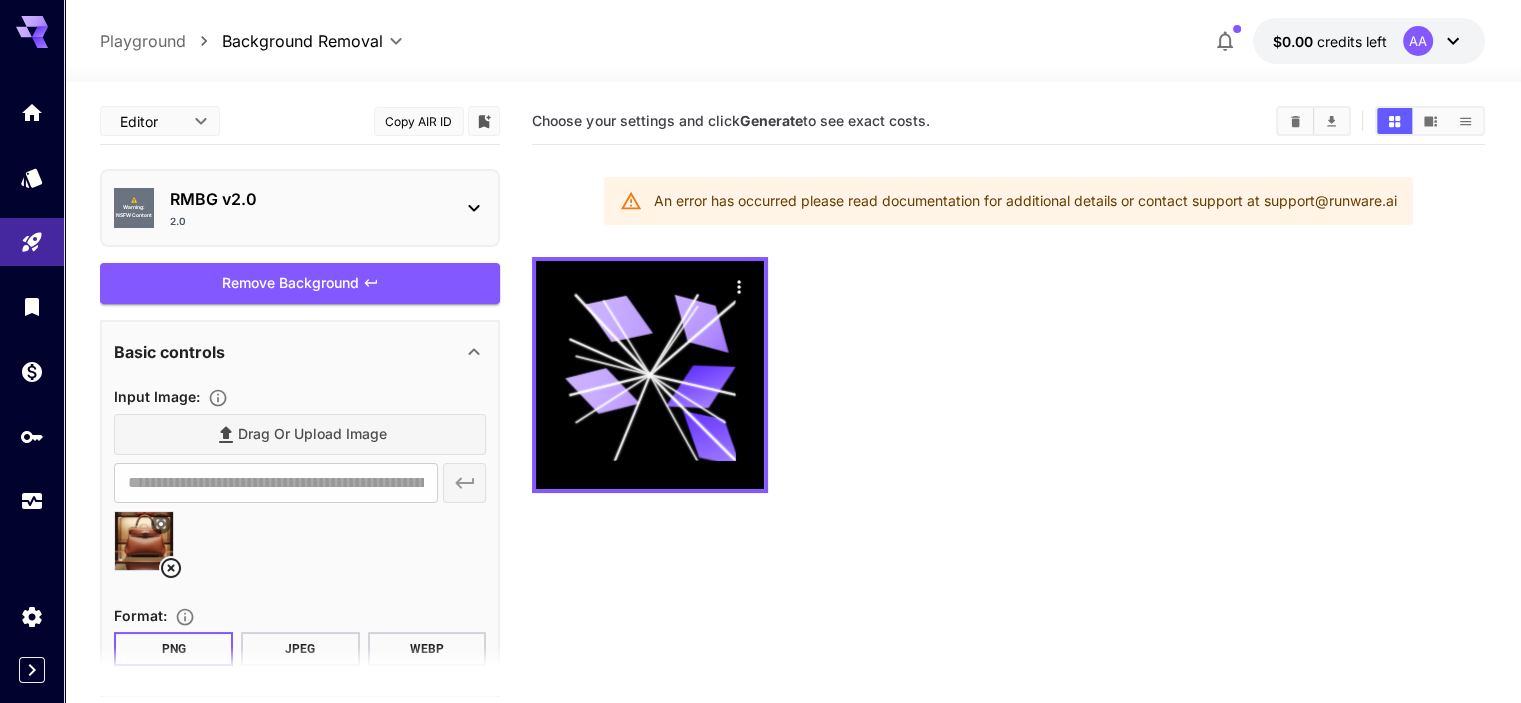 click on "An error has occurred please read documentation for additional details or contact support at support@runware.ai" at bounding box center [1025, 201] 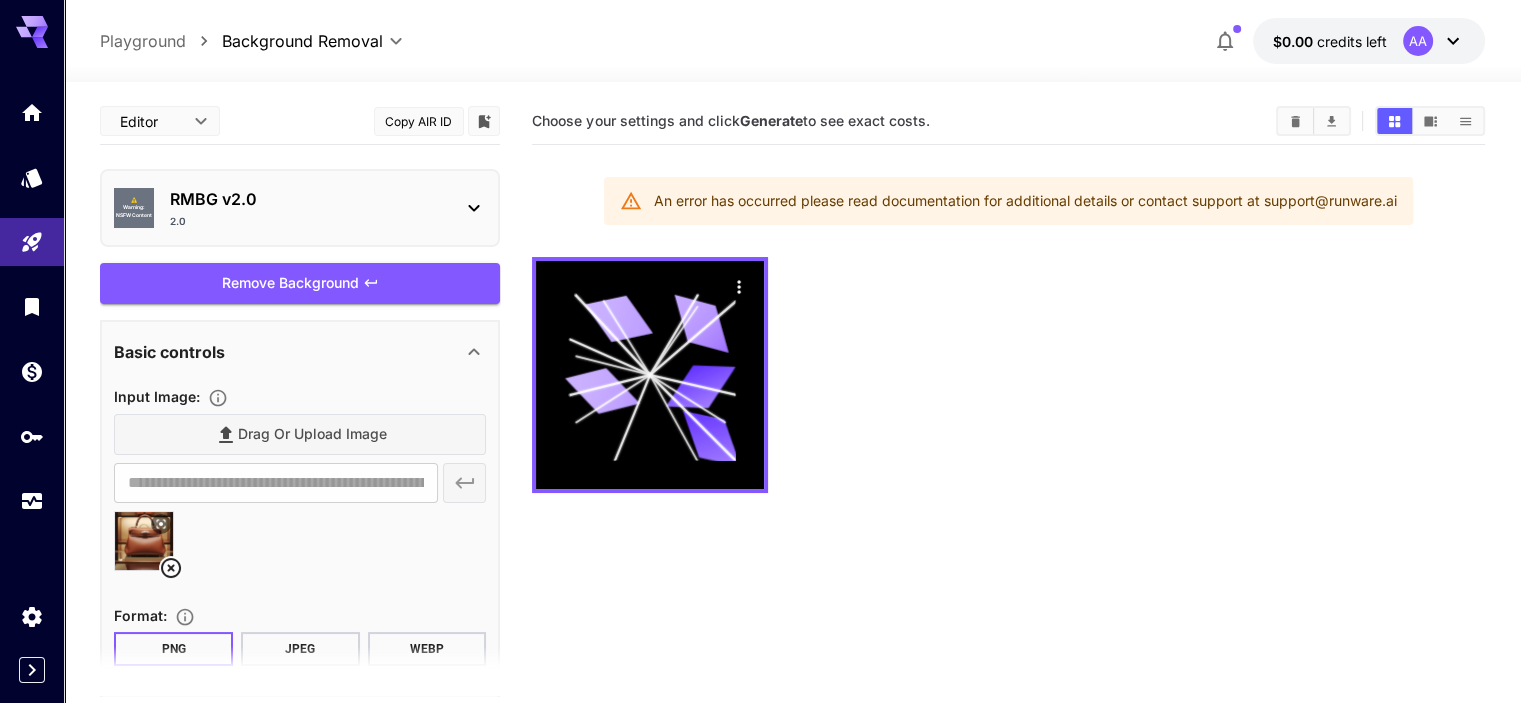 click on "⚠️ Warning: NSFW Content RMBG v2.0 2.0" at bounding box center (300, 208) 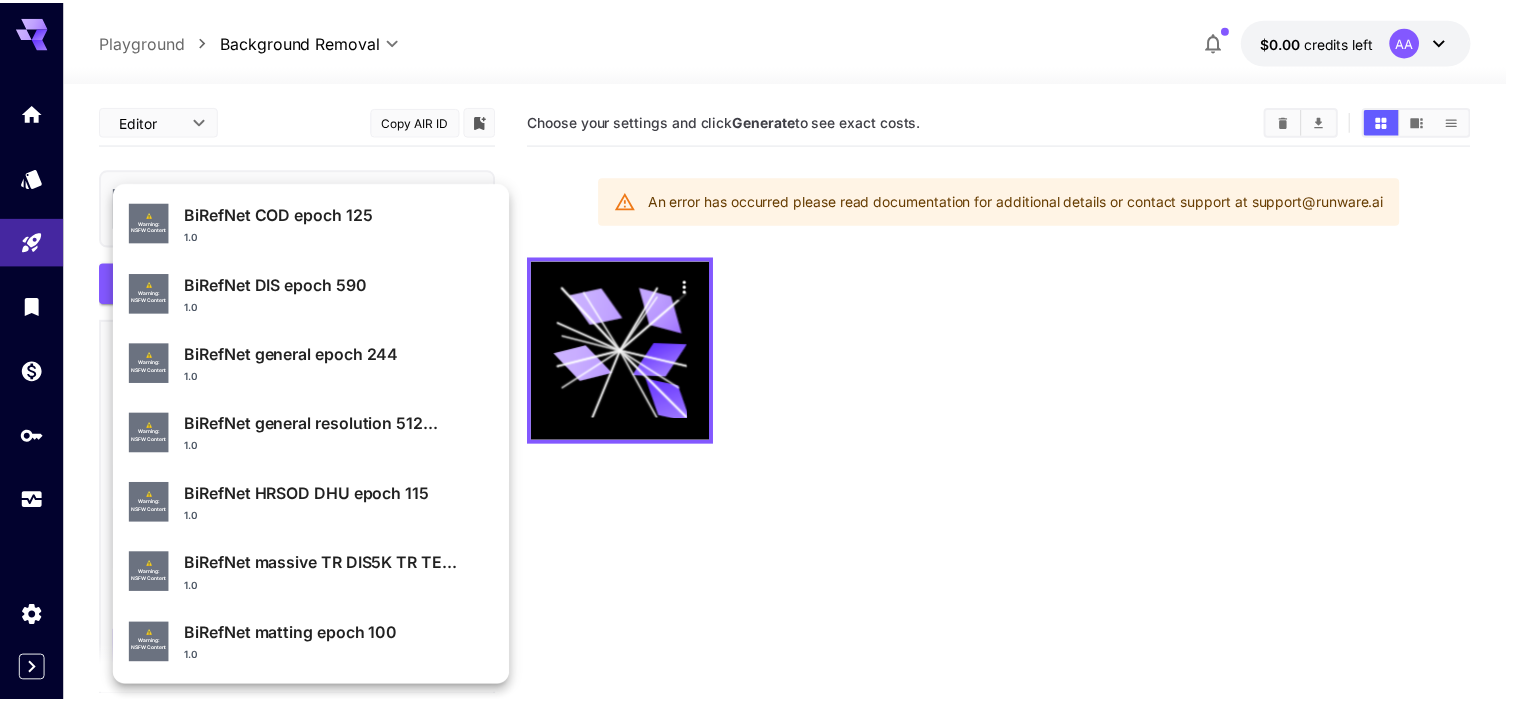scroll, scrollTop: 0, scrollLeft: 0, axis: both 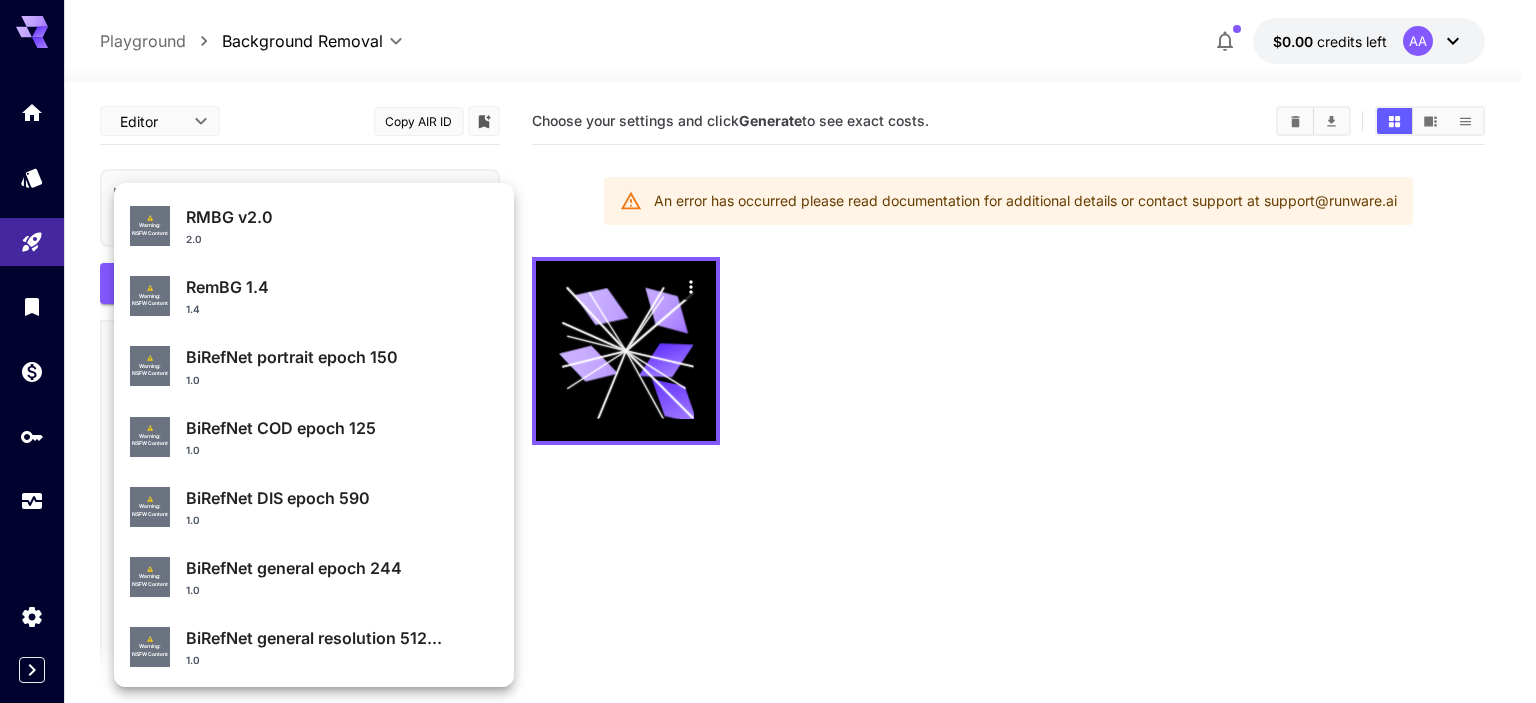 click on "RMBG v2.0" at bounding box center [342, 217] 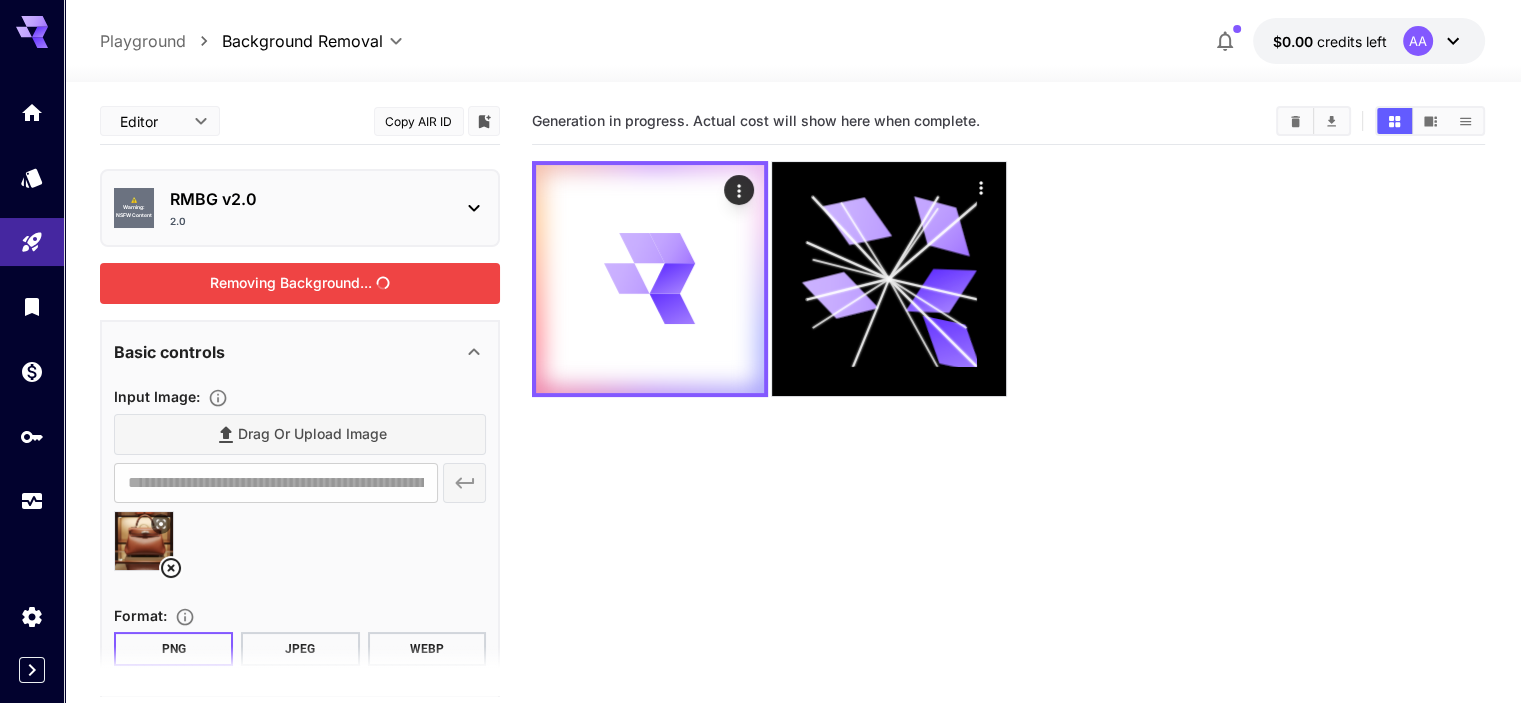 click on "Removing Background..." at bounding box center [300, 283] 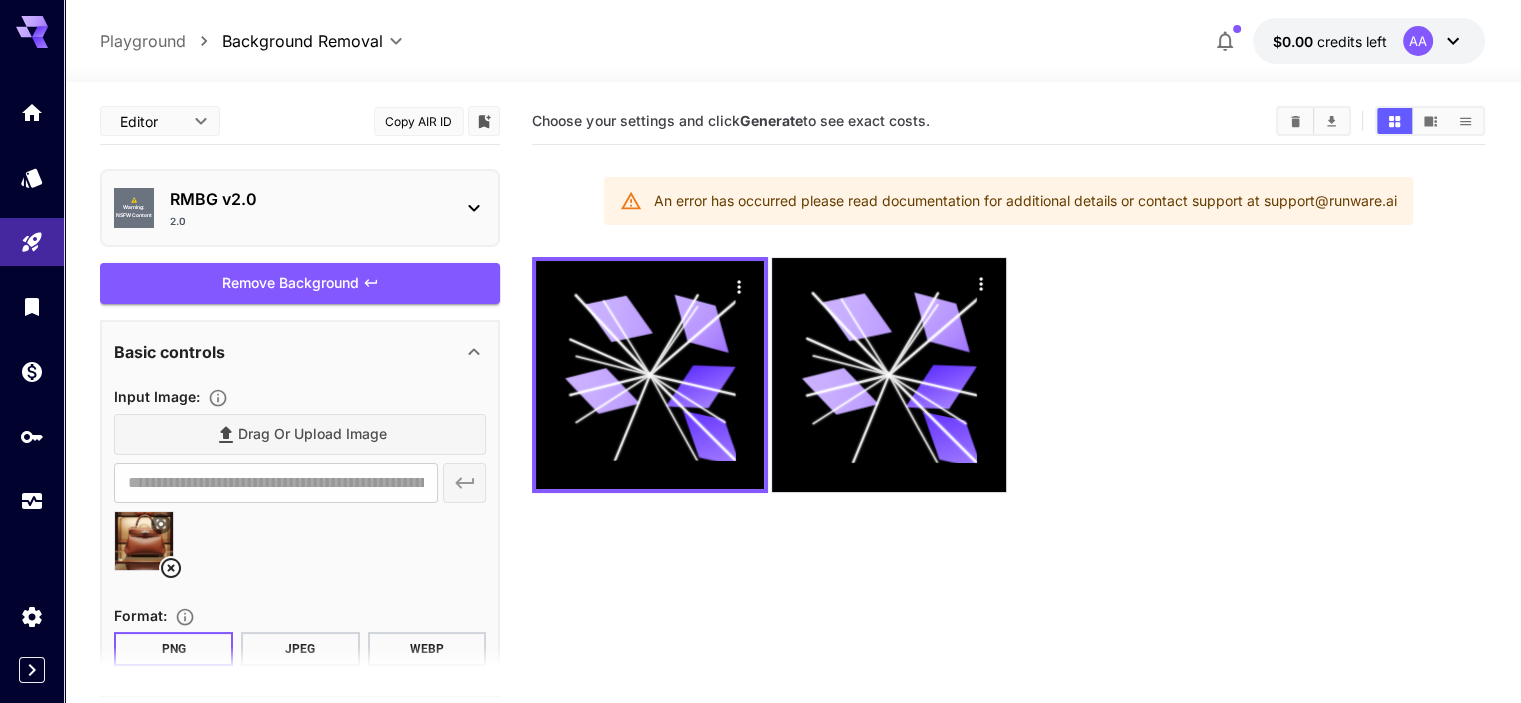 click on "RMBG v2.0" at bounding box center (308, 199) 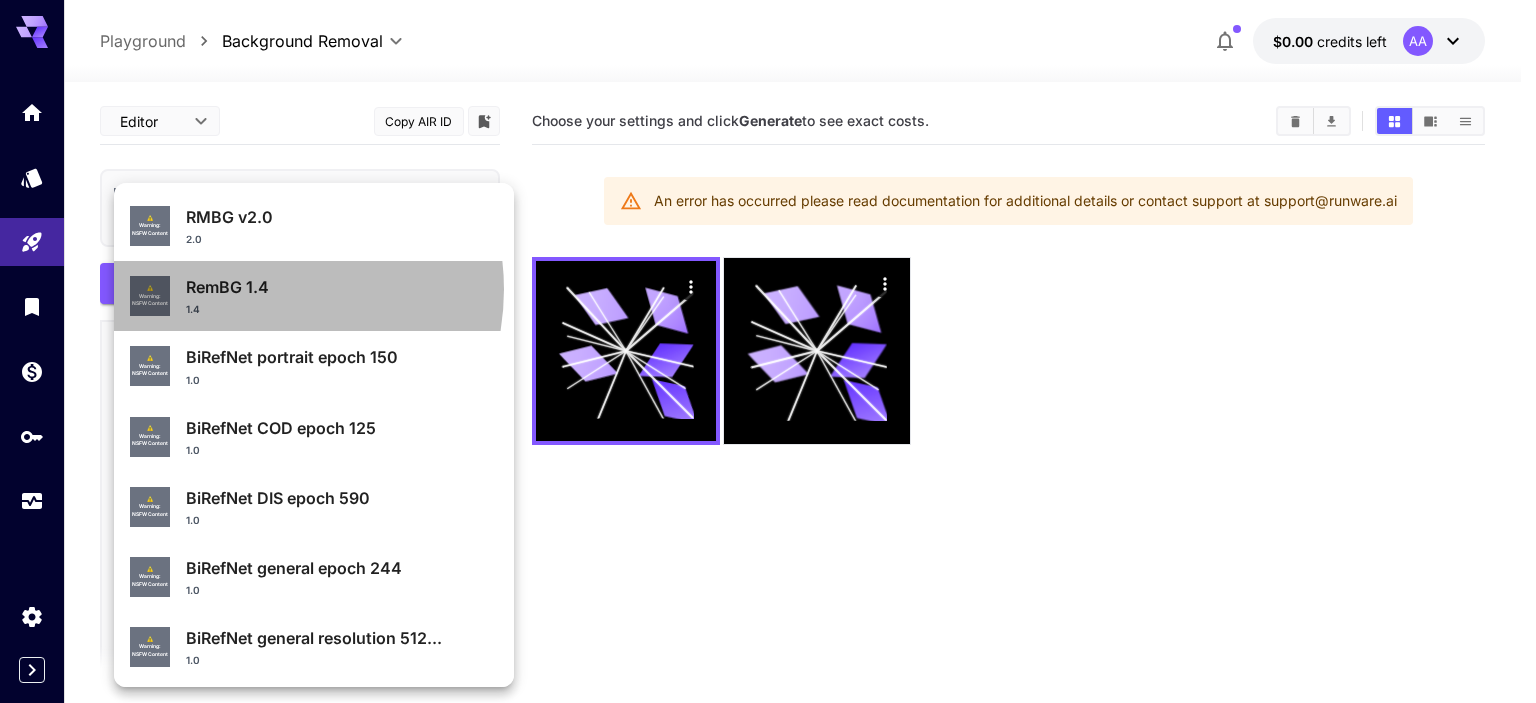 click on "RemBG 1.4" at bounding box center (342, 287) 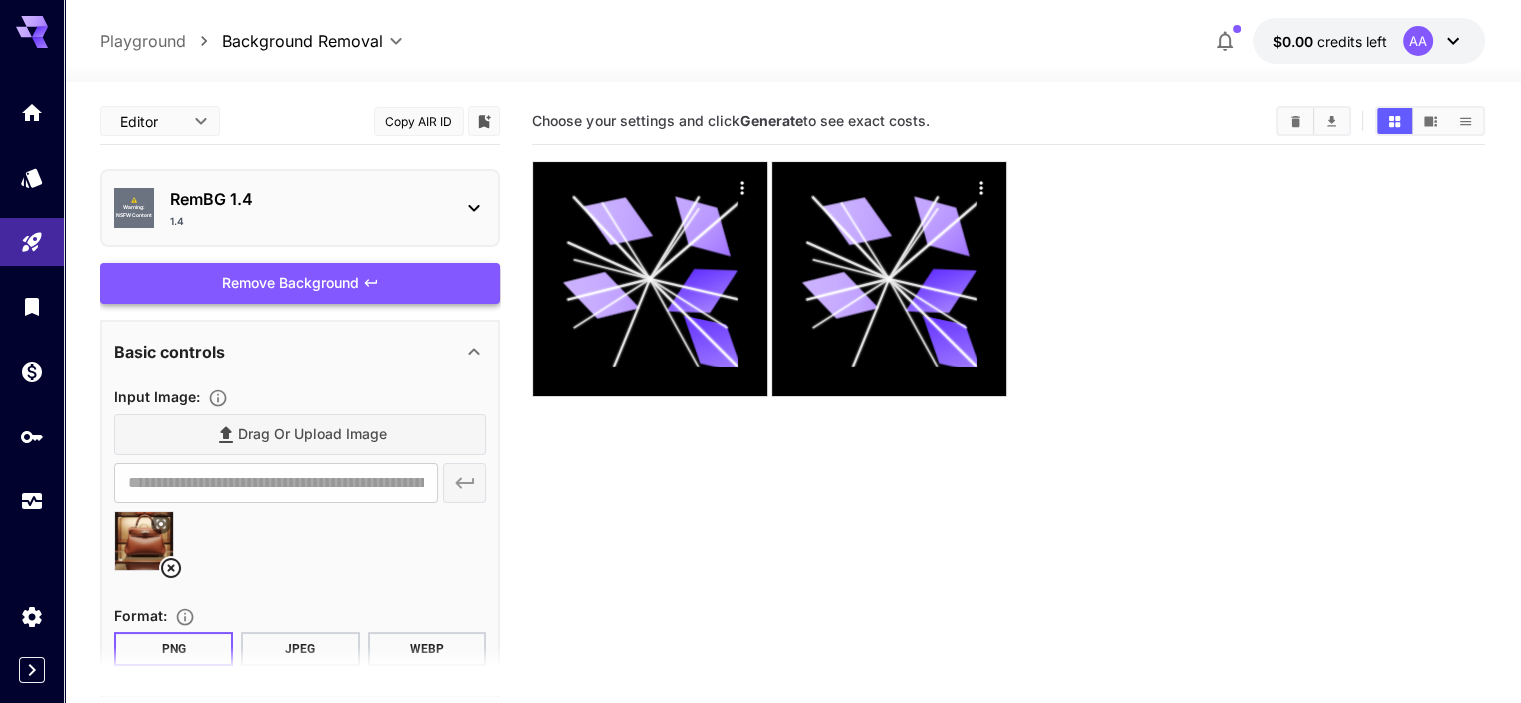 click on "Remove Background" at bounding box center [300, 283] 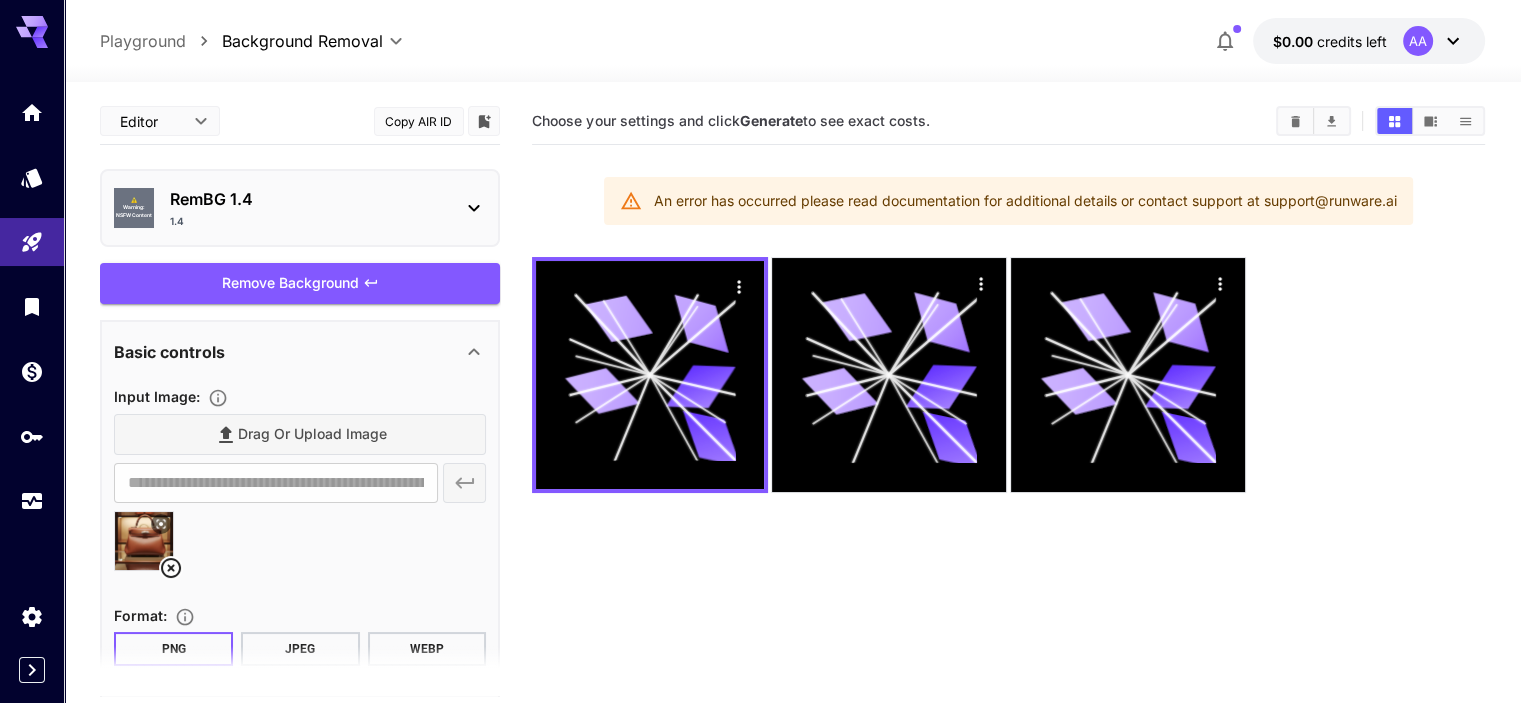 click on "$0.00    credits left  AA" at bounding box center [1369, 41] 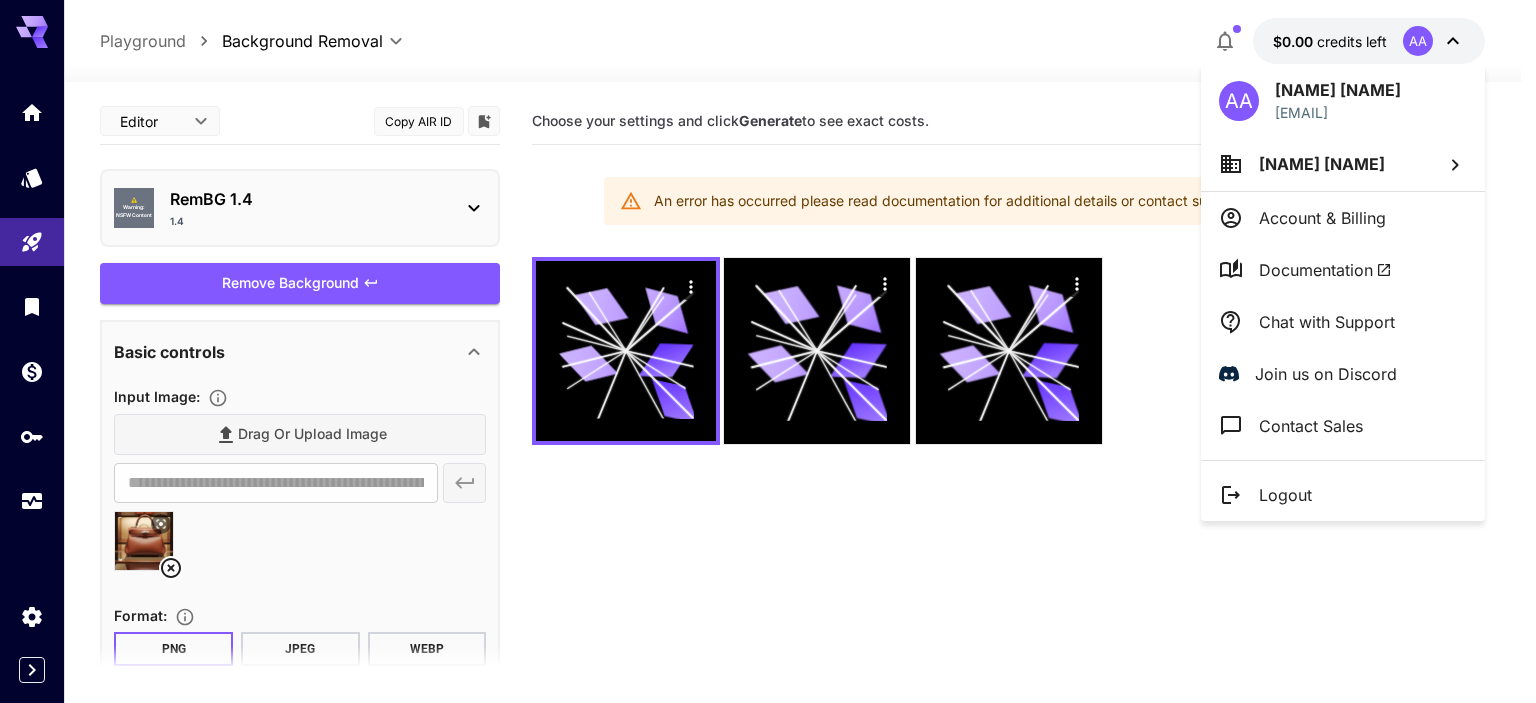 click at bounding box center [768, 351] 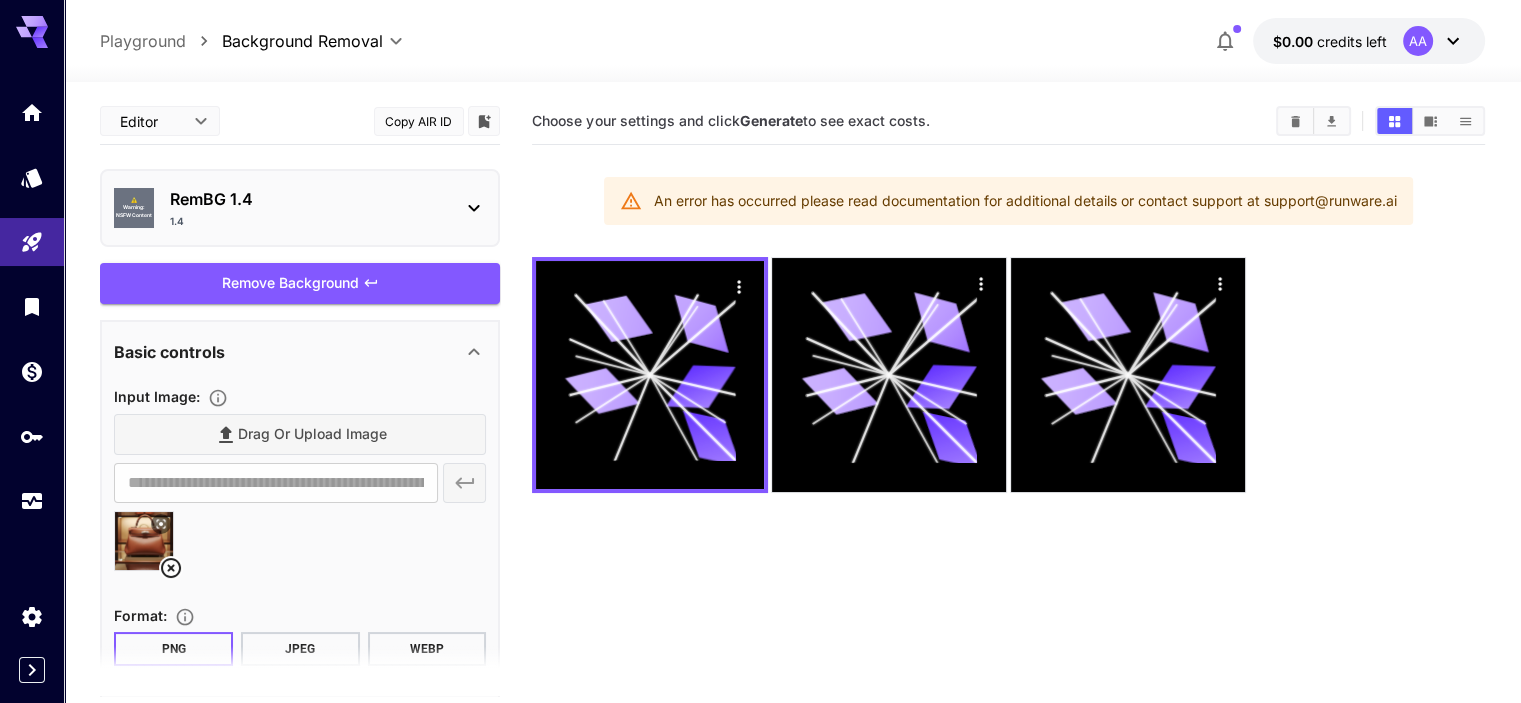 click on "credits left" at bounding box center (1352, 41) 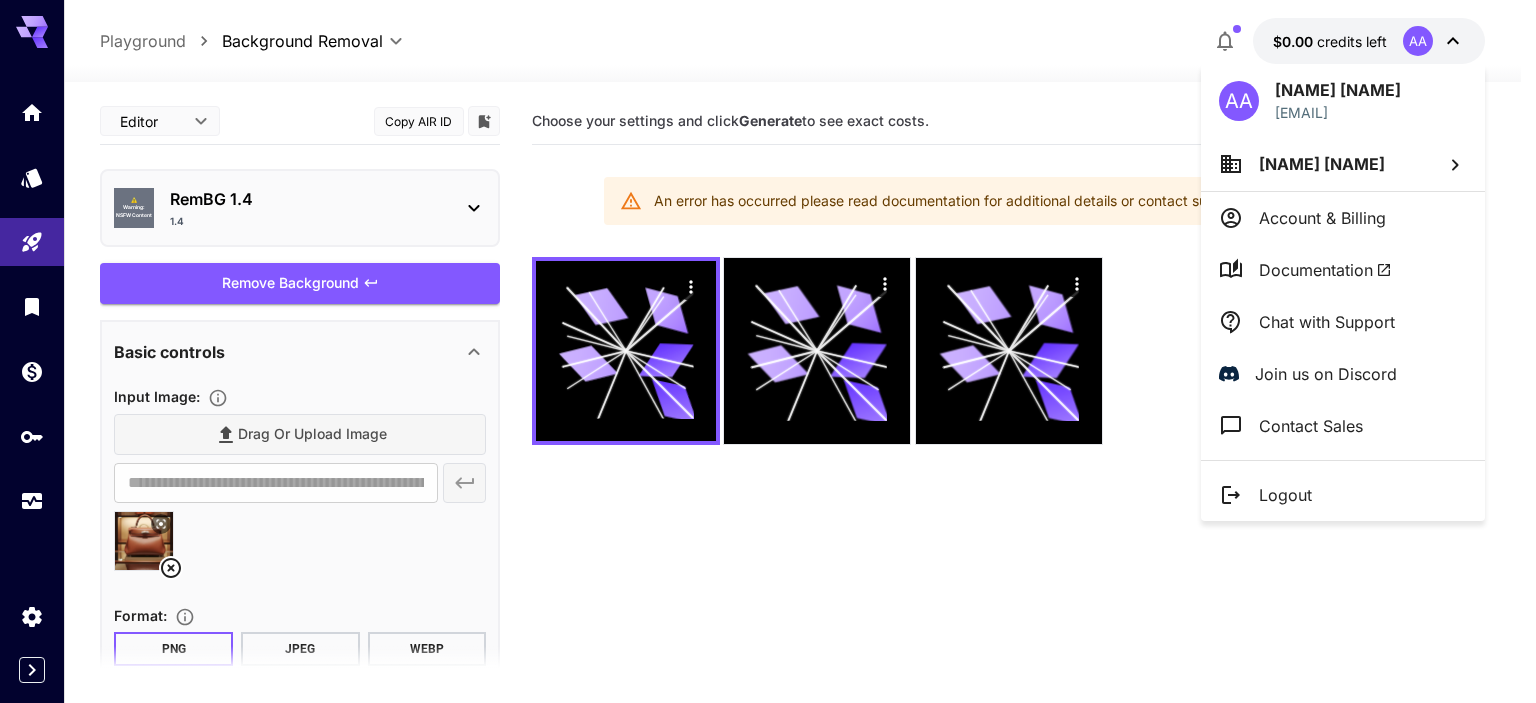 click at bounding box center (768, 351) 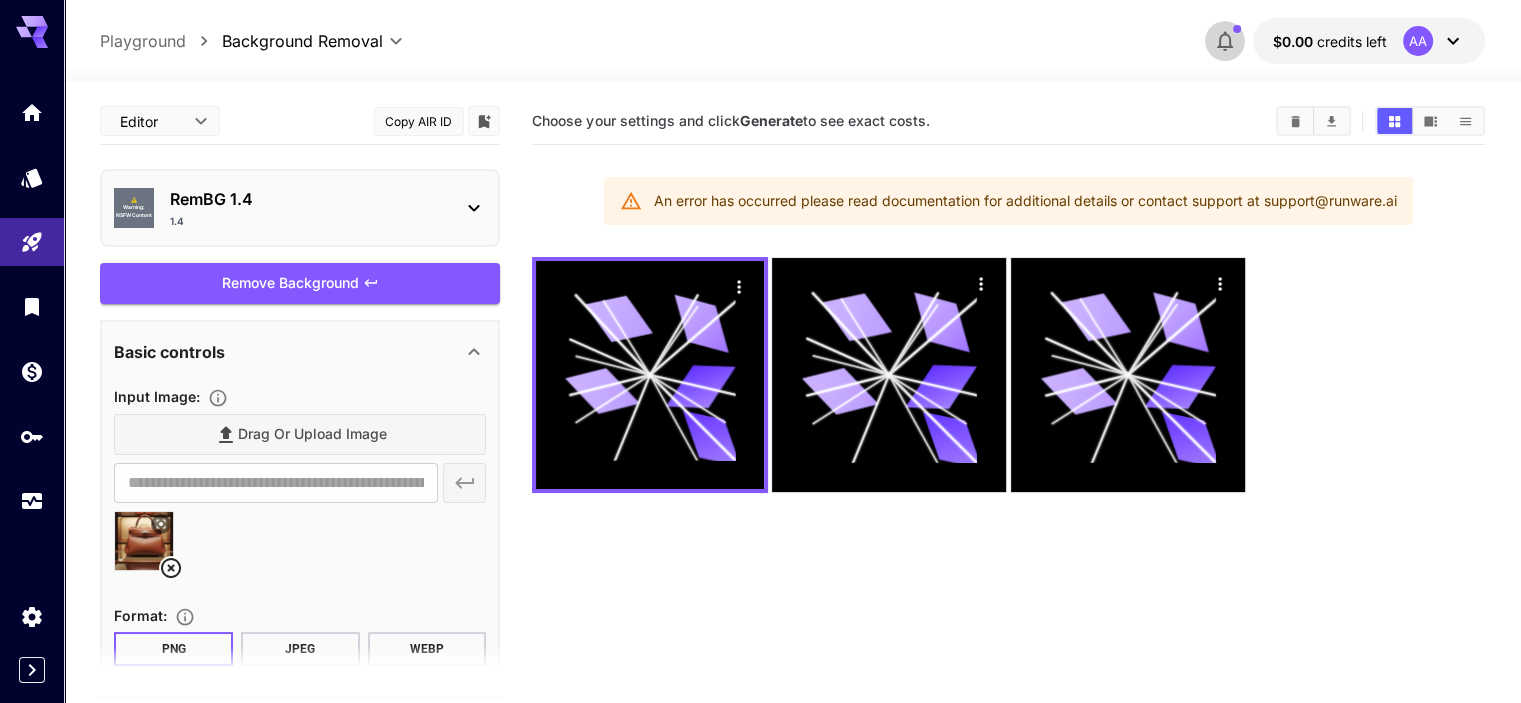 click 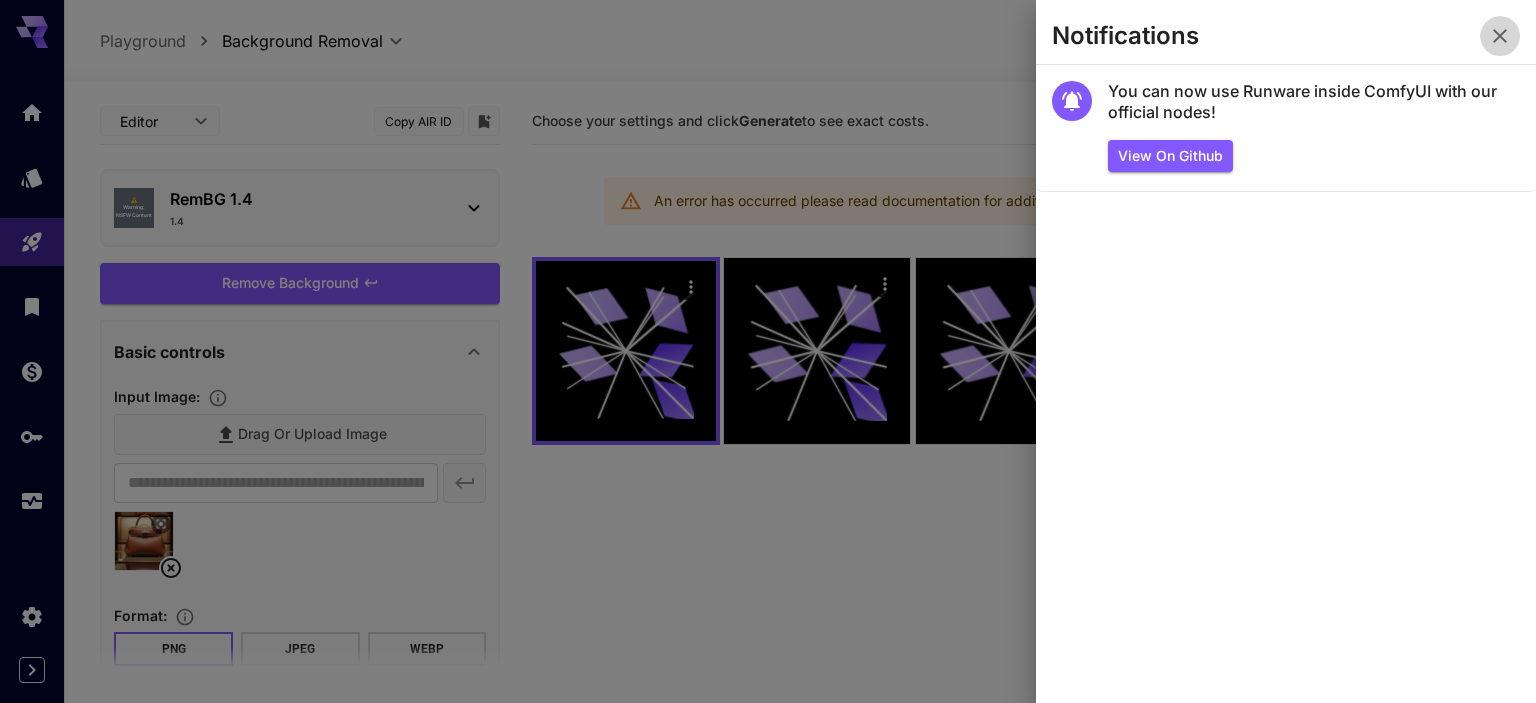 click 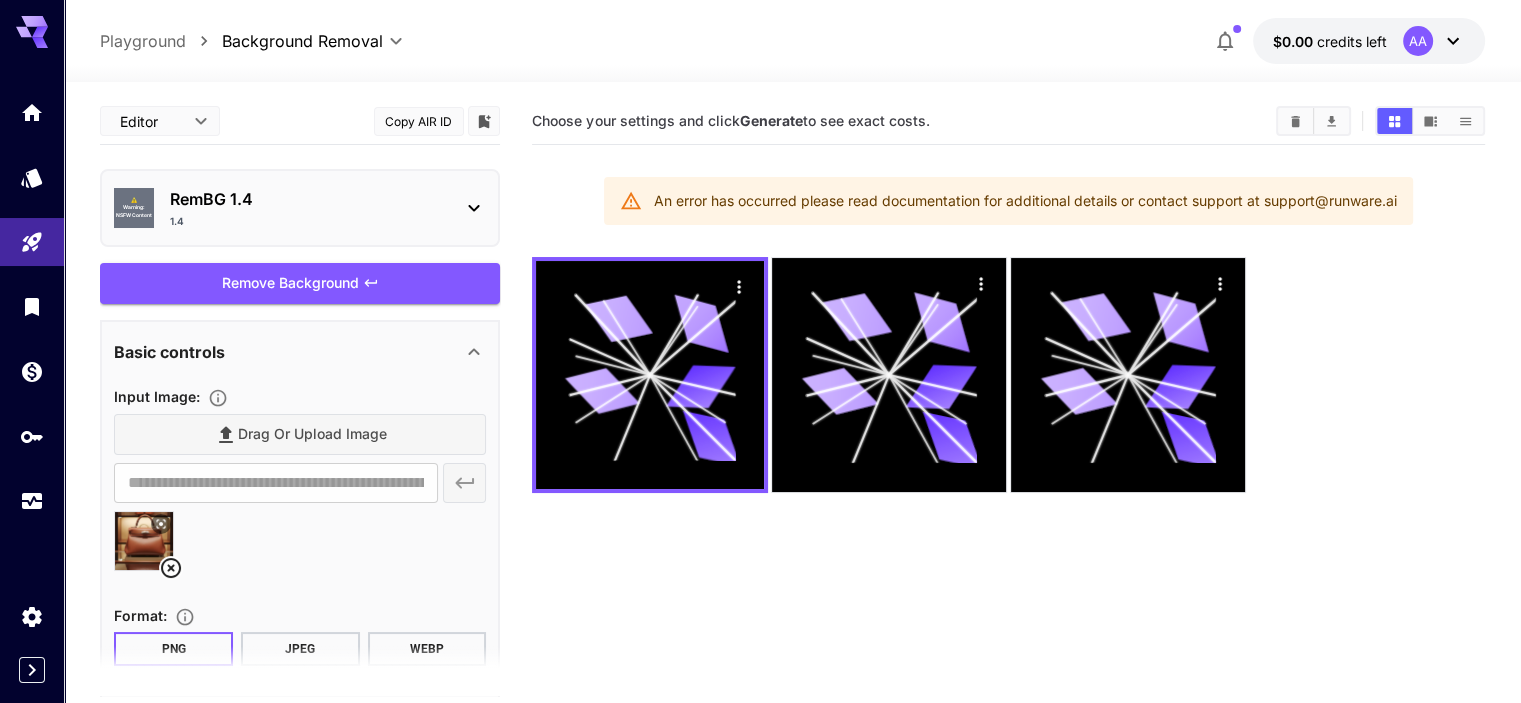 click on "AA" at bounding box center [1434, 41] 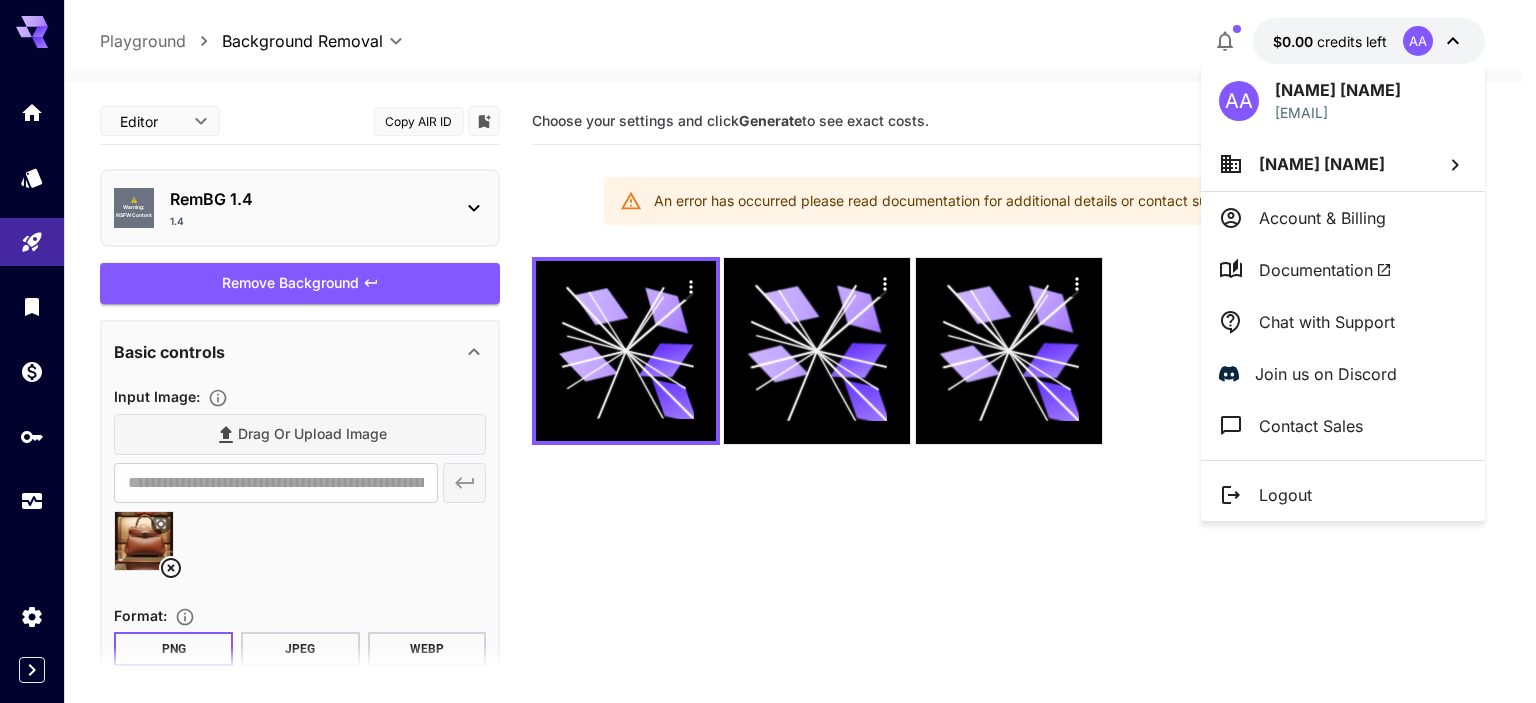 click at bounding box center (768, 351) 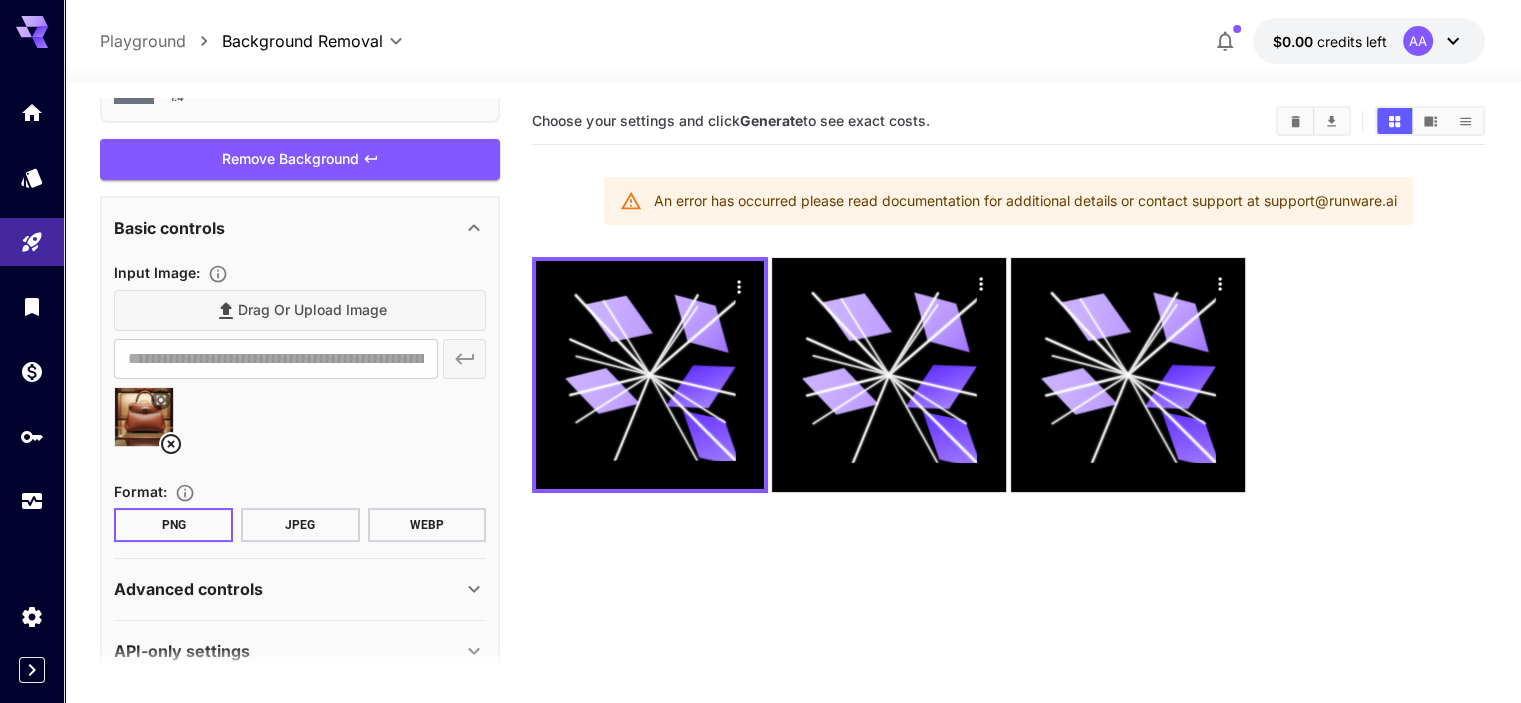 scroll, scrollTop: 158, scrollLeft: 0, axis: vertical 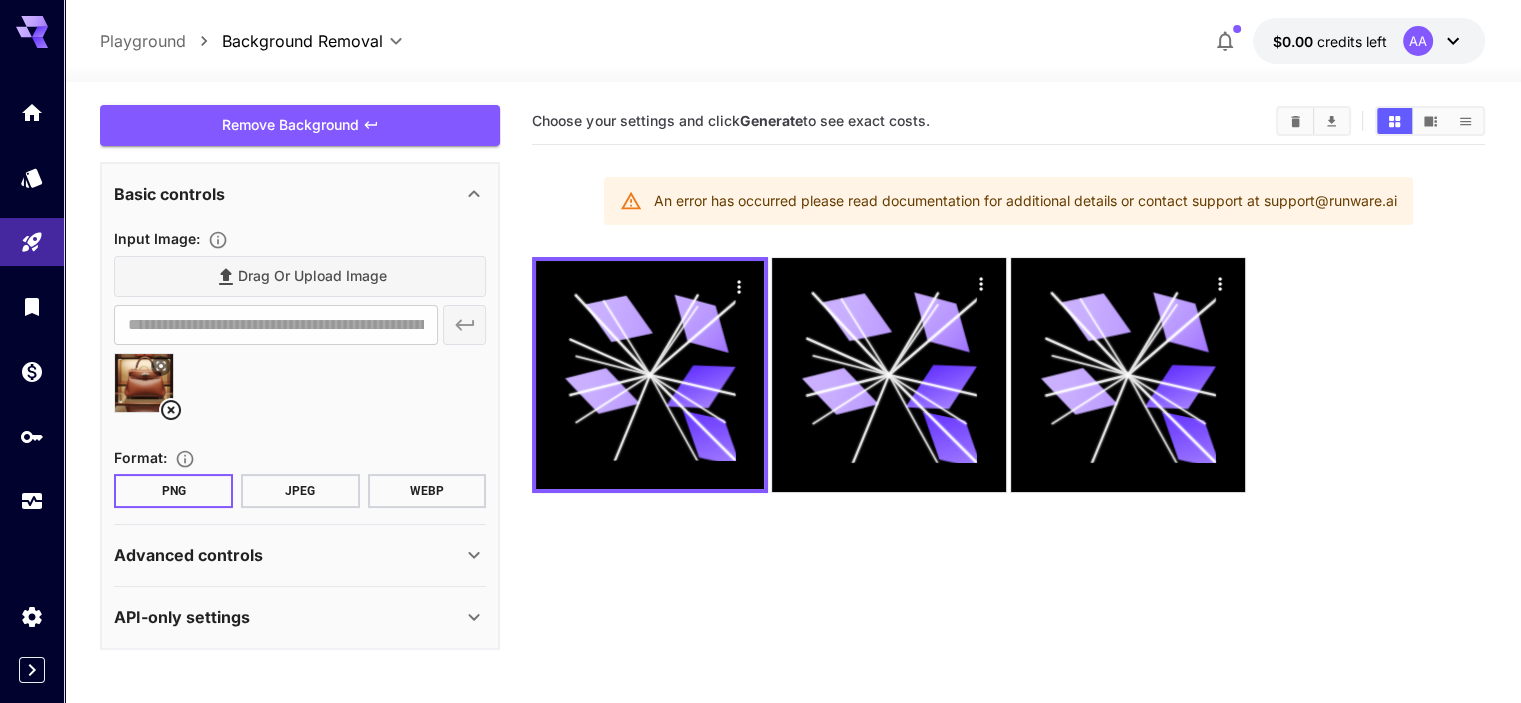 click on "Advanced controls" at bounding box center [188, 555] 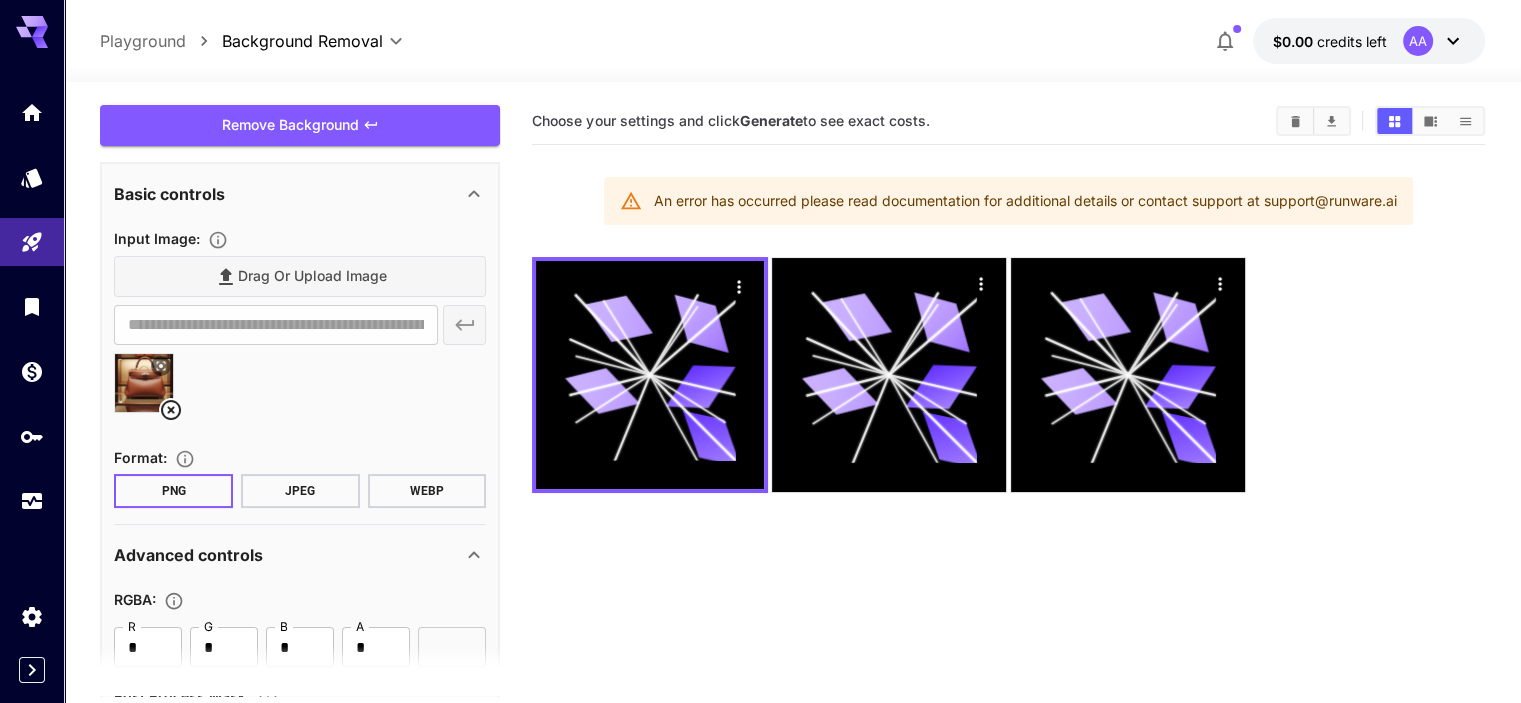 click on "Advanced controls" at bounding box center (188, 555) 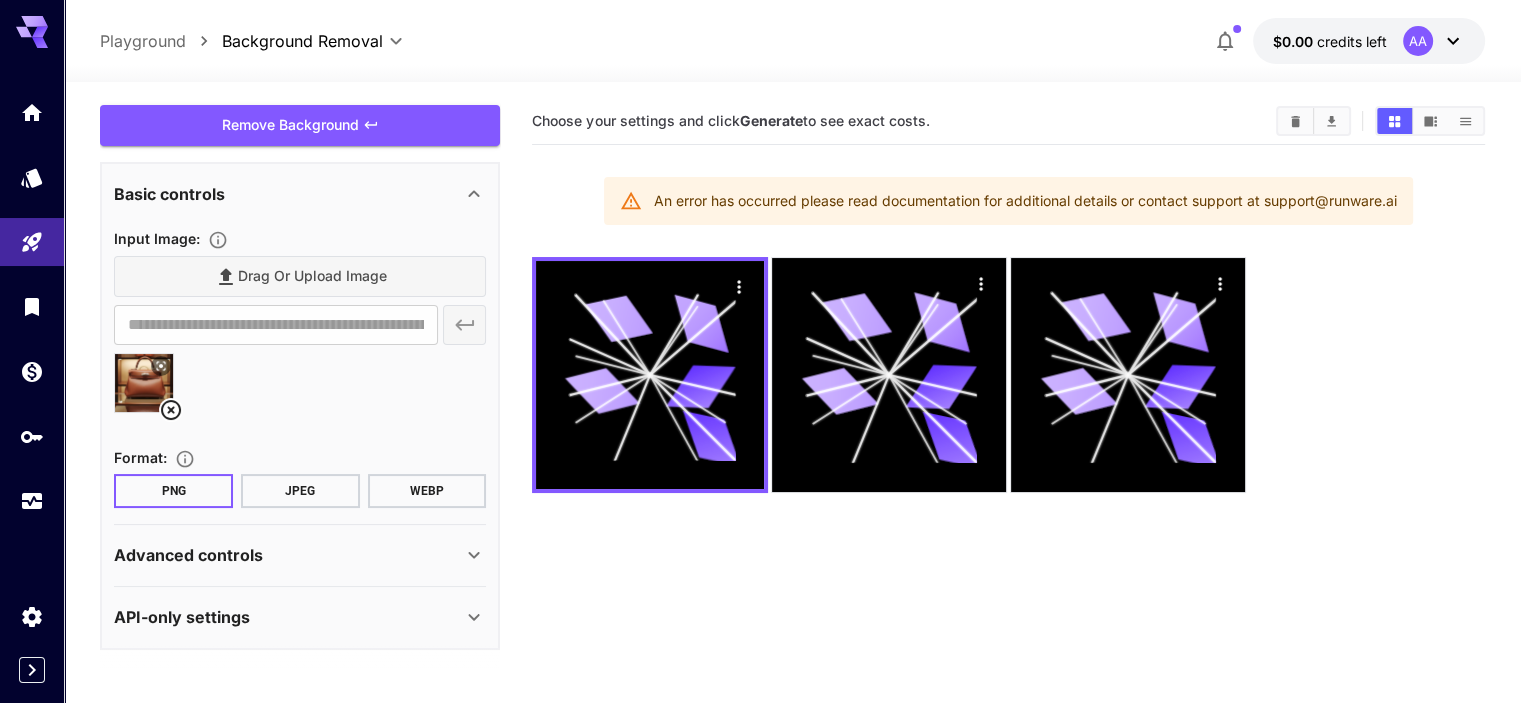click on "Advanced controls" at bounding box center (288, 555) 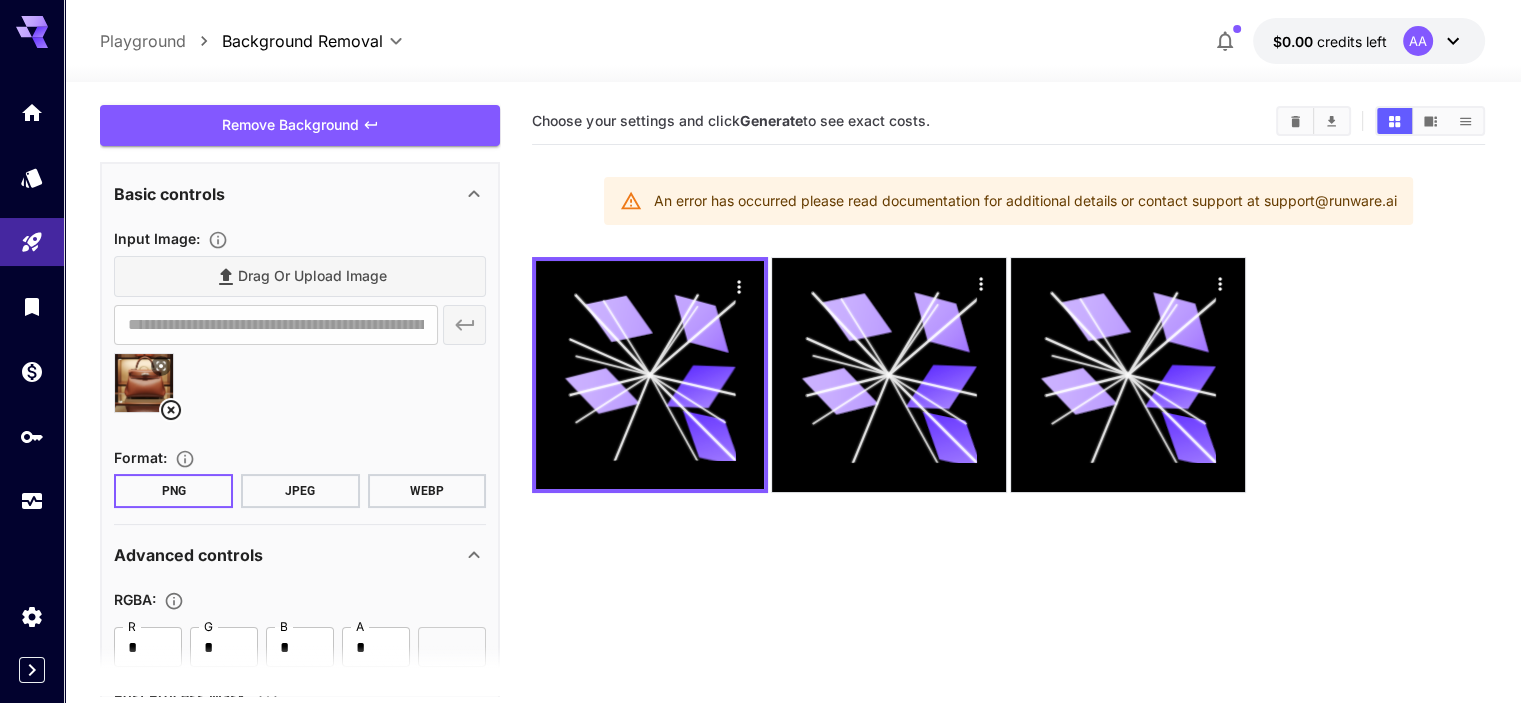 click on "Advanced controls" at bounding box center (288, 555) 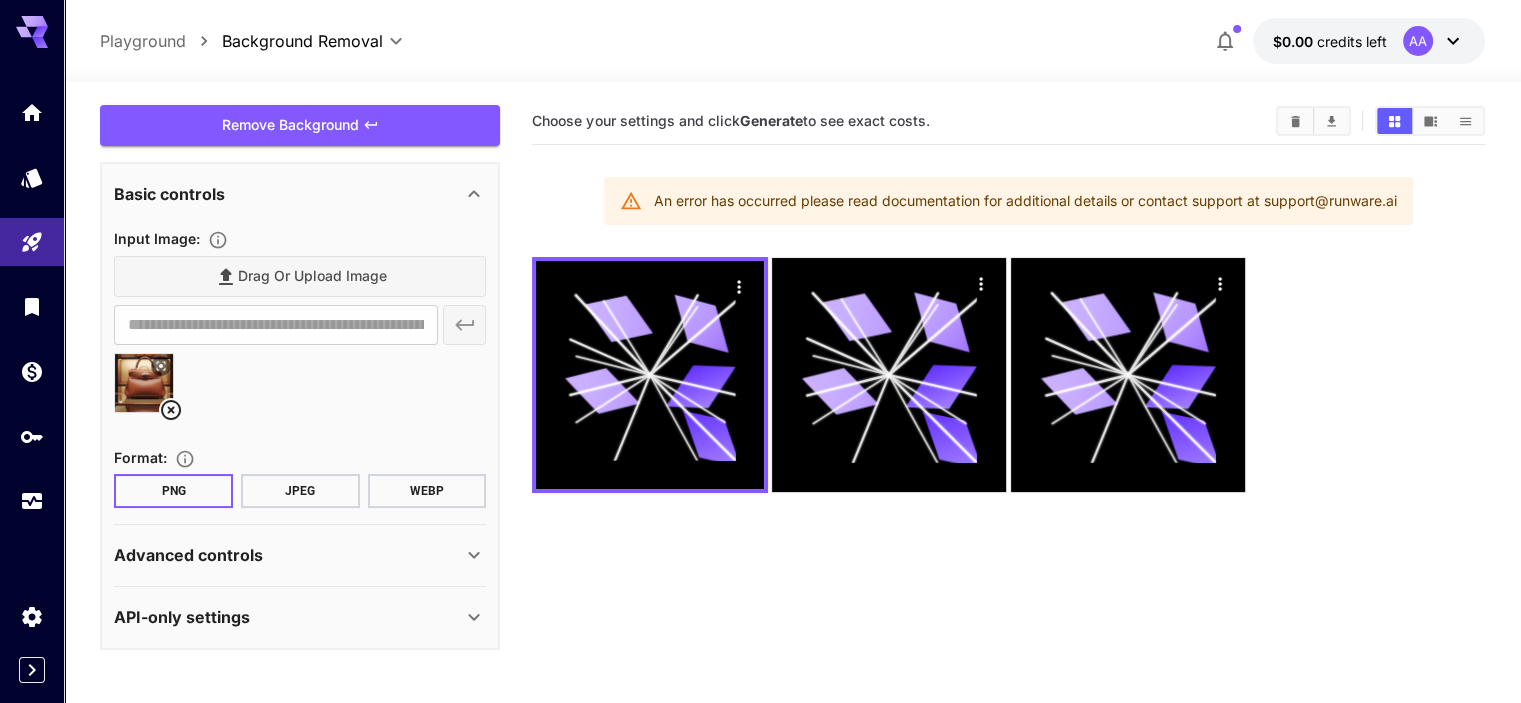 click on "API-only settings" at bounding box center (288, 617) 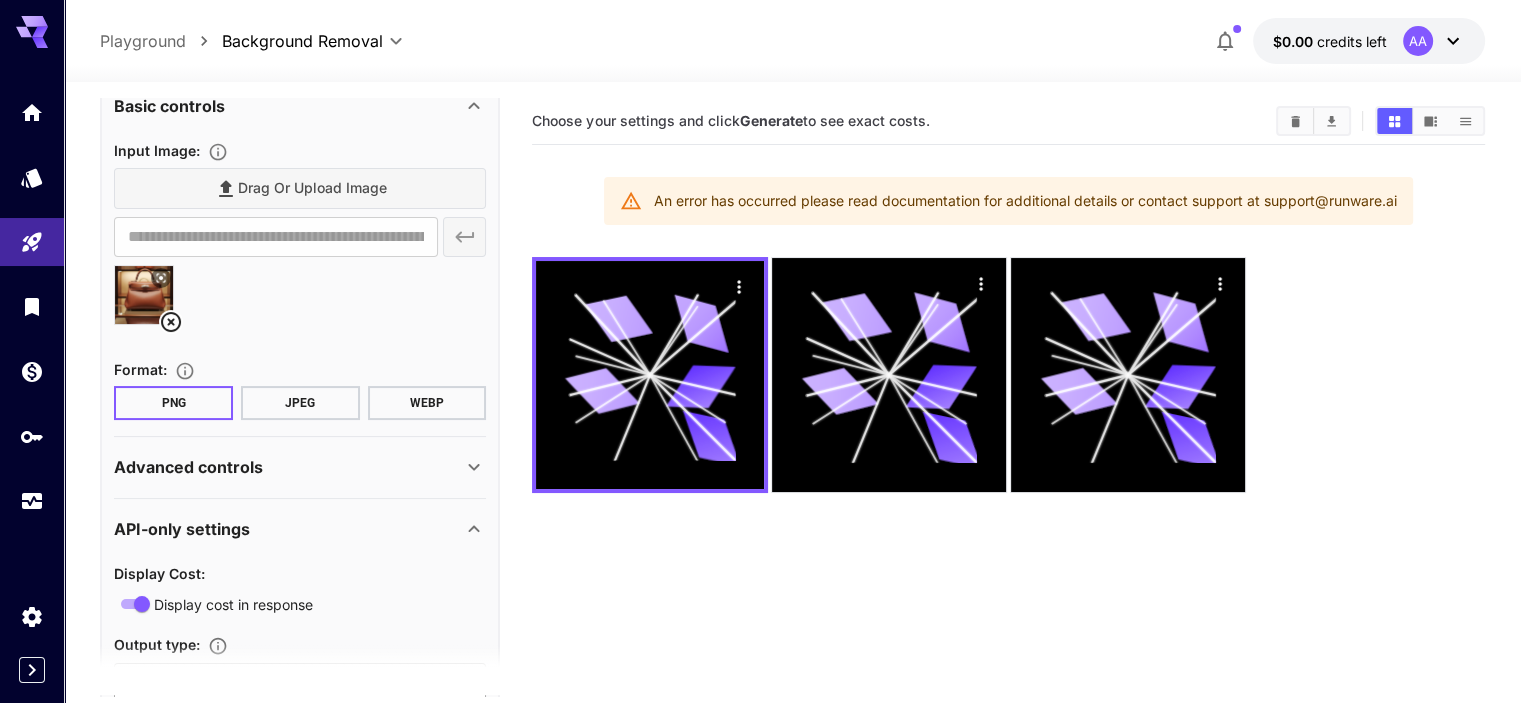 scroll, scrollTop: 340, scrollLeft: 0, axis: vertical 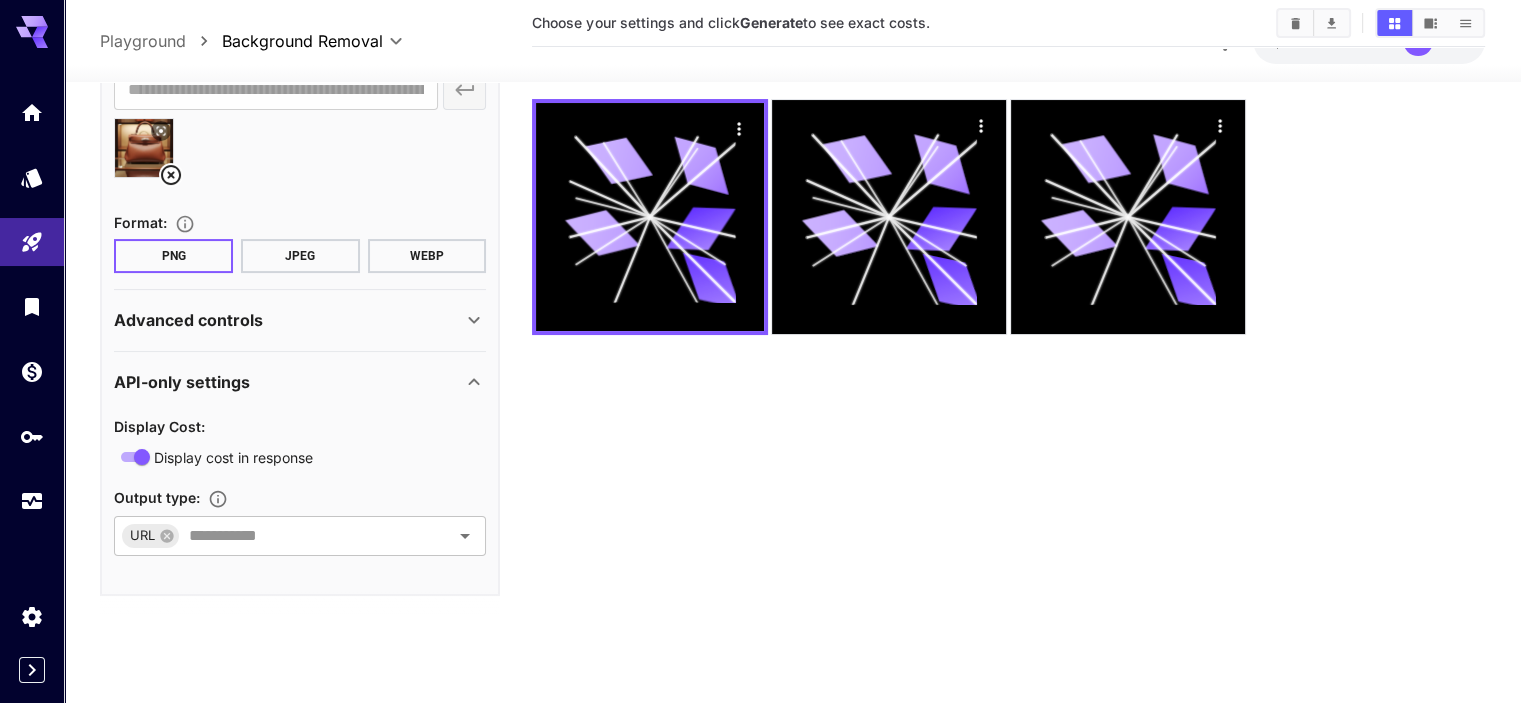 click 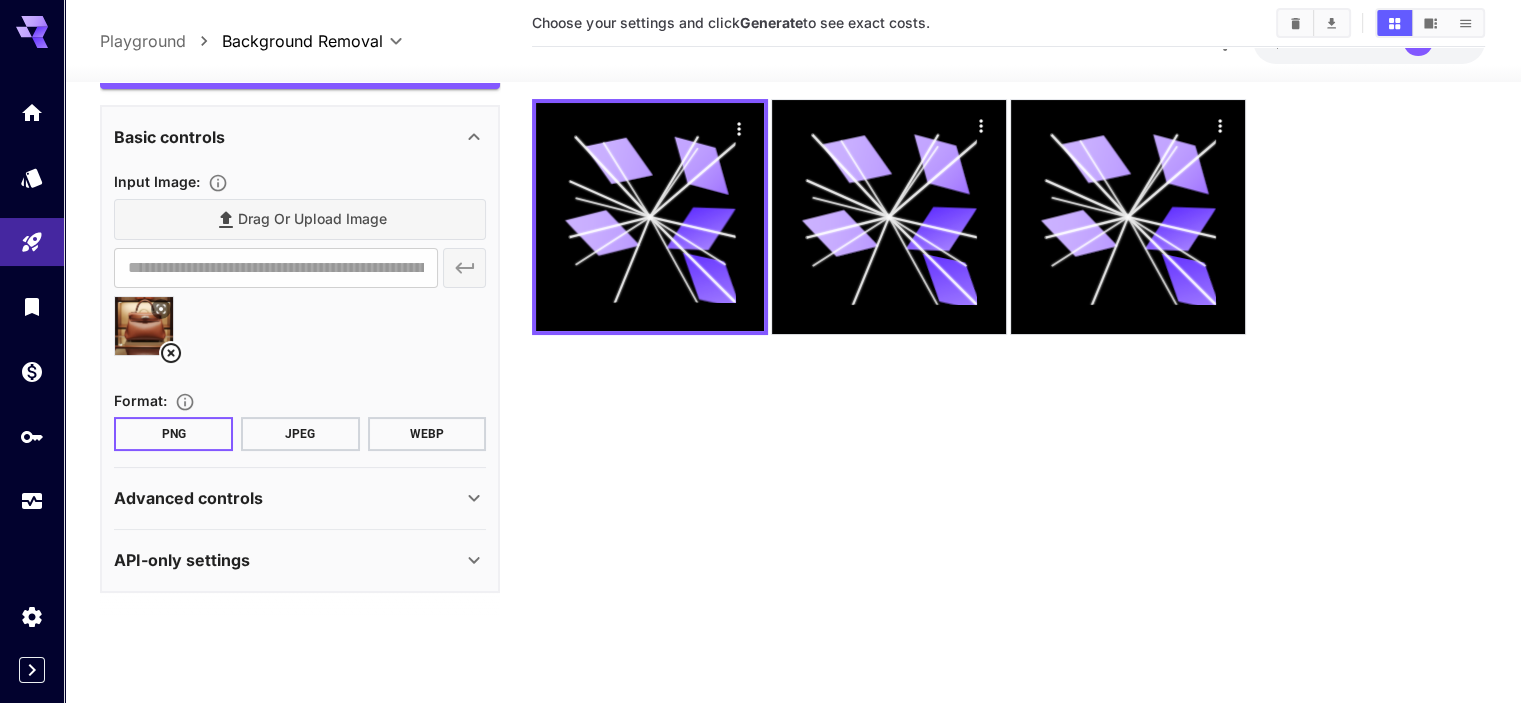 scroll, scrollTop: 156, scrollLeft: 0, axis: vertical 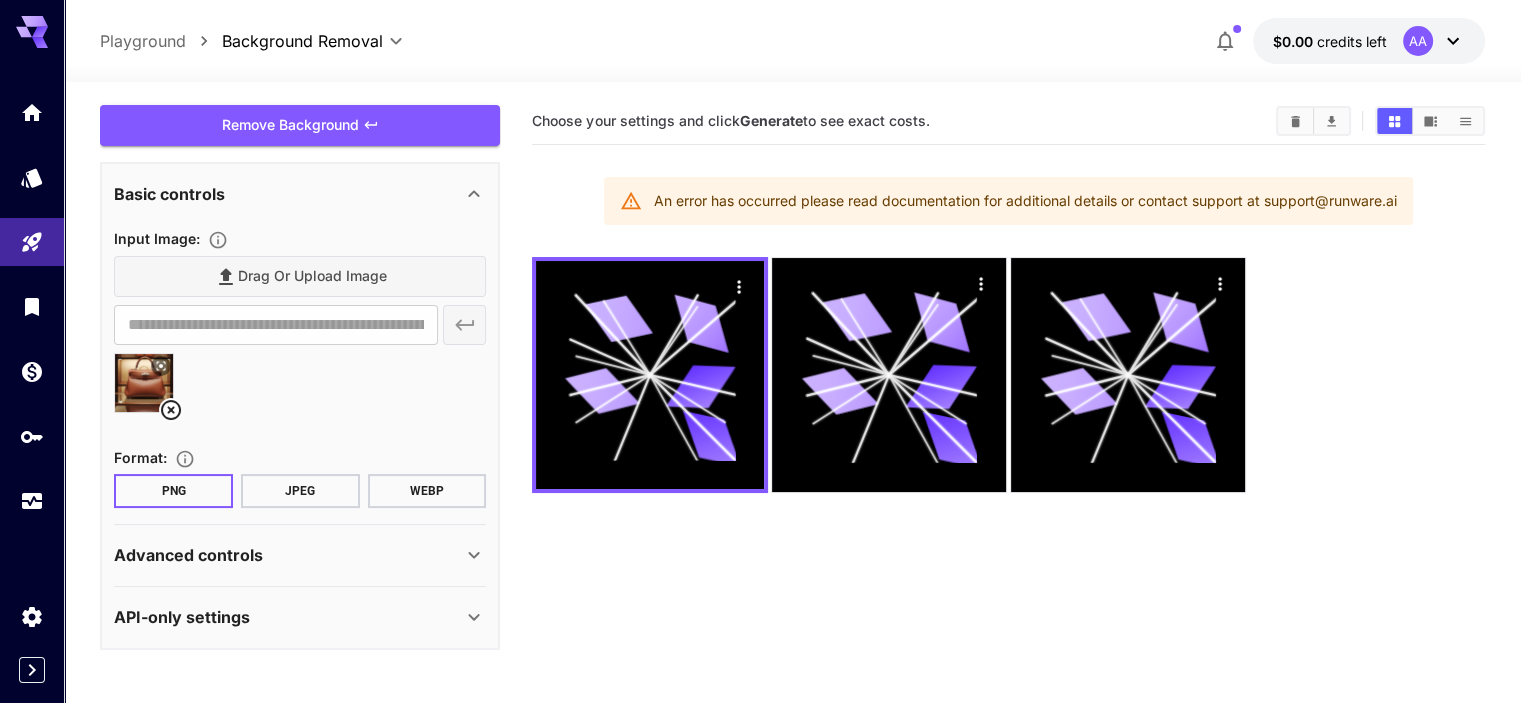 click on "AA" at bounding box center [1434, 41] 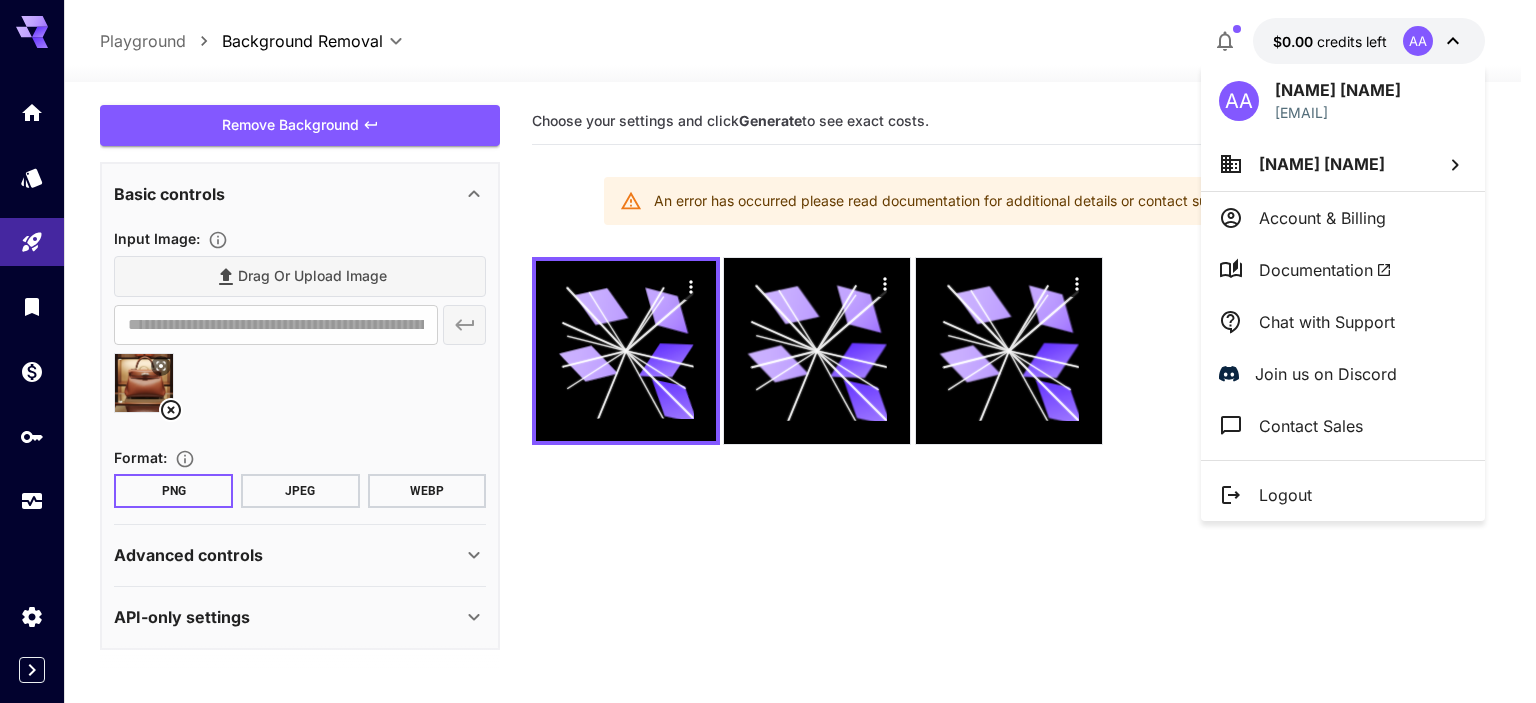 click on "Account & Billing" at bounding box center (1322, 218) 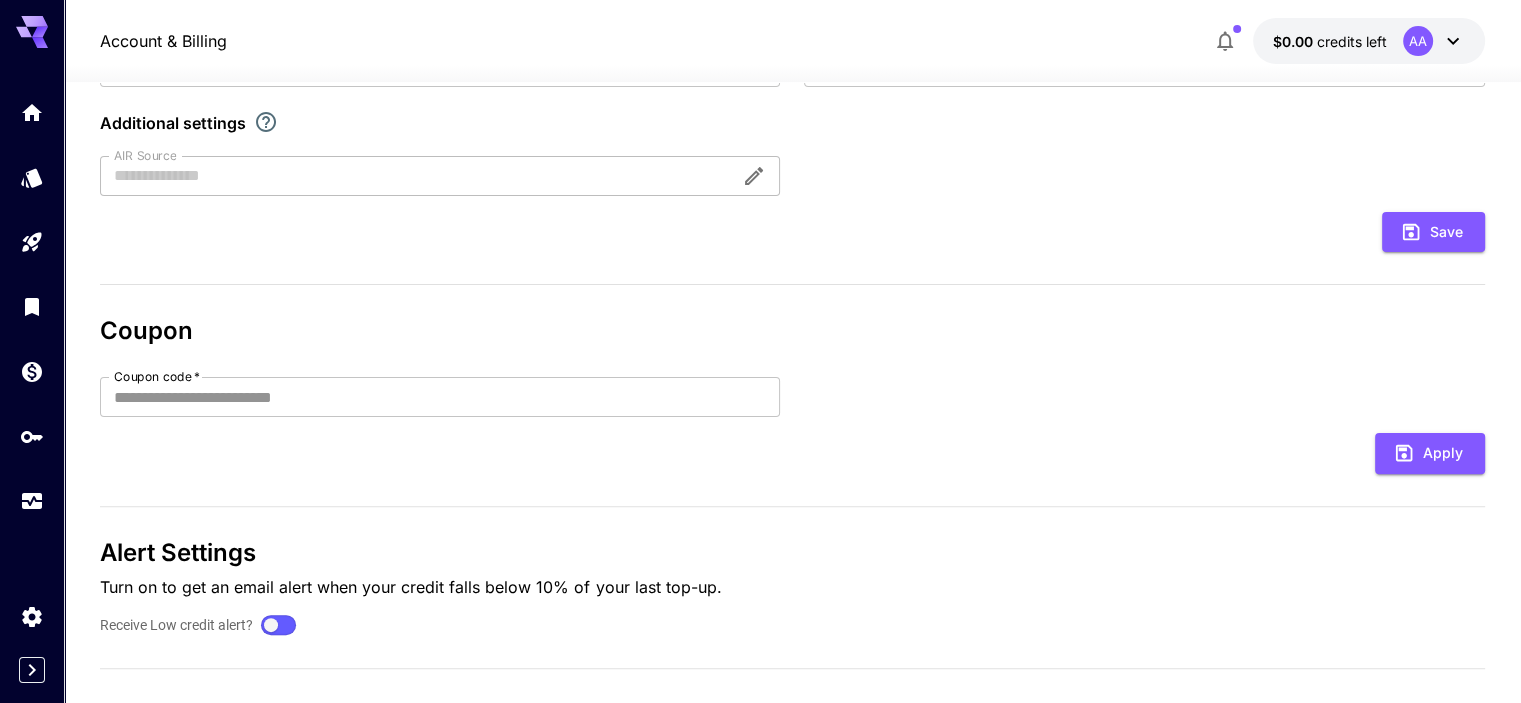 scroll, scrollTop: 0, scrollLeft: 0, axis: both 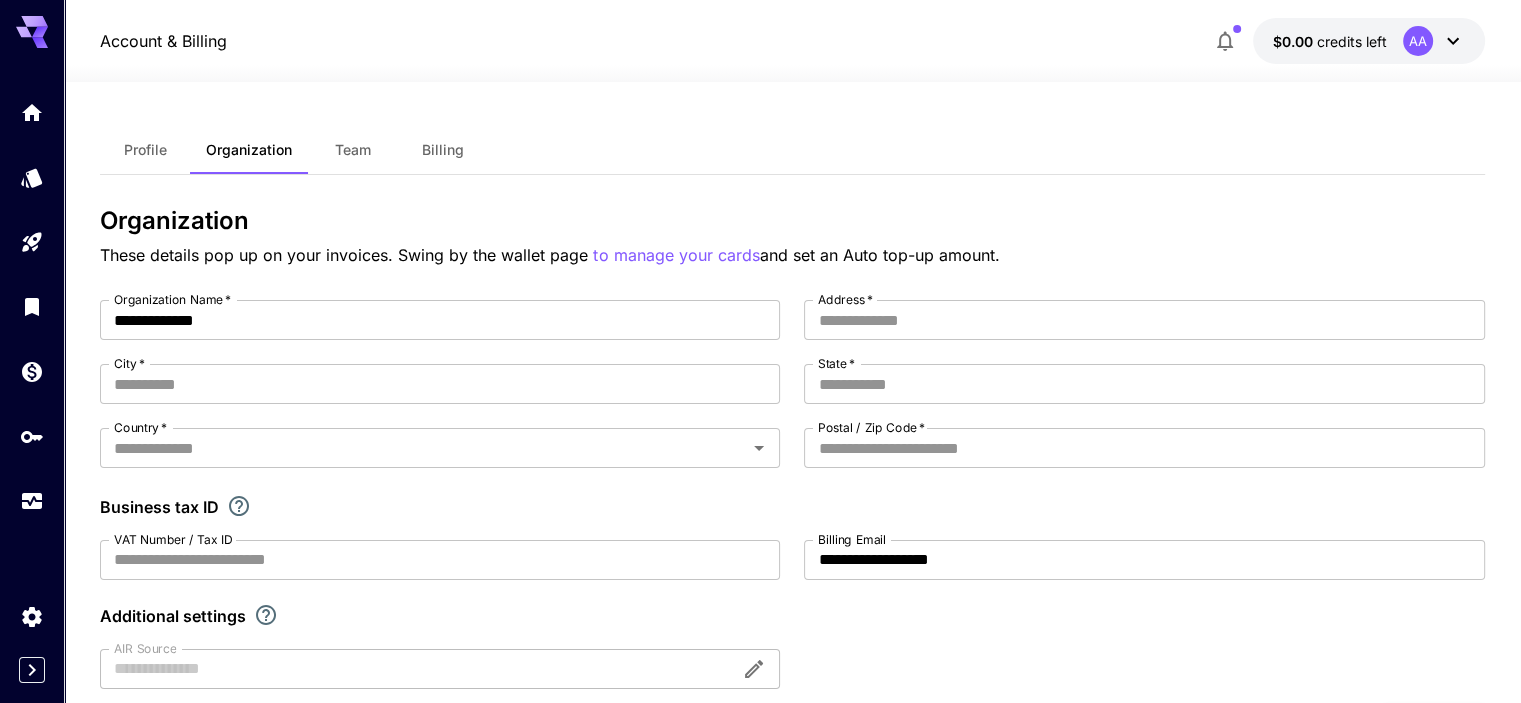 click on "Billing" at bounding box center [443, 150] 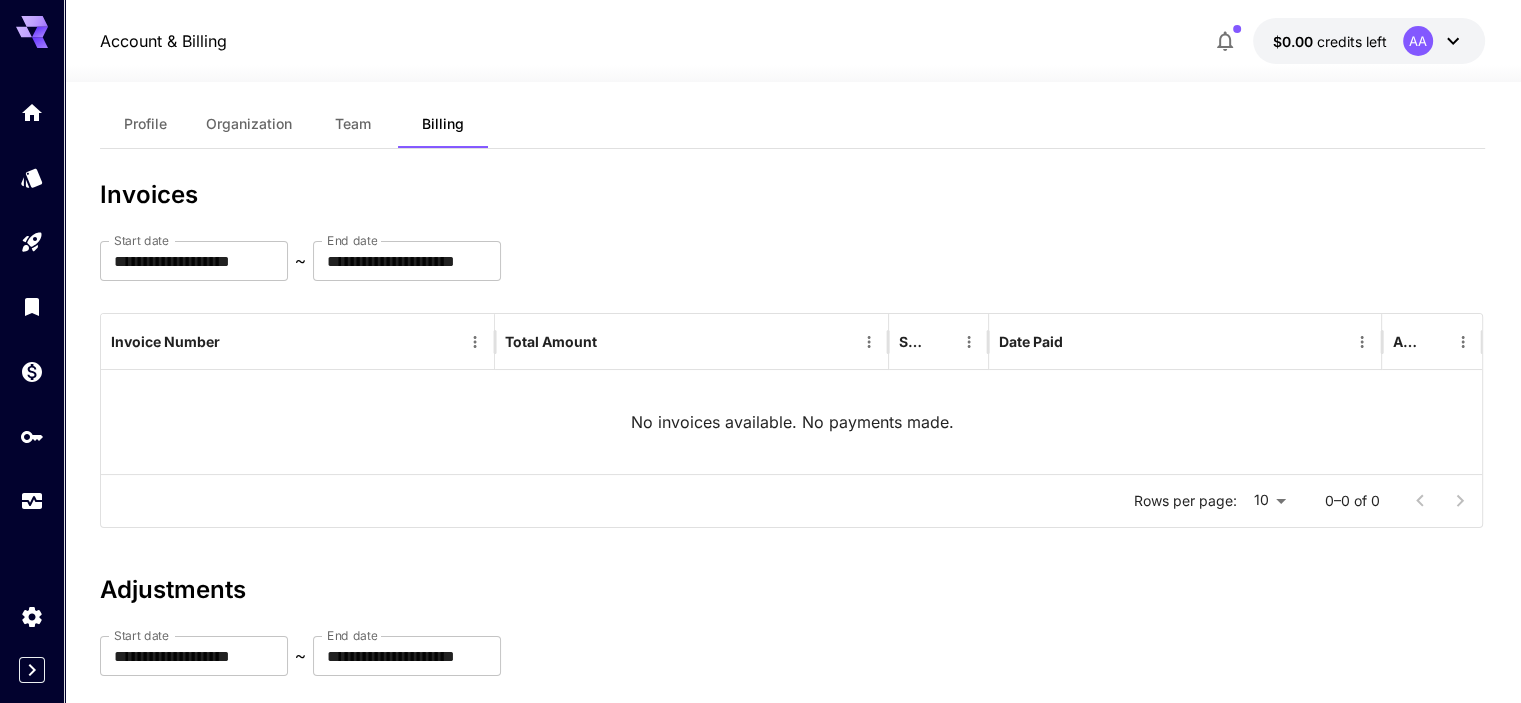 scroll, scrollTop: 0, scrollLeft: 0, axis: both 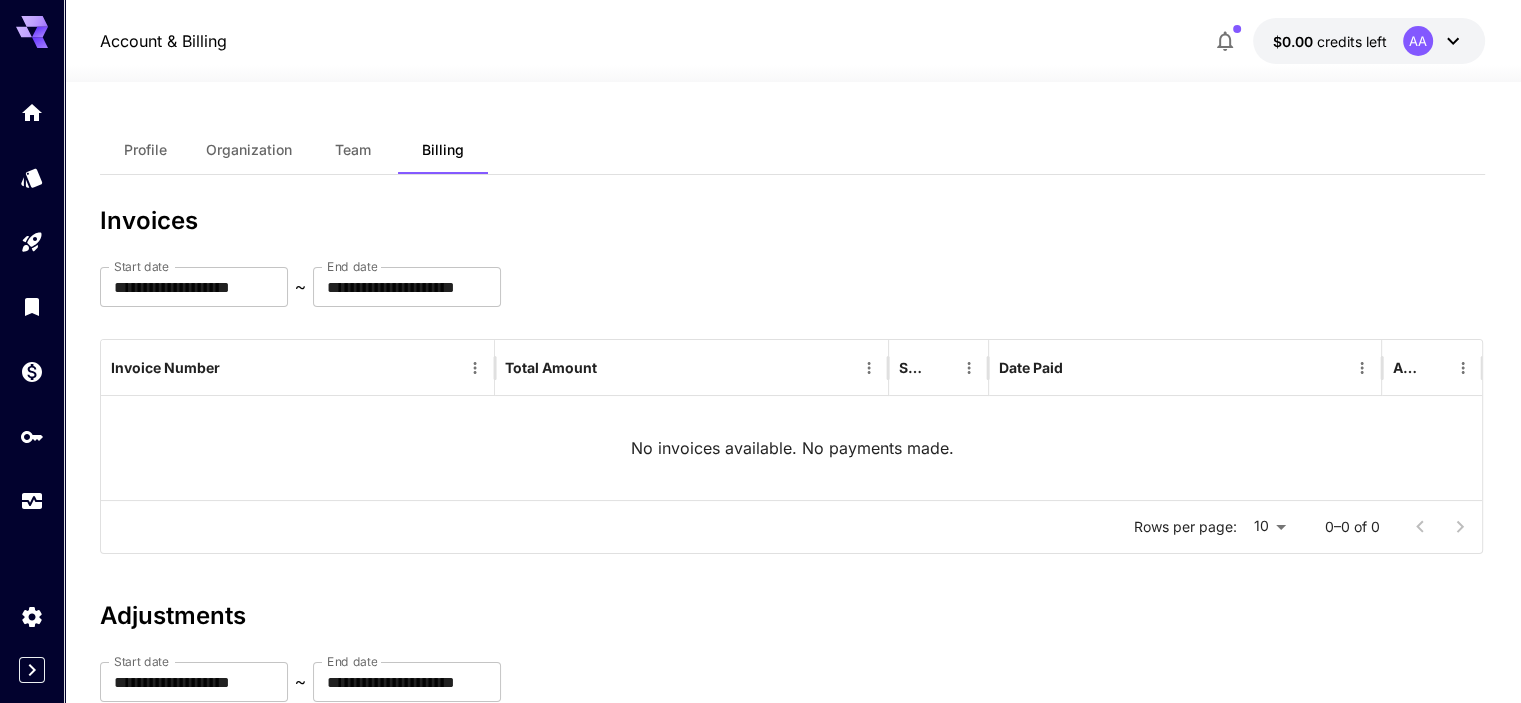 click on "Profile" at bounding box center [145, 150] 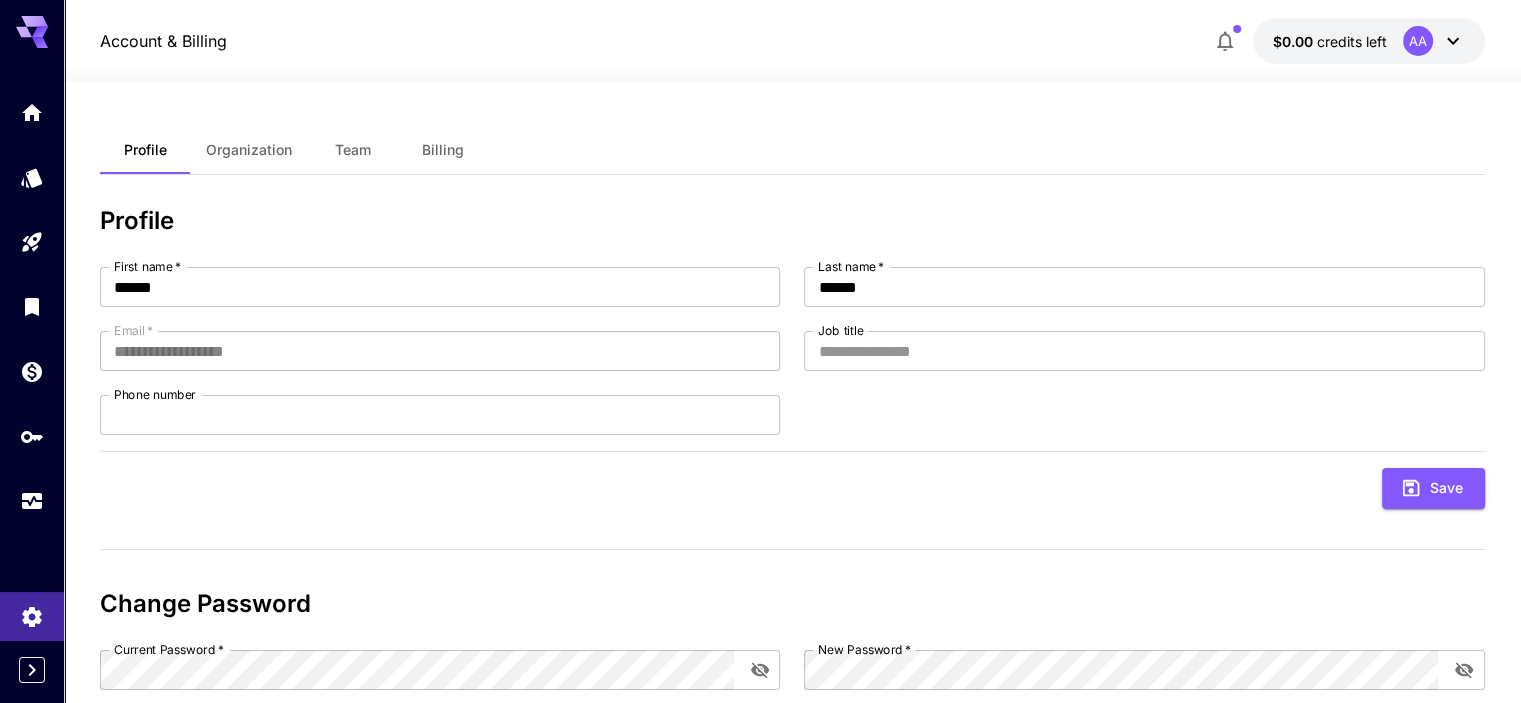 click on "Organization" at bounding box center (249, 150) 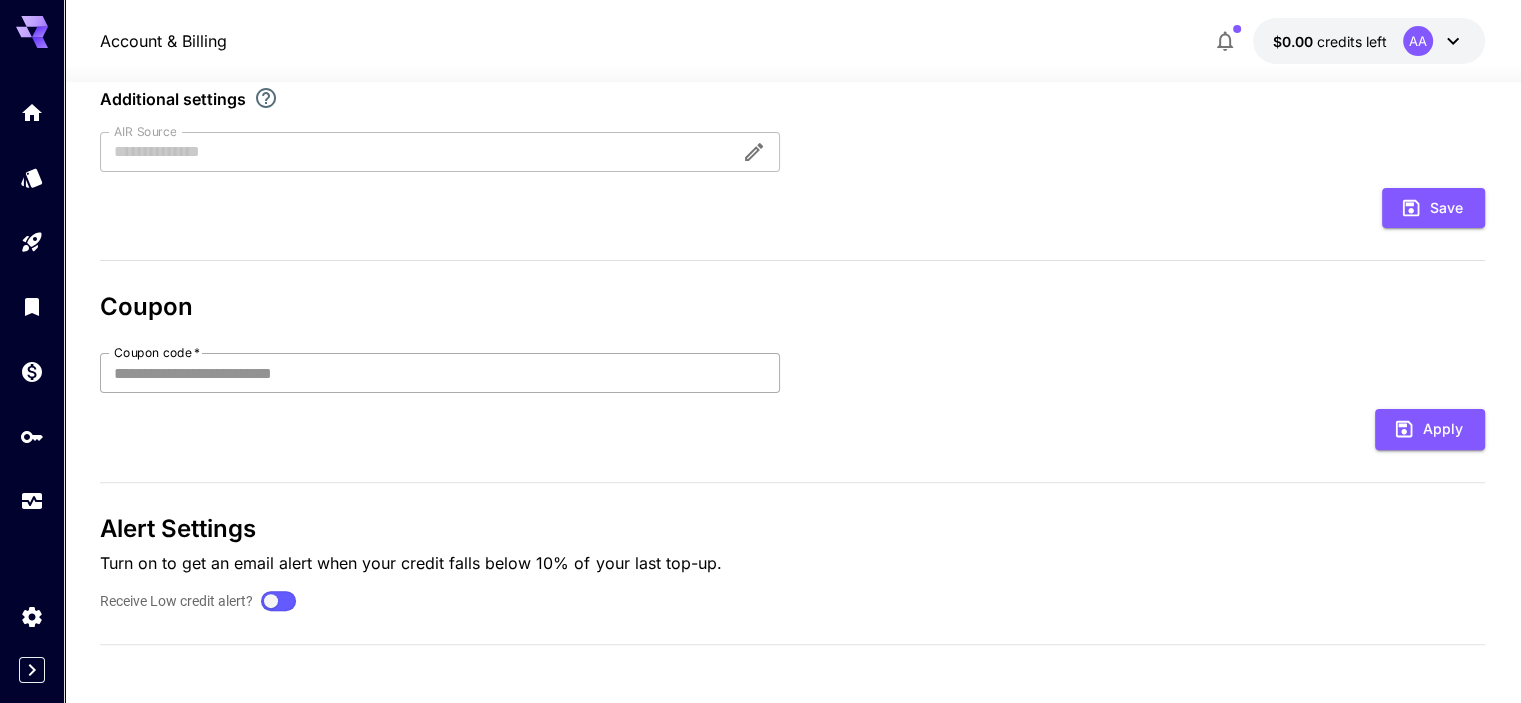 scroll, scrollTop: 0, scrollLeft: 0, axis: both 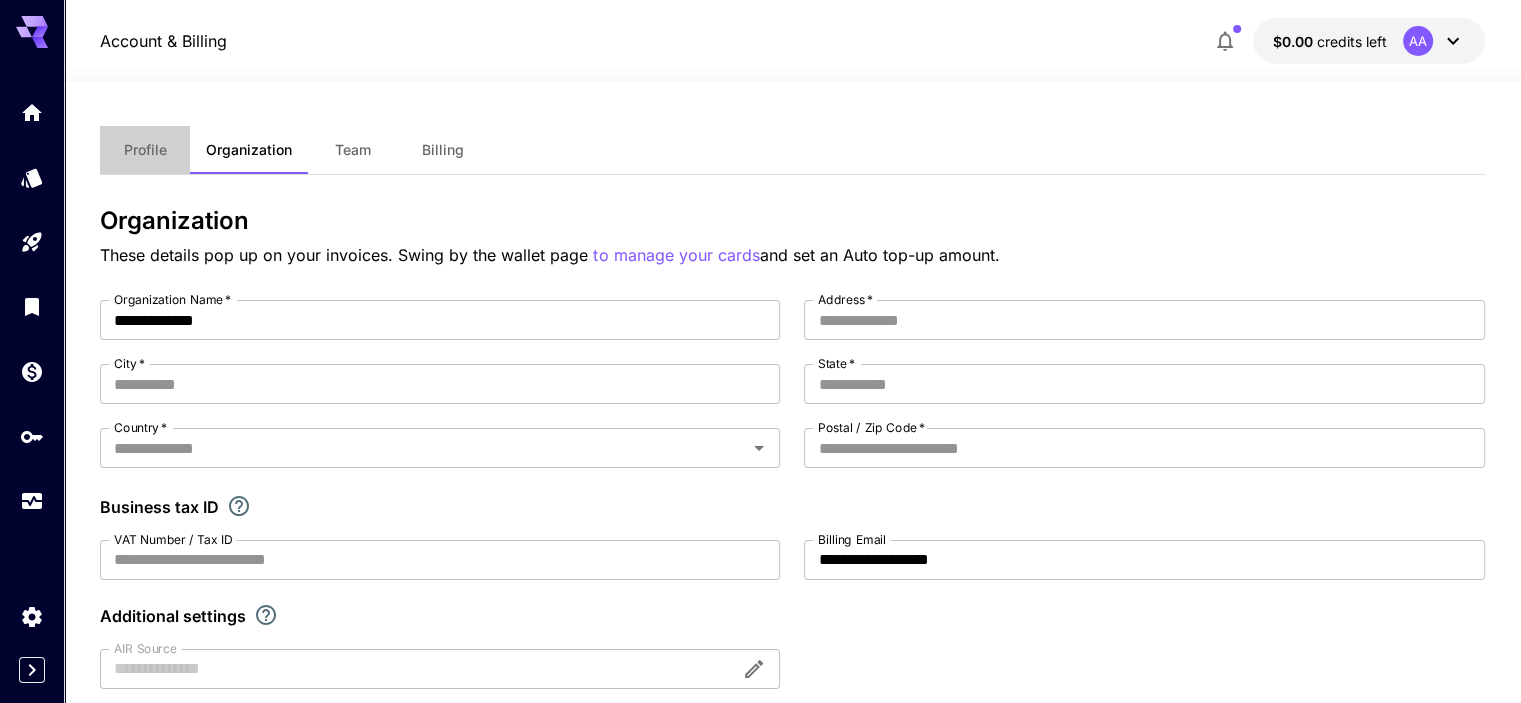 click on "Profile" at bounding box center [145, 150] 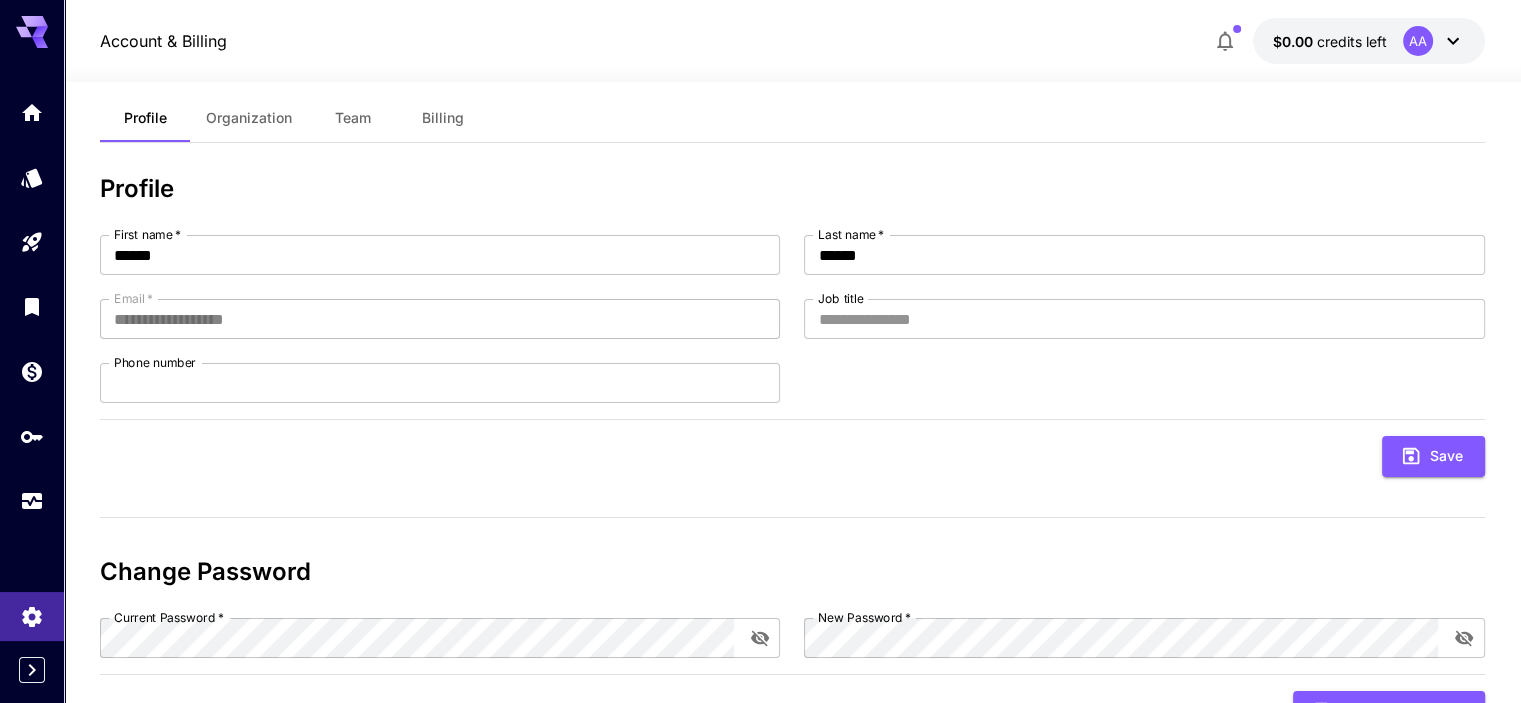 scroll, scrollTop: 0, scrollLeft: 0, axis: both 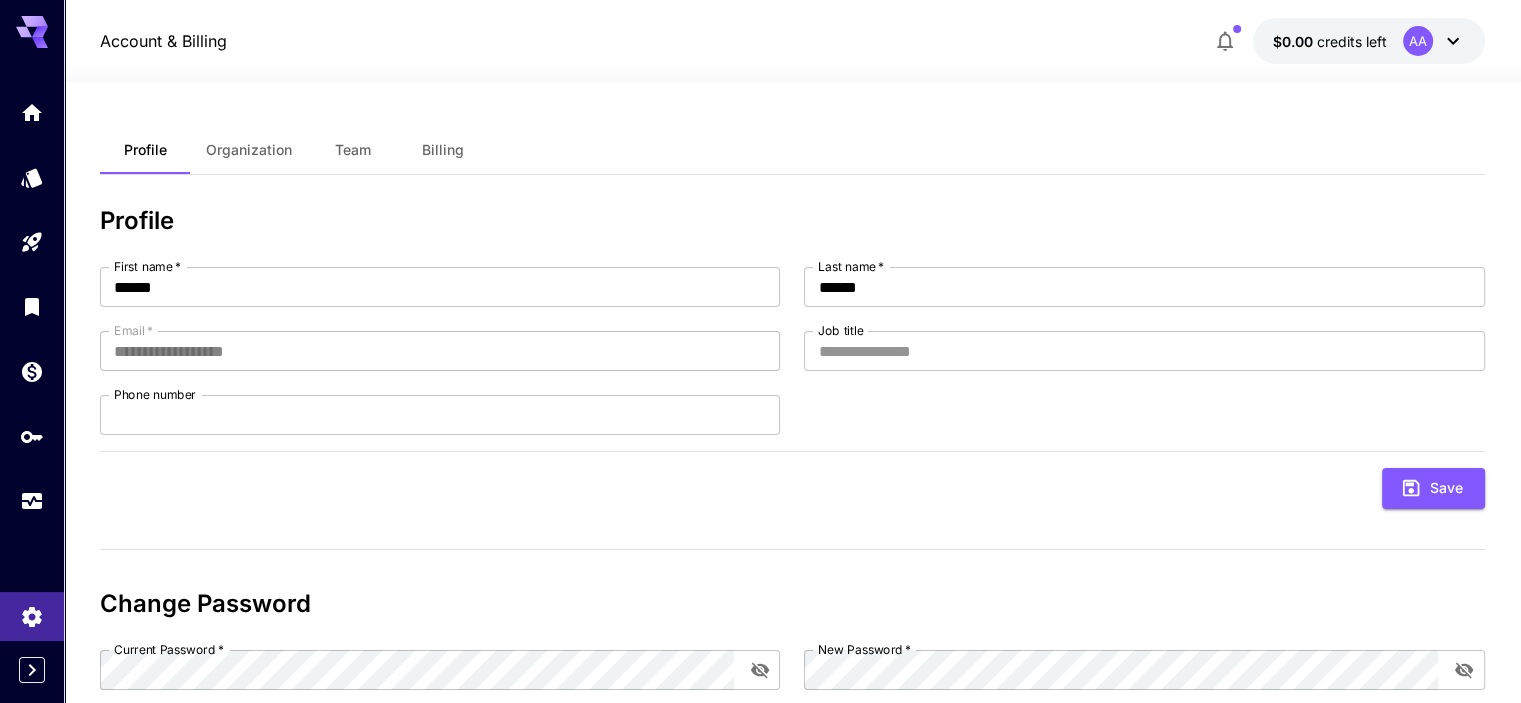 click on "Organization" at bounding box center [249, 150] 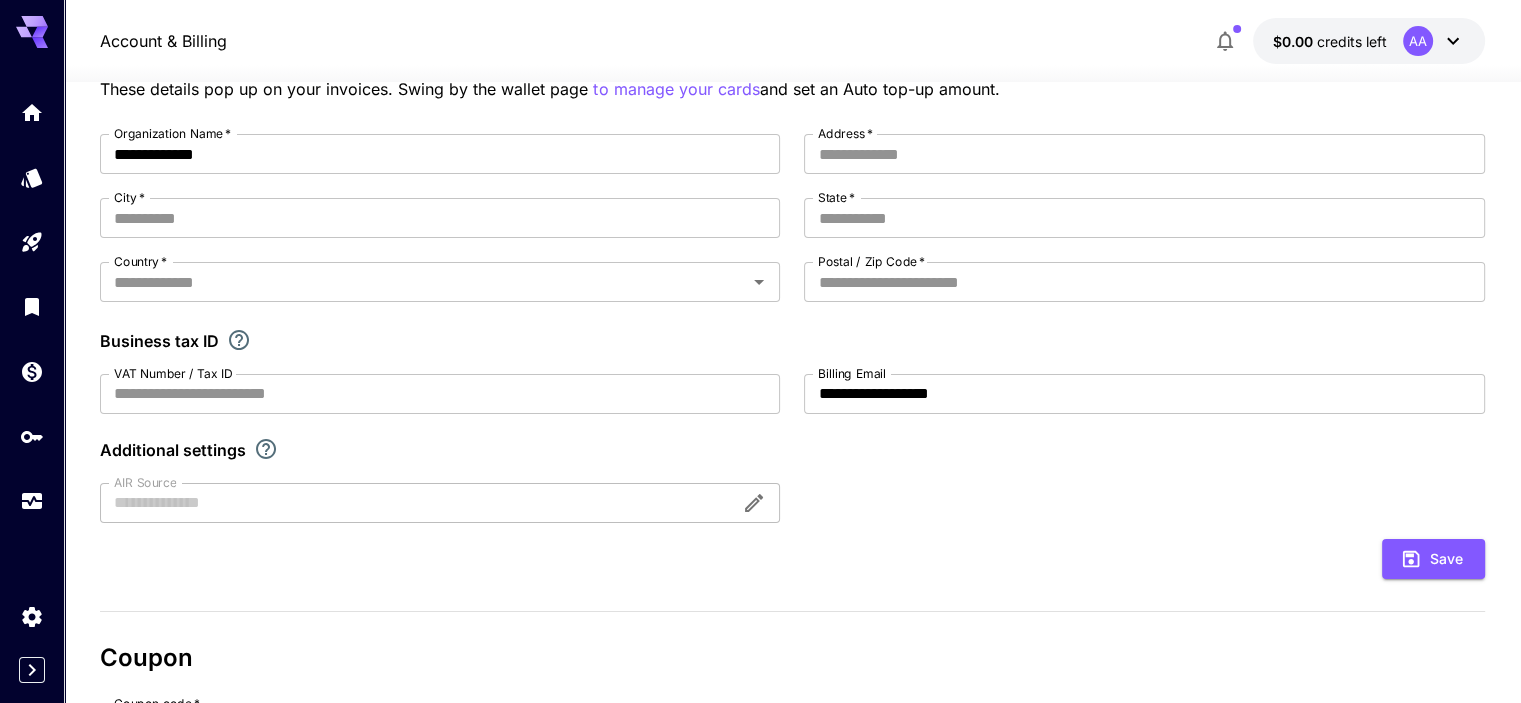 scroll, scrollTop: 200, scrollLeft: 0, axis: vertical 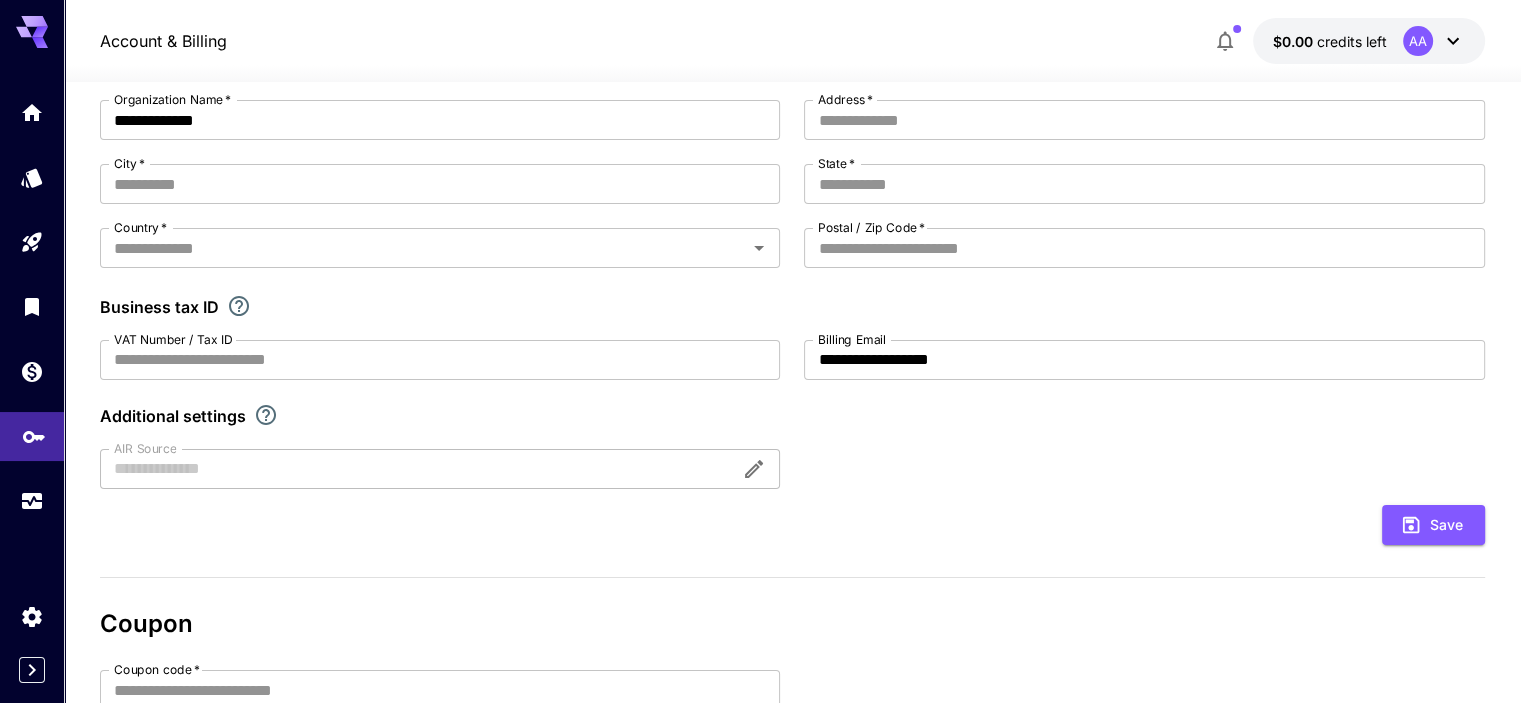 click at bounding box center [32, 436] 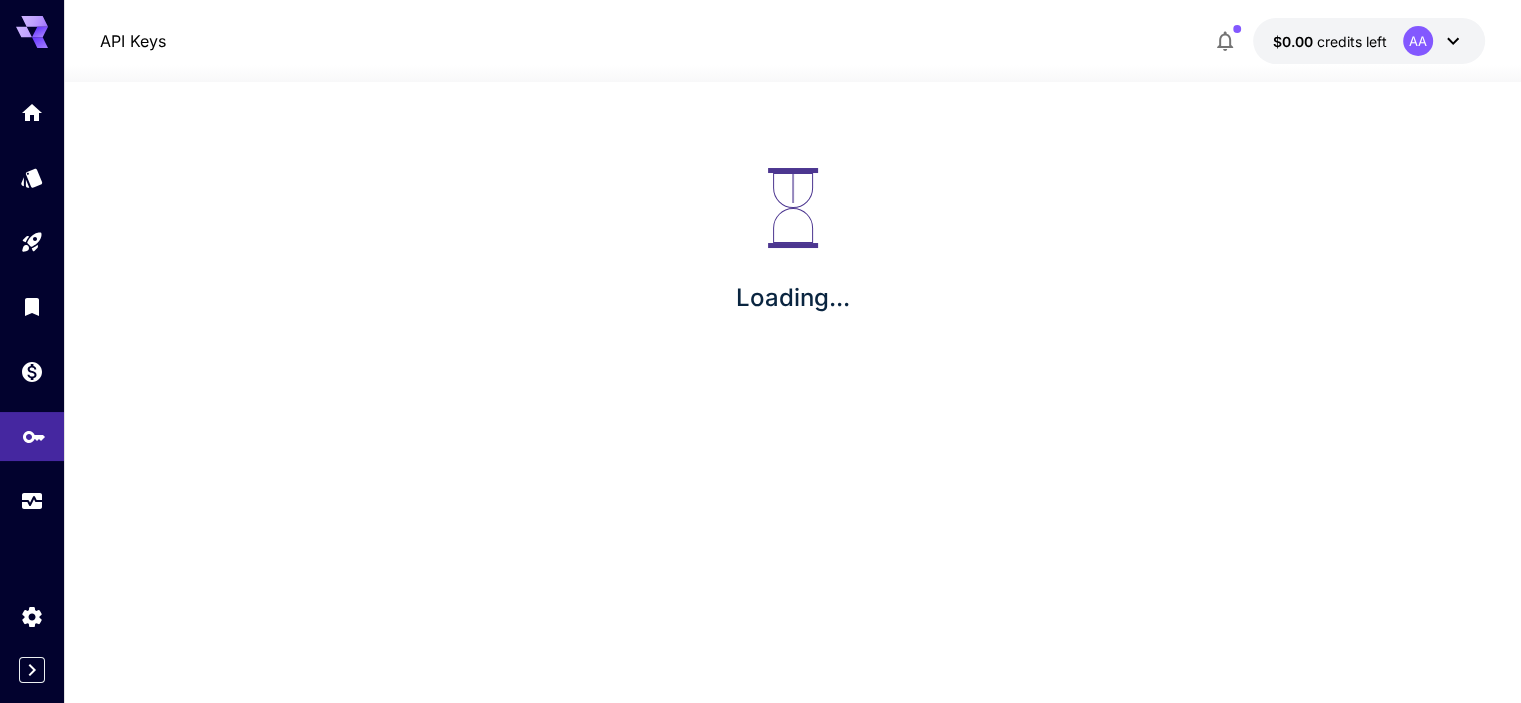 scroll, scrollTop: 0, scrollLeft: 0, axis: both 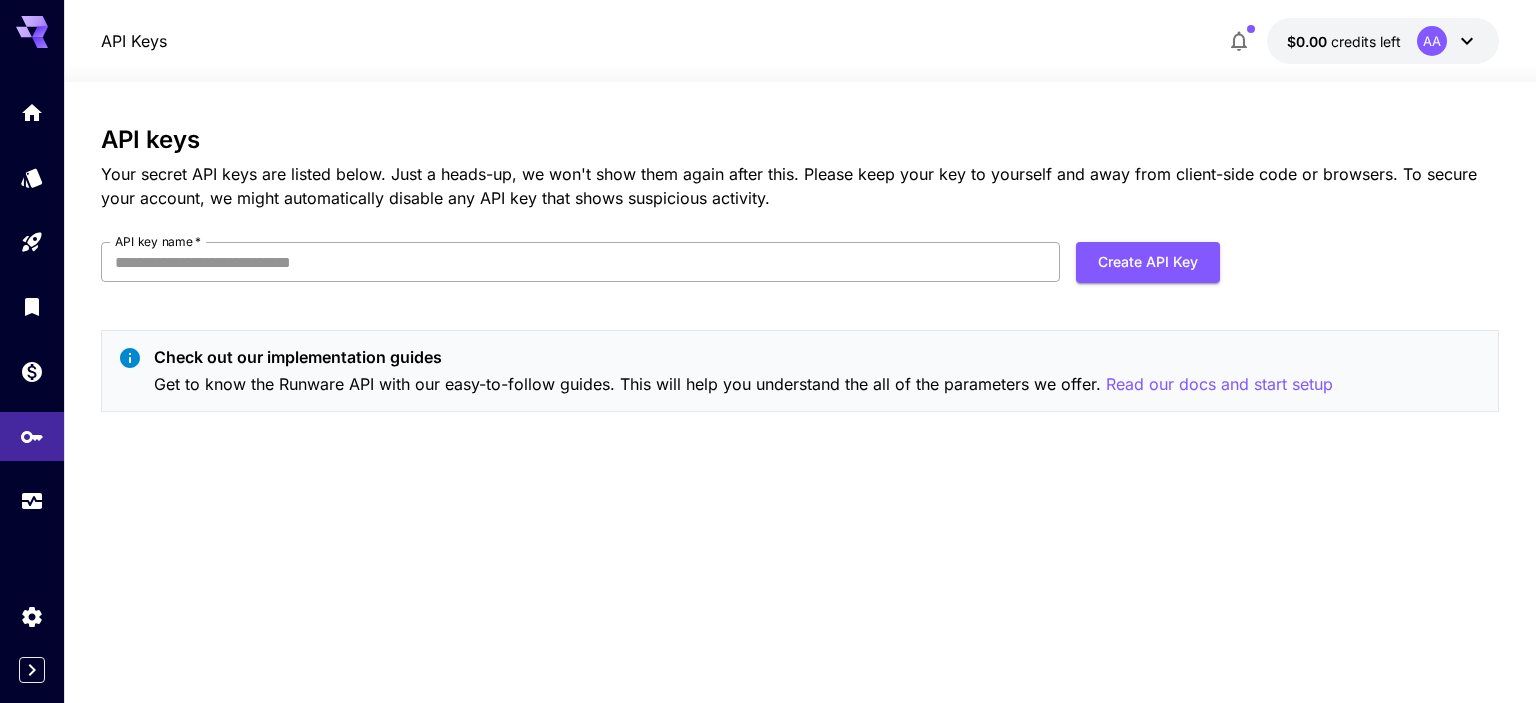 click on "API key name   *" at bounding box center [580, 262] 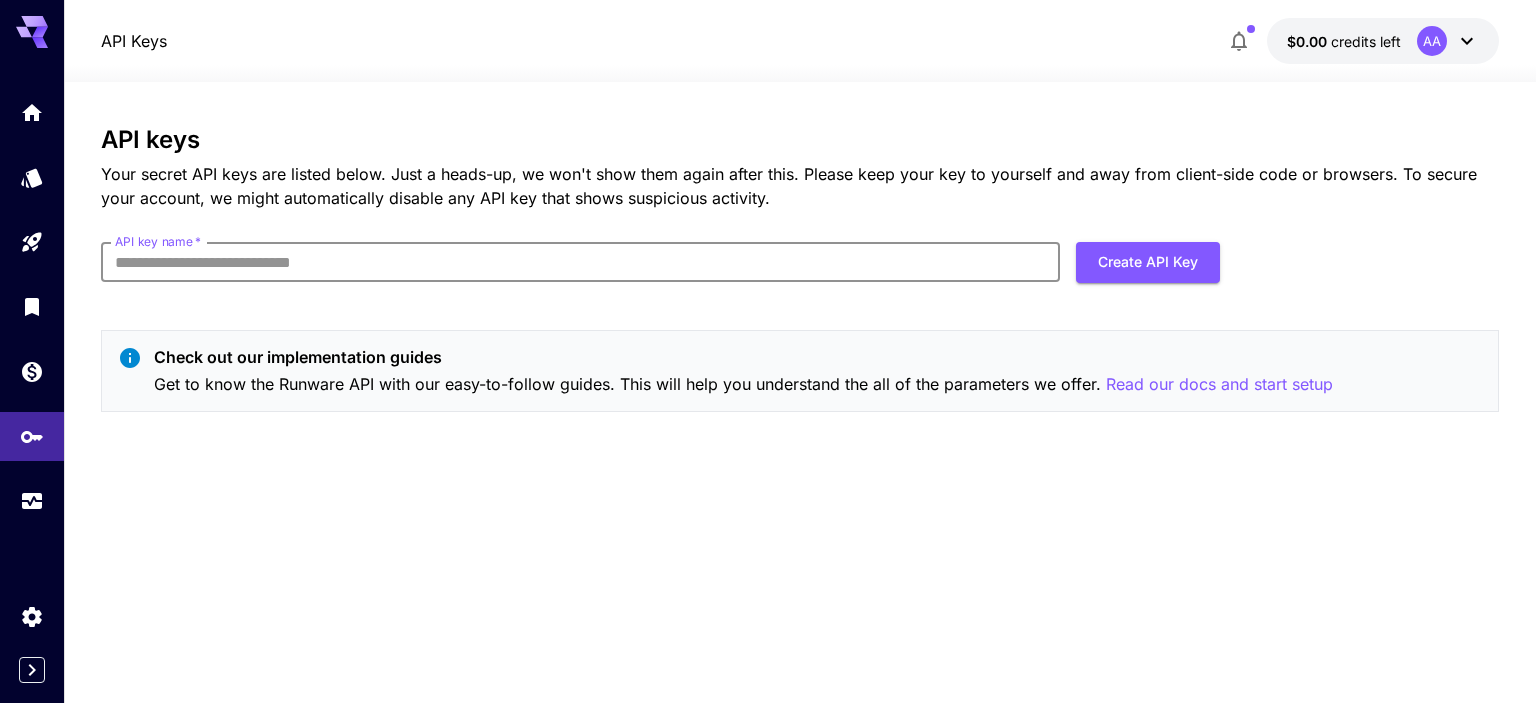 drag, startPoint x: 137, startPoint y: 306, endPoint x: 136, endPoint y: 325, distance: 19.026299 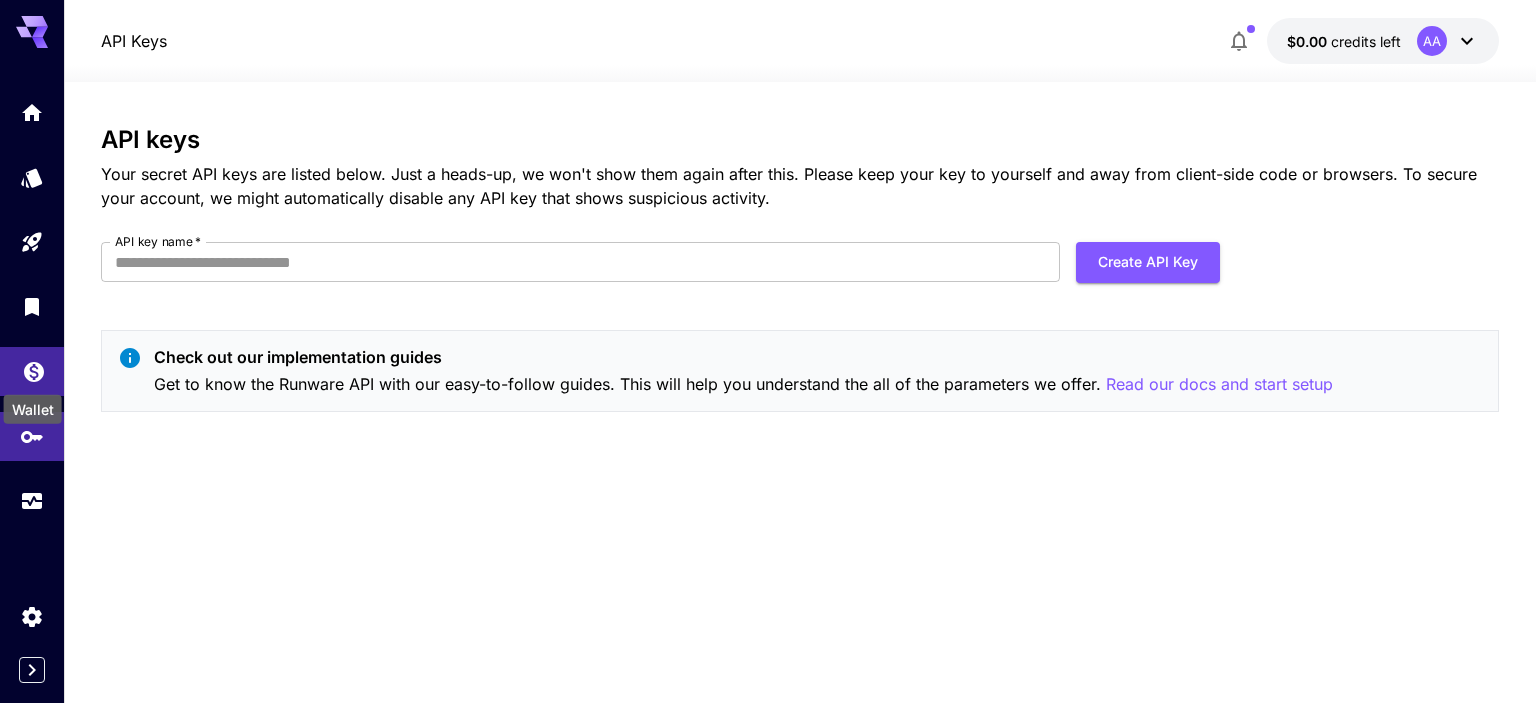 click 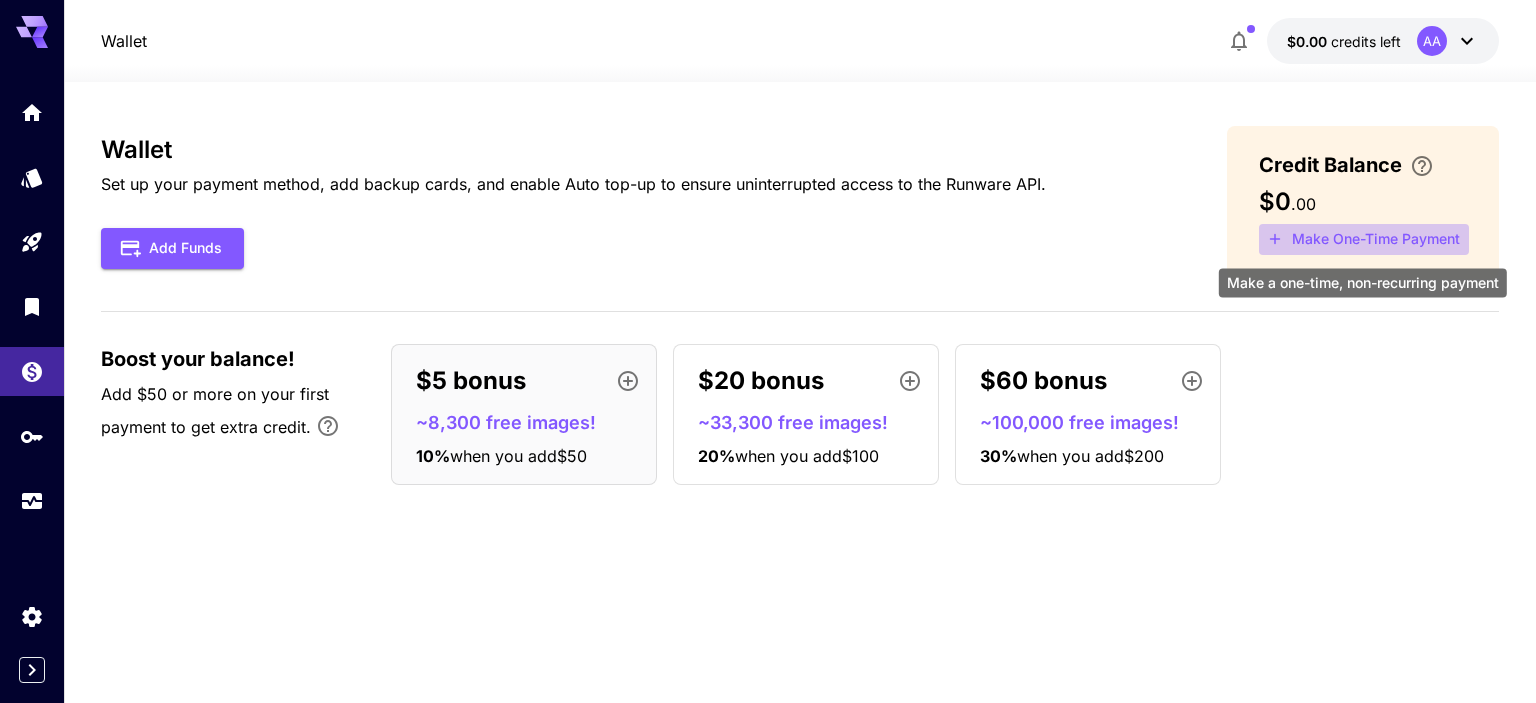 click on "Make One-Time Payment" at bounding box center (1364, 239) 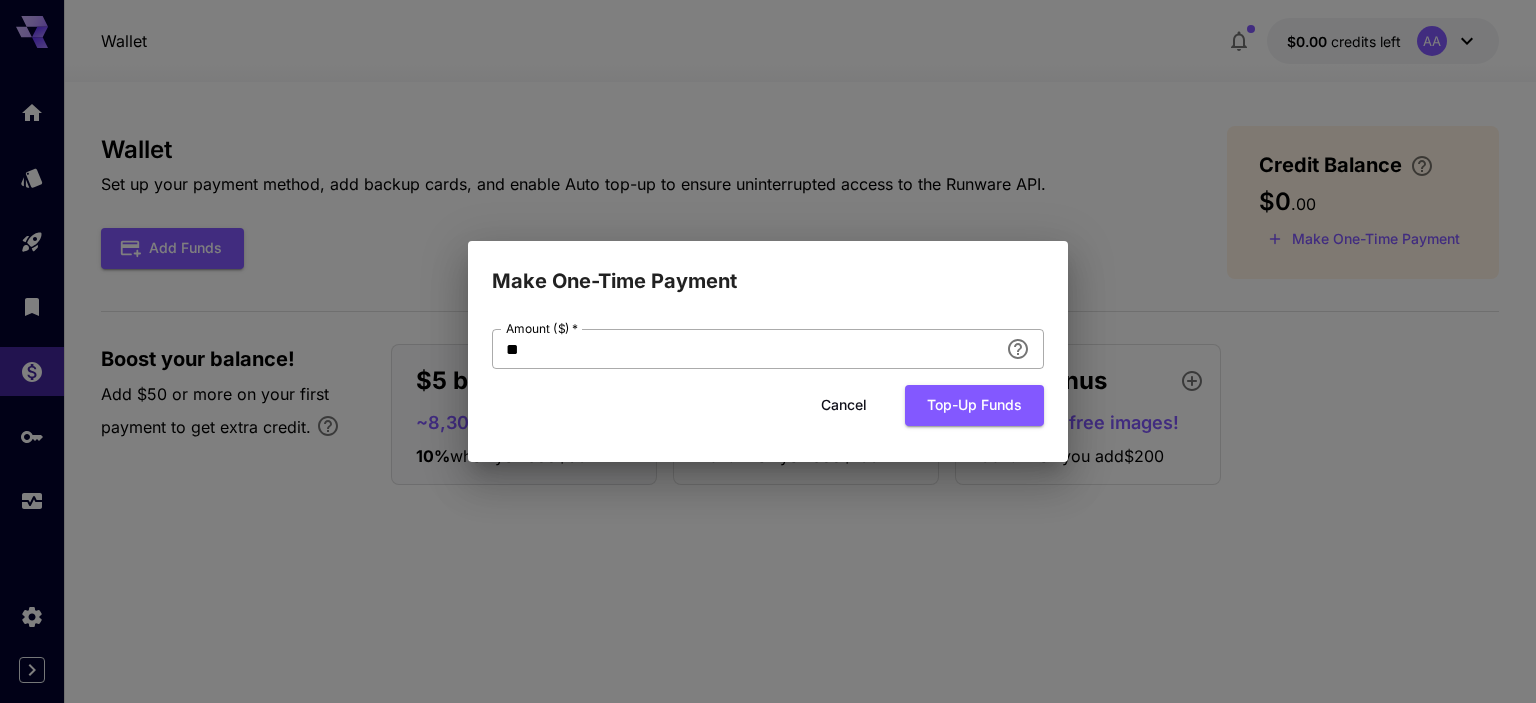 click on "**" at bounding box center [745, 349] 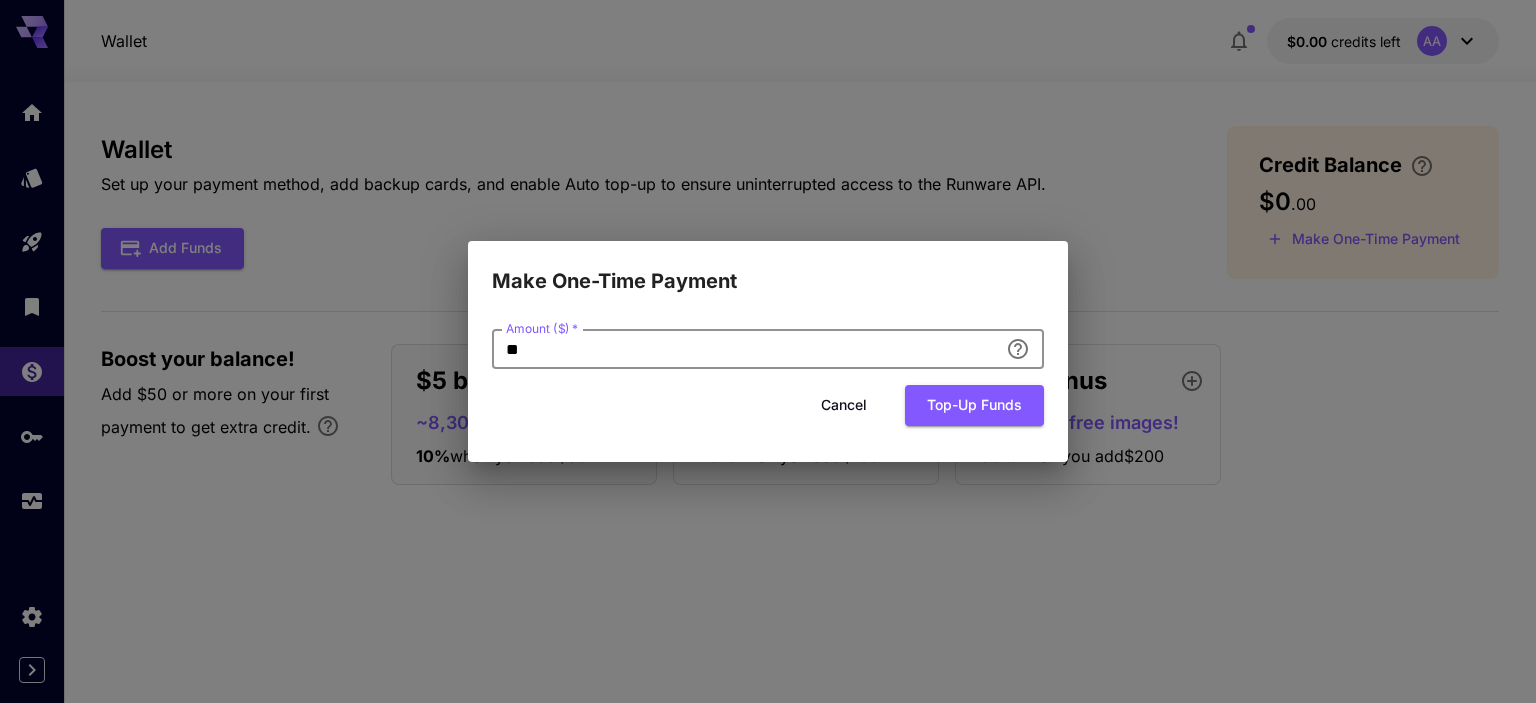 type on "*" 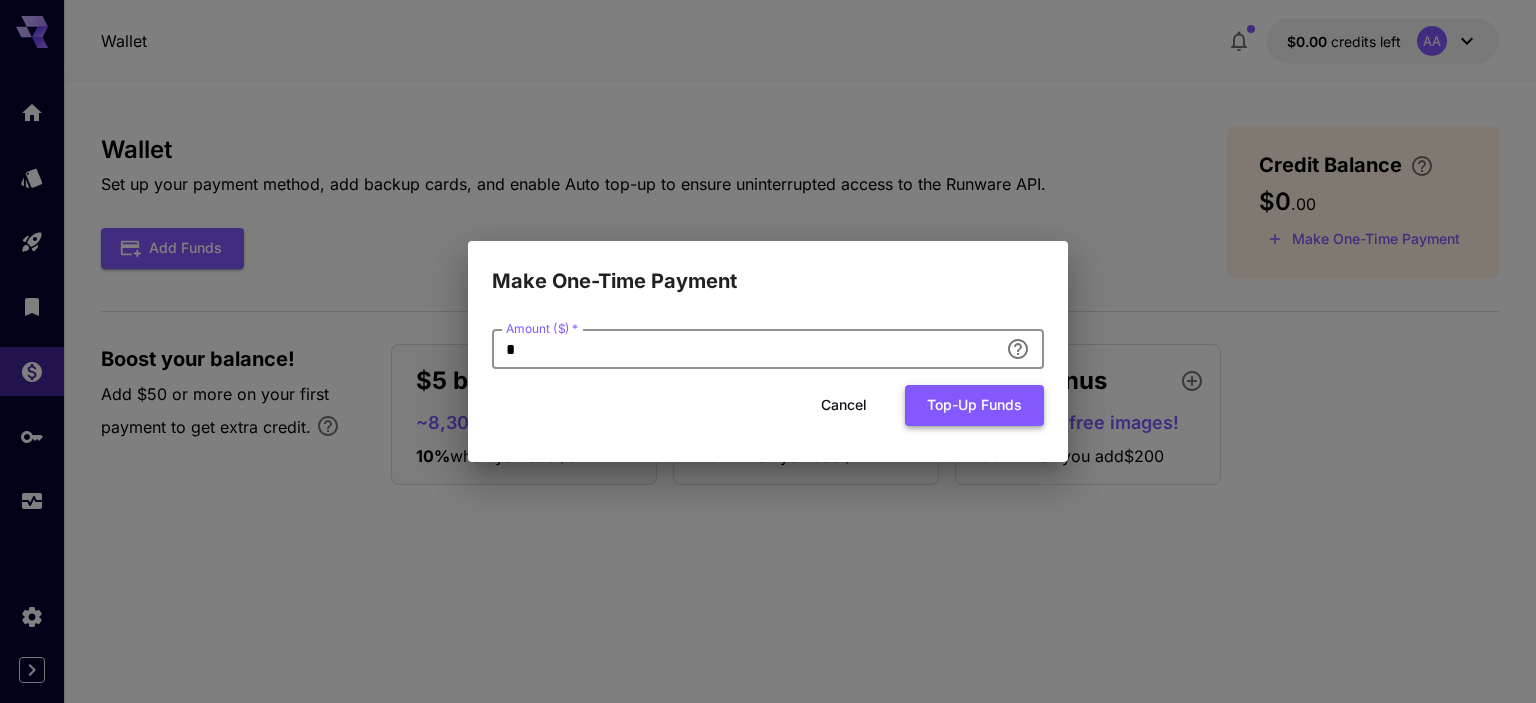 type on "*" 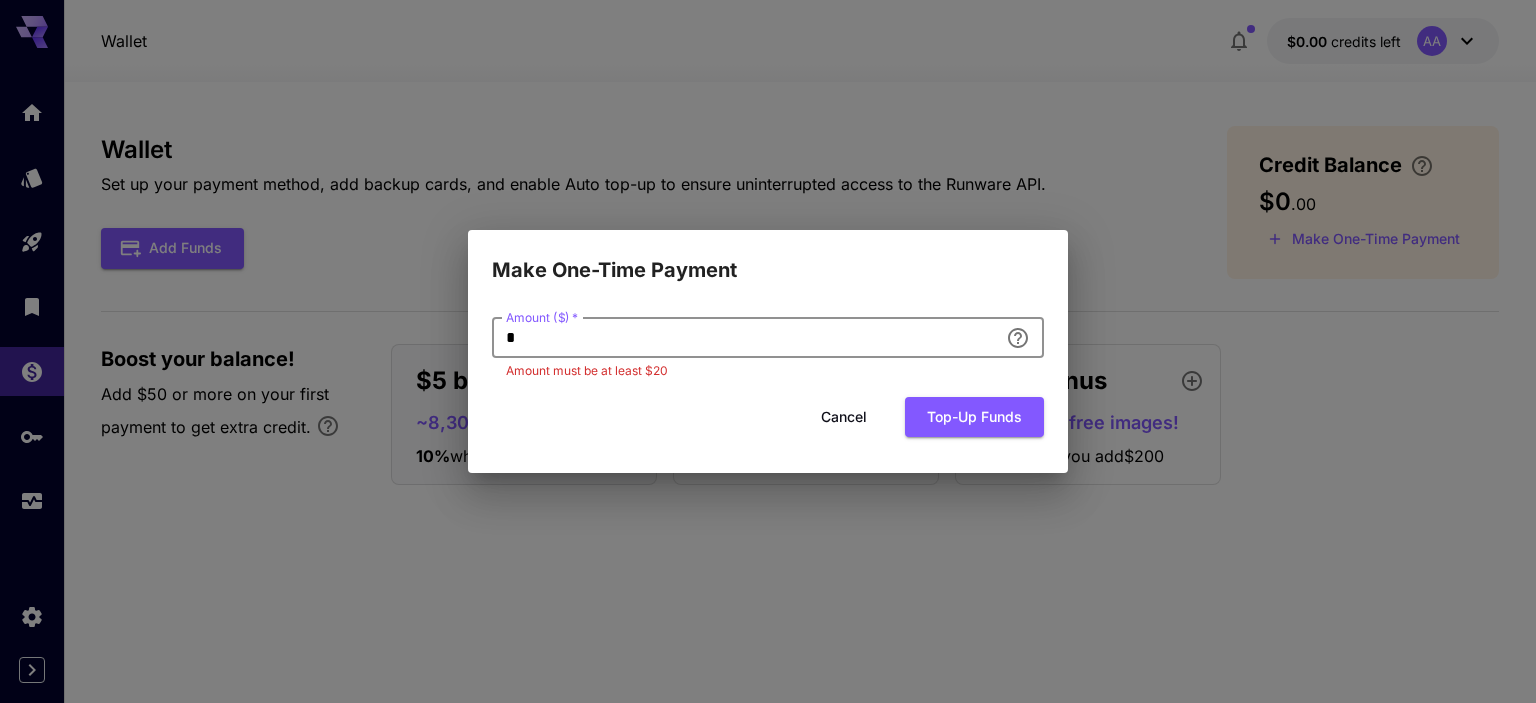 click on "*" at bounding box center [745, 338] 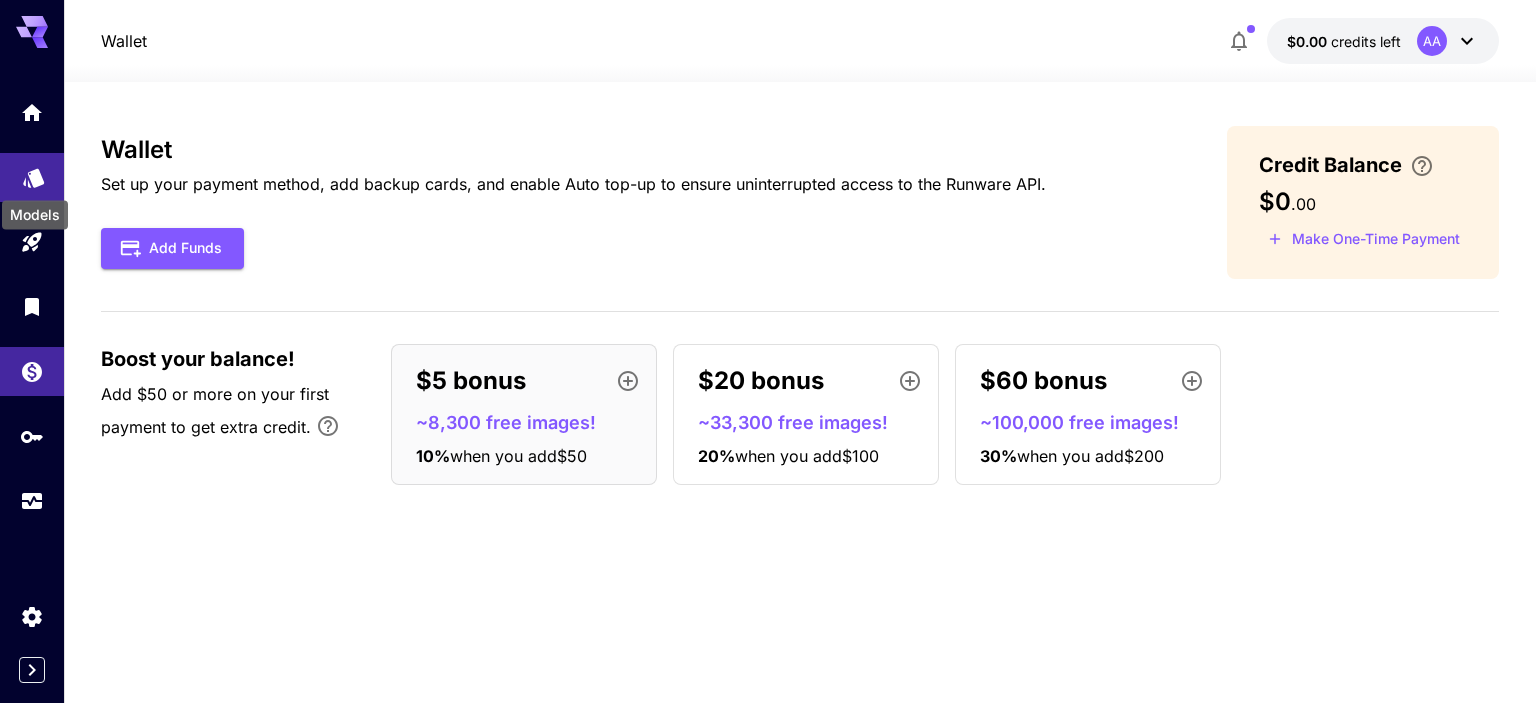 click 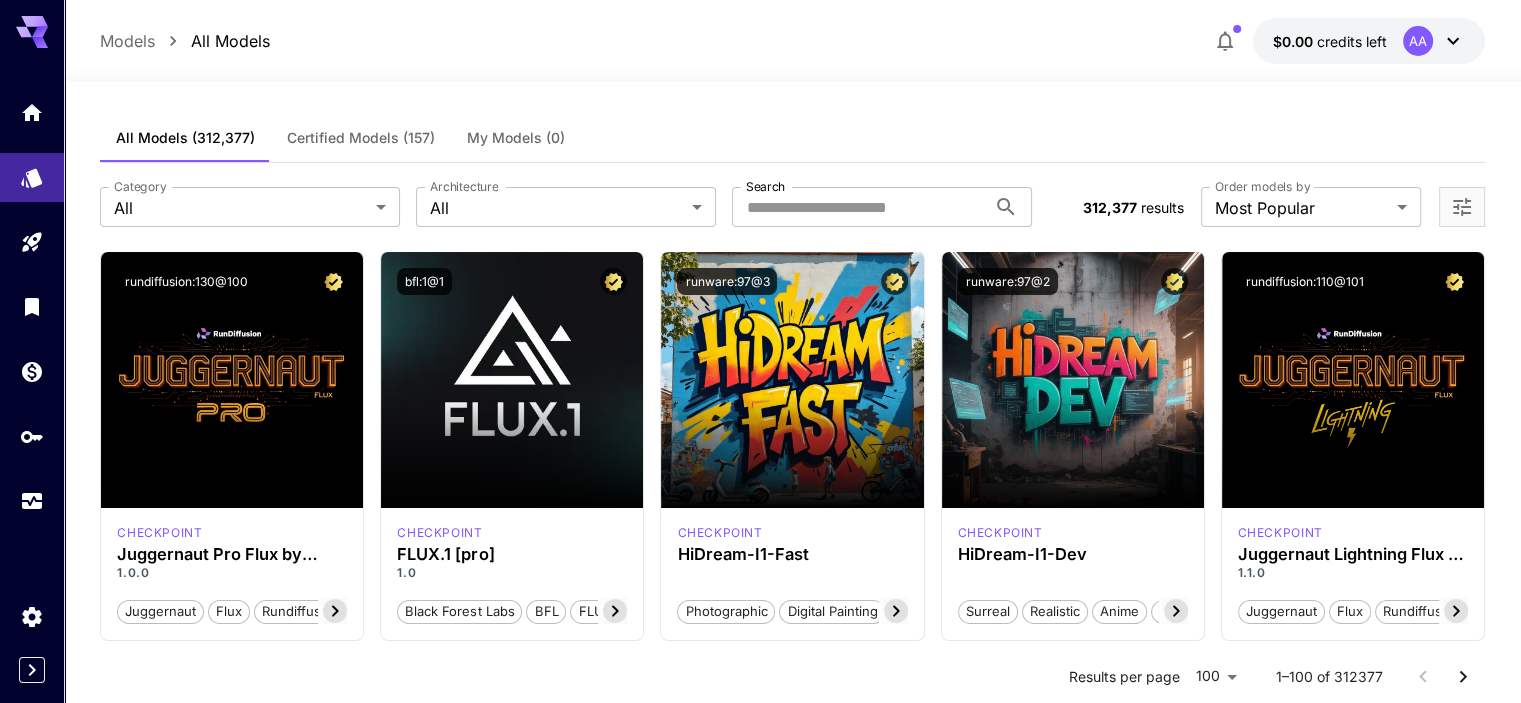 click on "$0.00    credits left" at bounding box center [1330, 41] 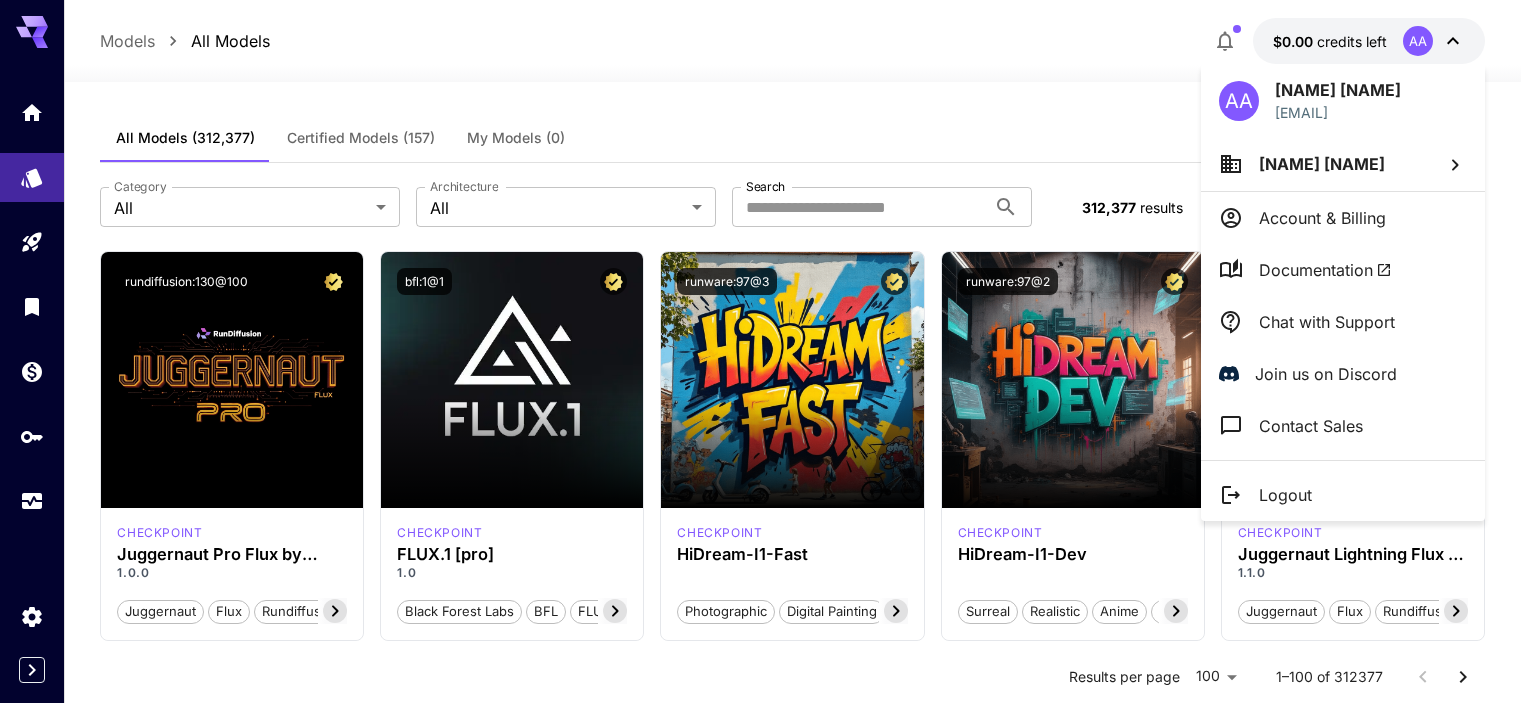 drag, startPoint x: 739, startPoint y: 109, endPoint x: 804, endPoint y: 44, distance: 91.92388 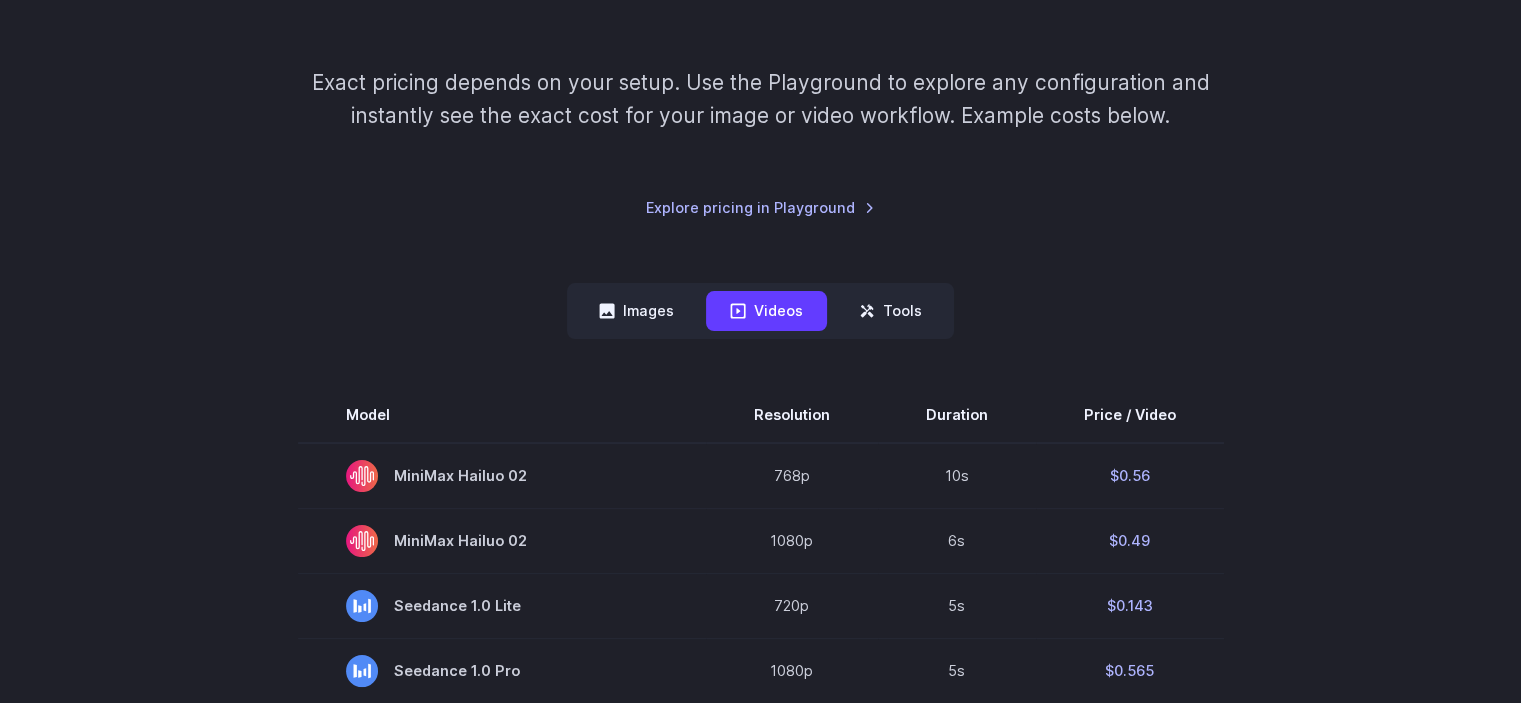 scroll, scrollTop: 0, scrollLeft: 0, axis: both 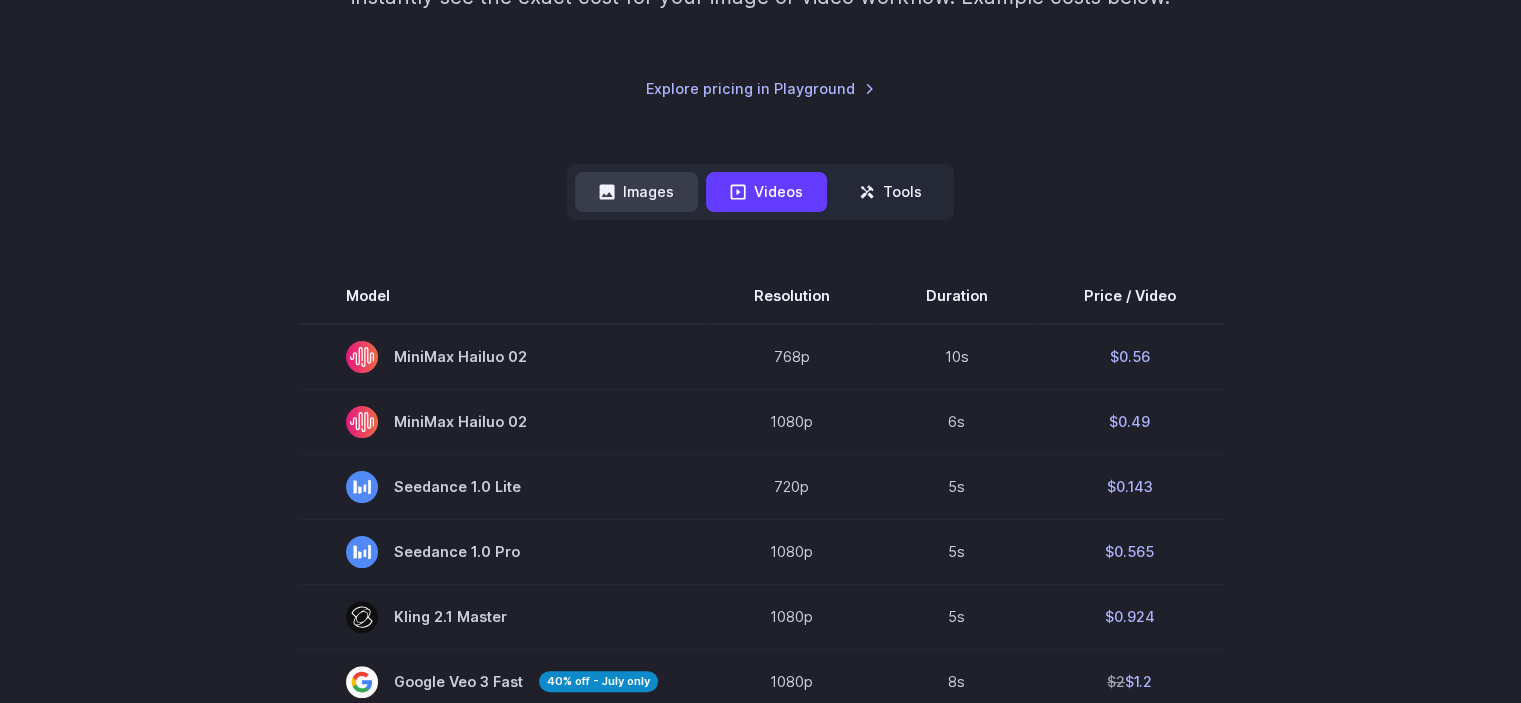 click on "Images" at bounding box center (636, 191) 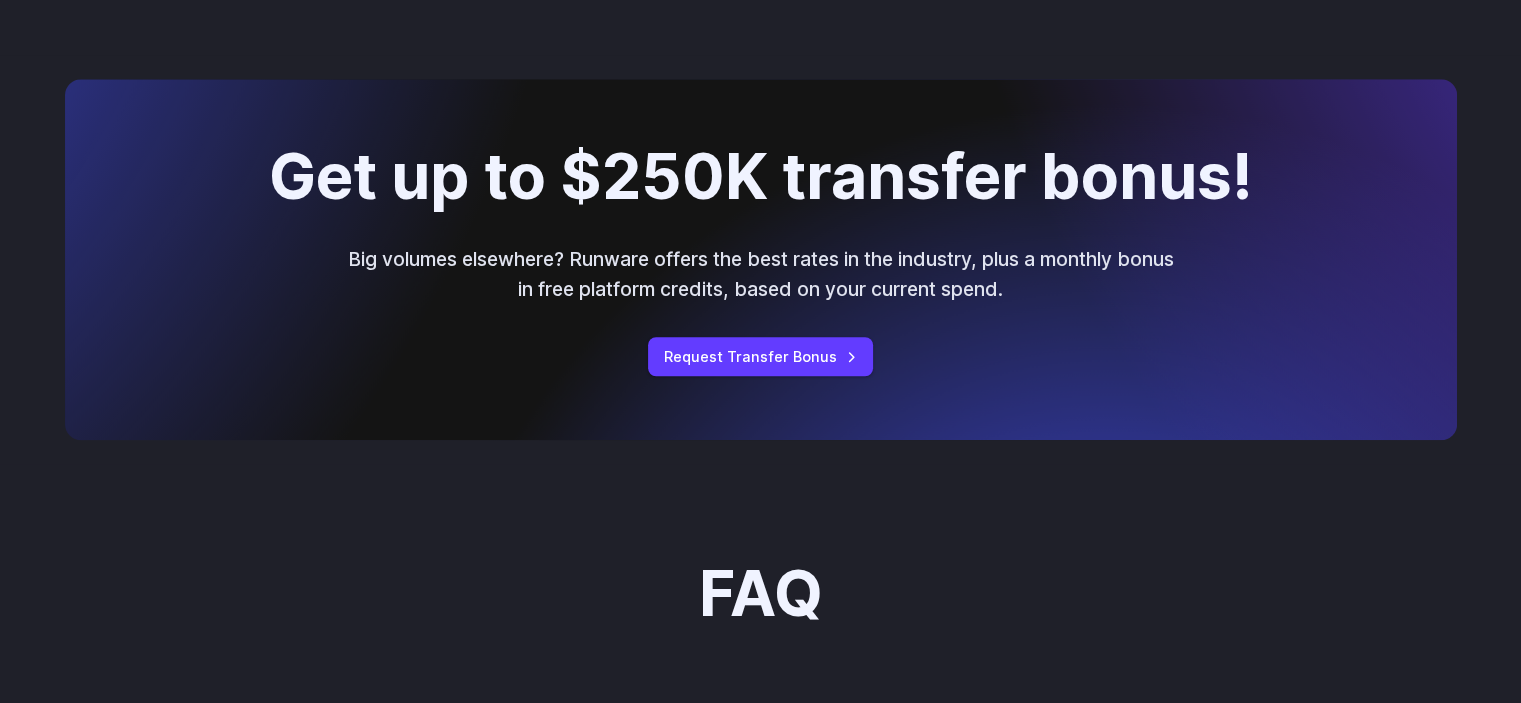 scroll, scrollTop: 1800, scrollLeft: 0, axis: vertical 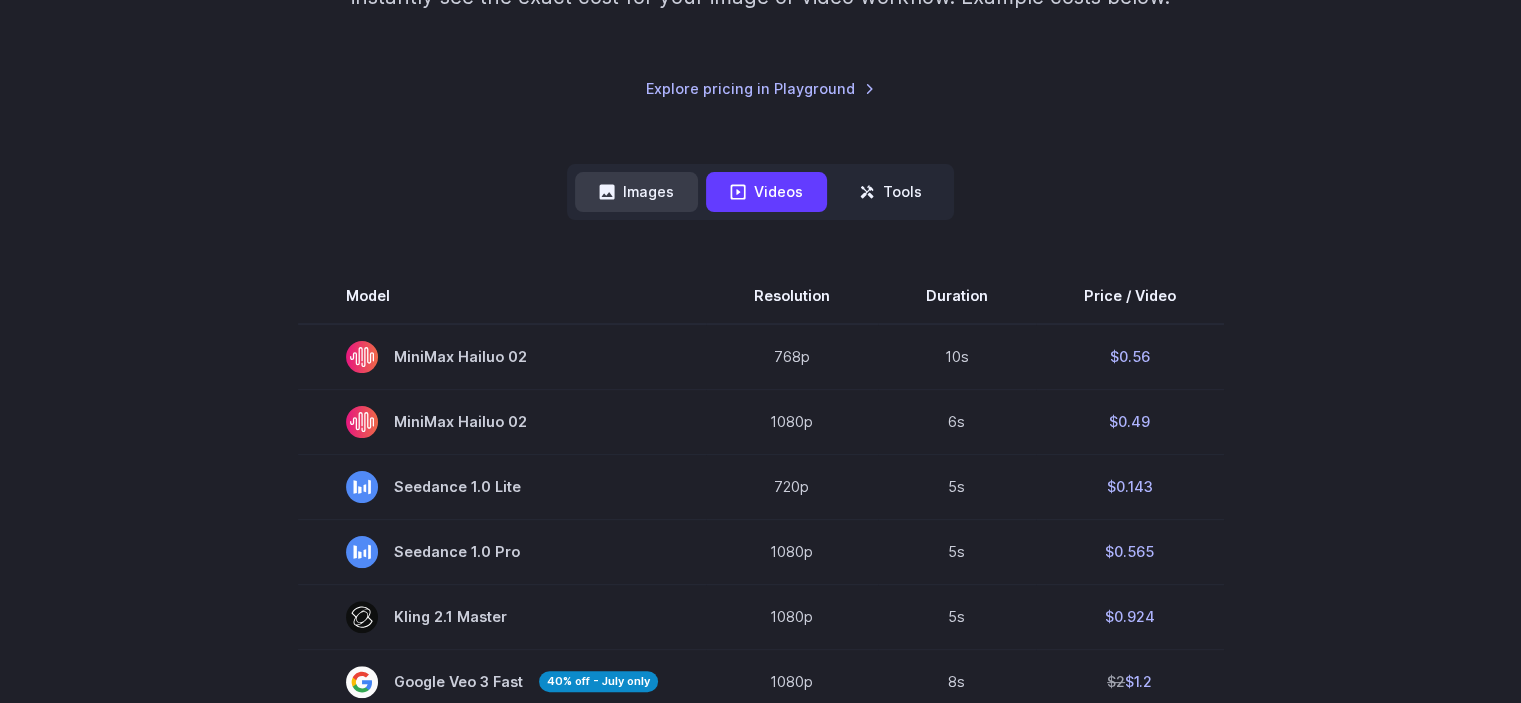 click on "Images" at bounding box center [636, 191] 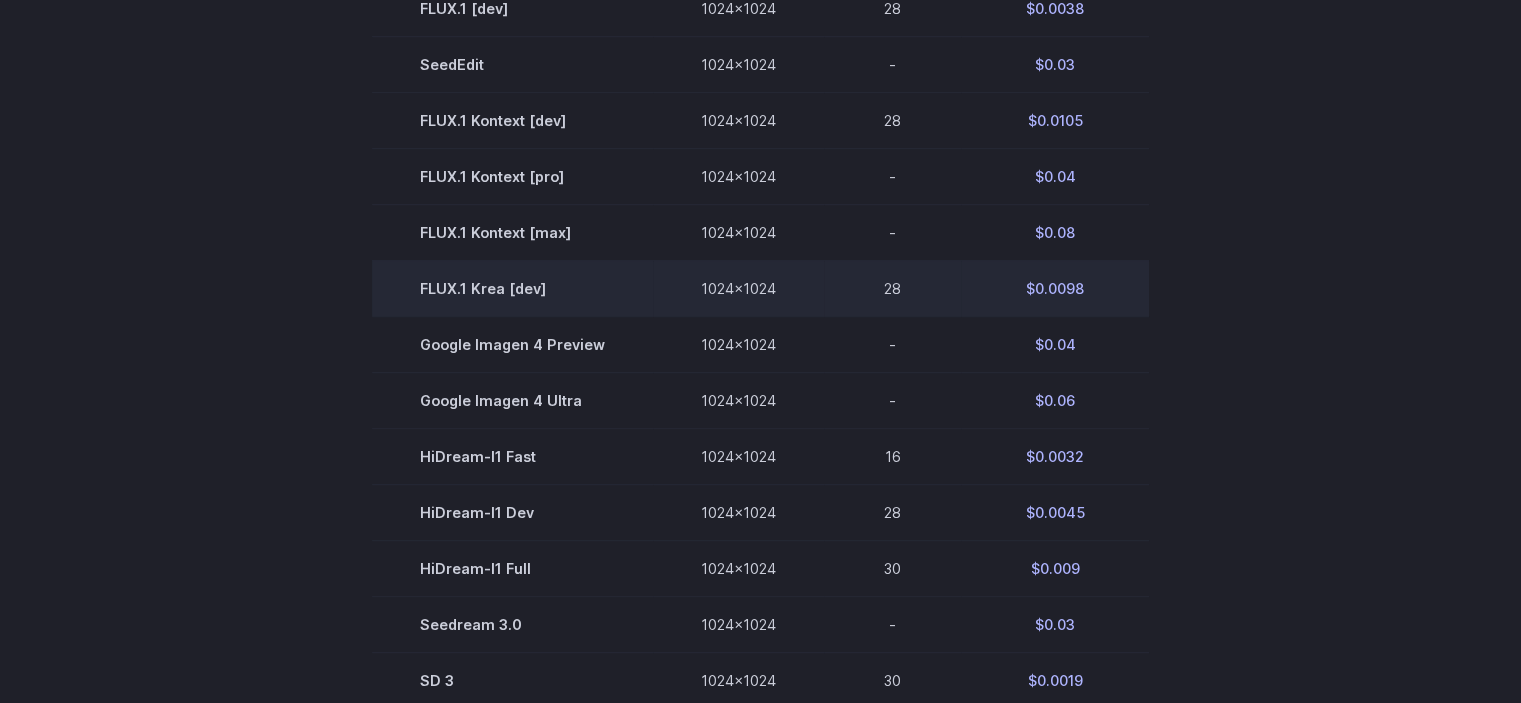 scroll, scrollTop: 200, scrollLeft: 0, axis: vertical 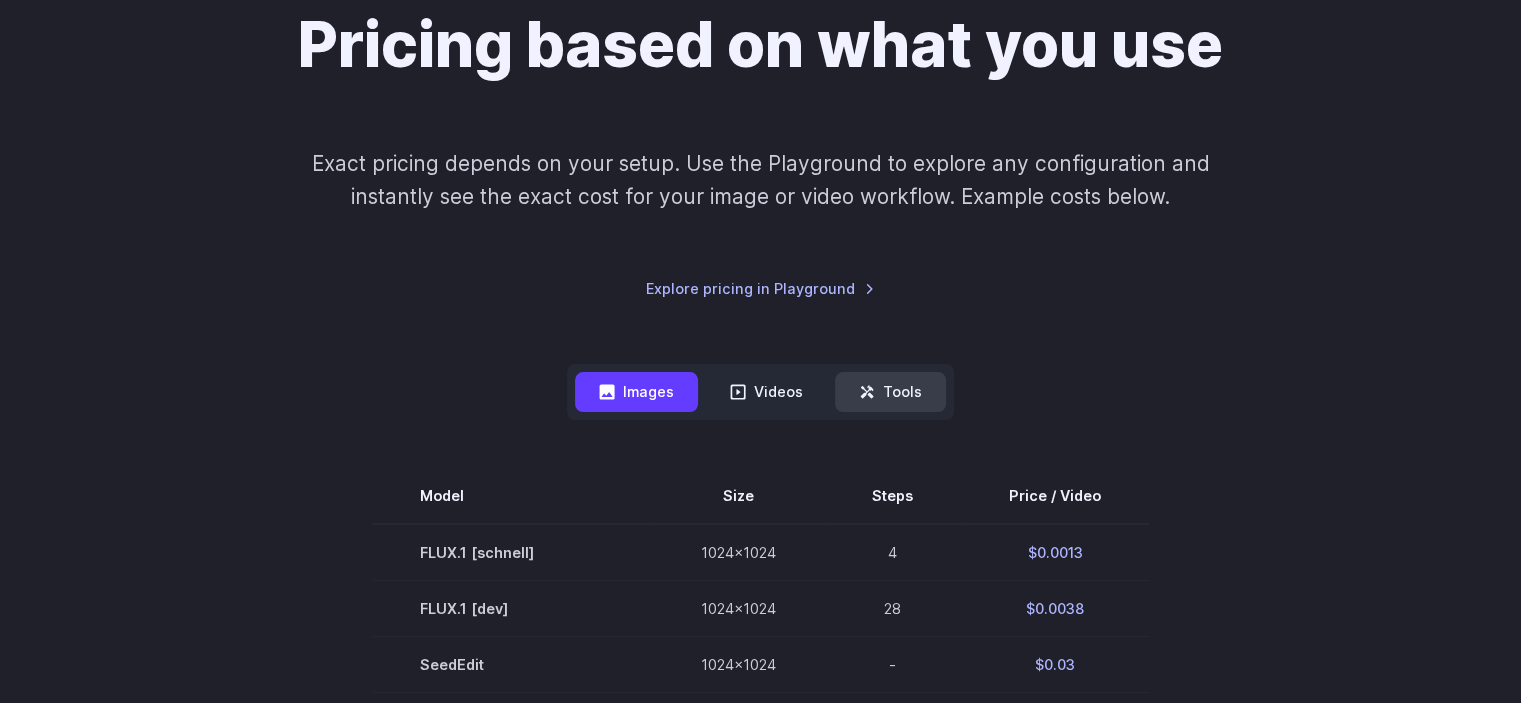 drag, startPoint x: 875, startPoint y: 363, endPoint x: 875, endPoint y: 384, distance: 21 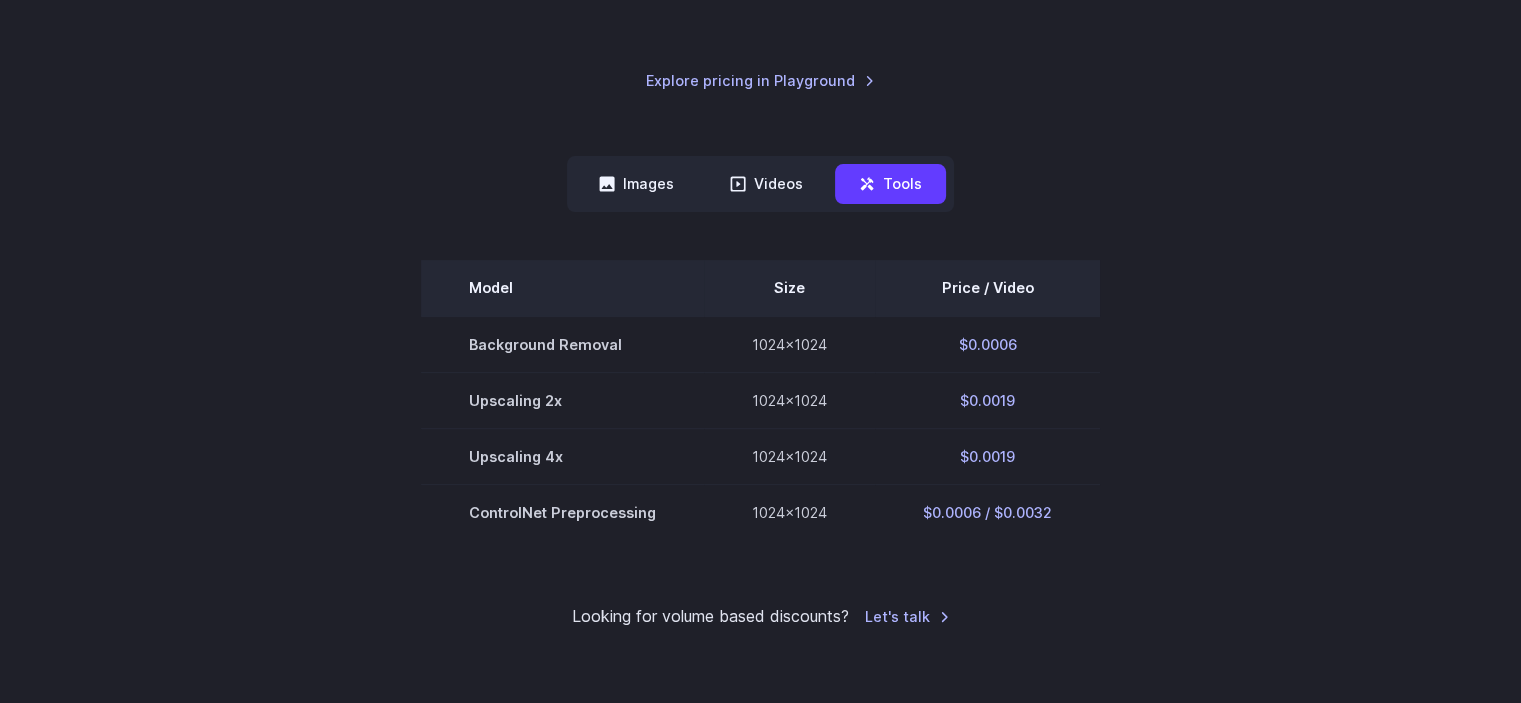scroll, scrollTop: 600, scrollLeft: 0, axis: vertical 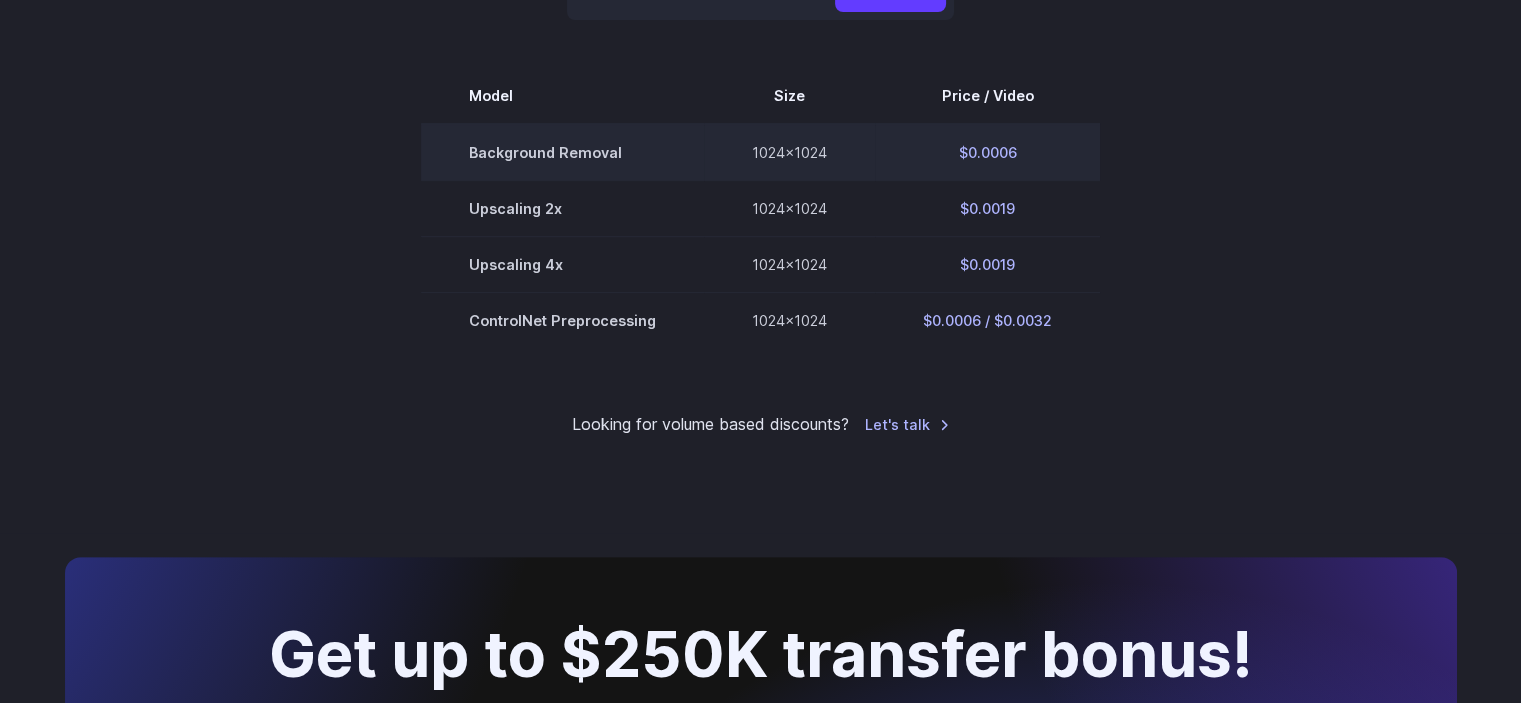 click on "$0.0006" at bounding box center (987, 152) 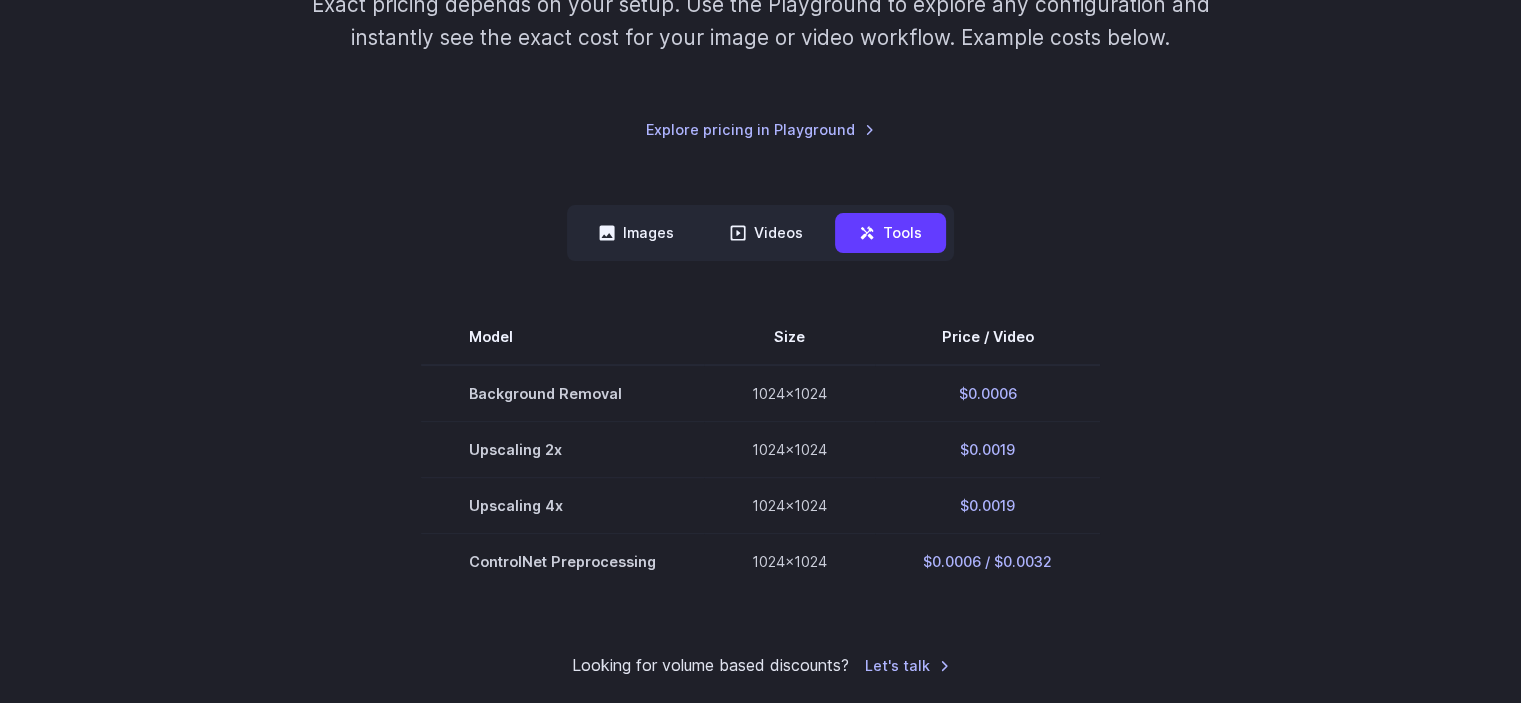 scroll, scrollTop: 0, scrollLeft: 0, axis: both 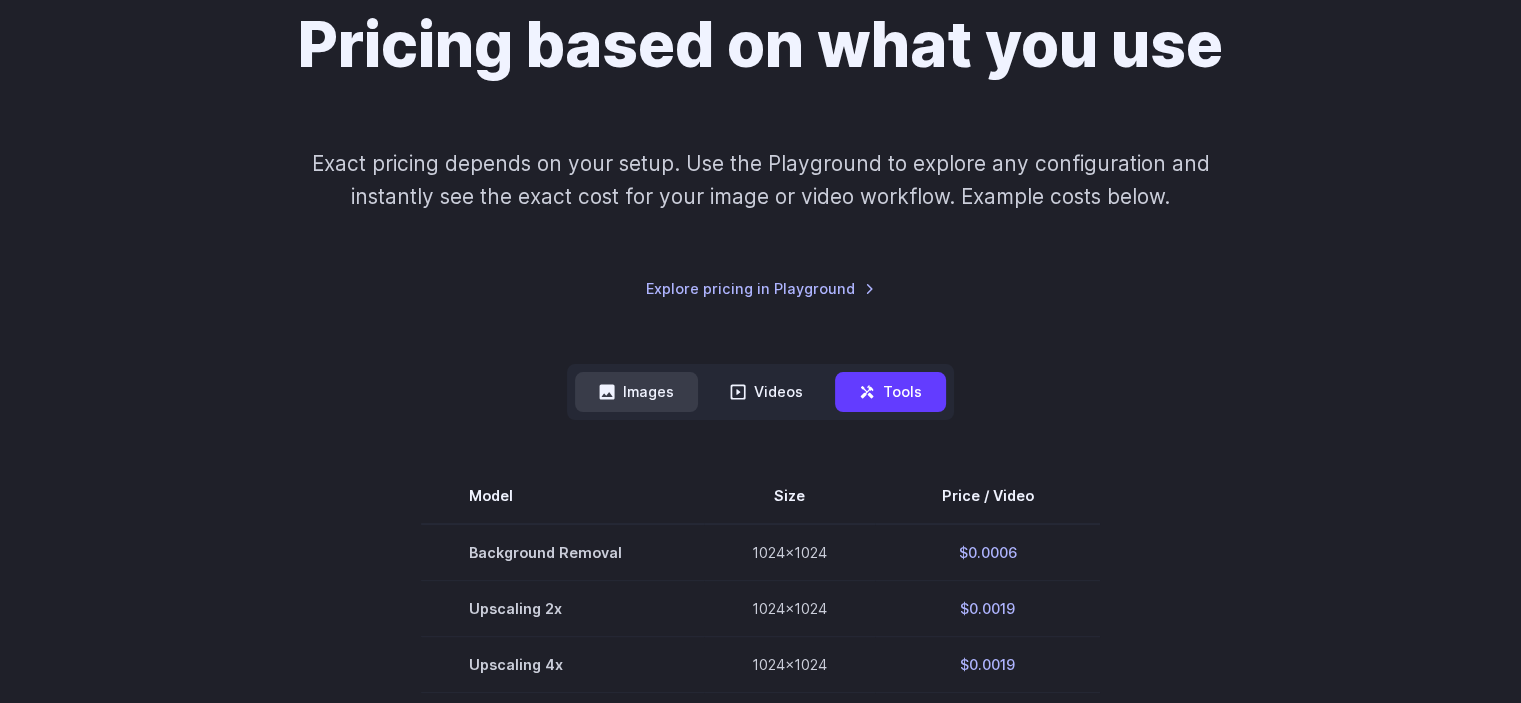 click on "Images" at bounding box center (636, 391) 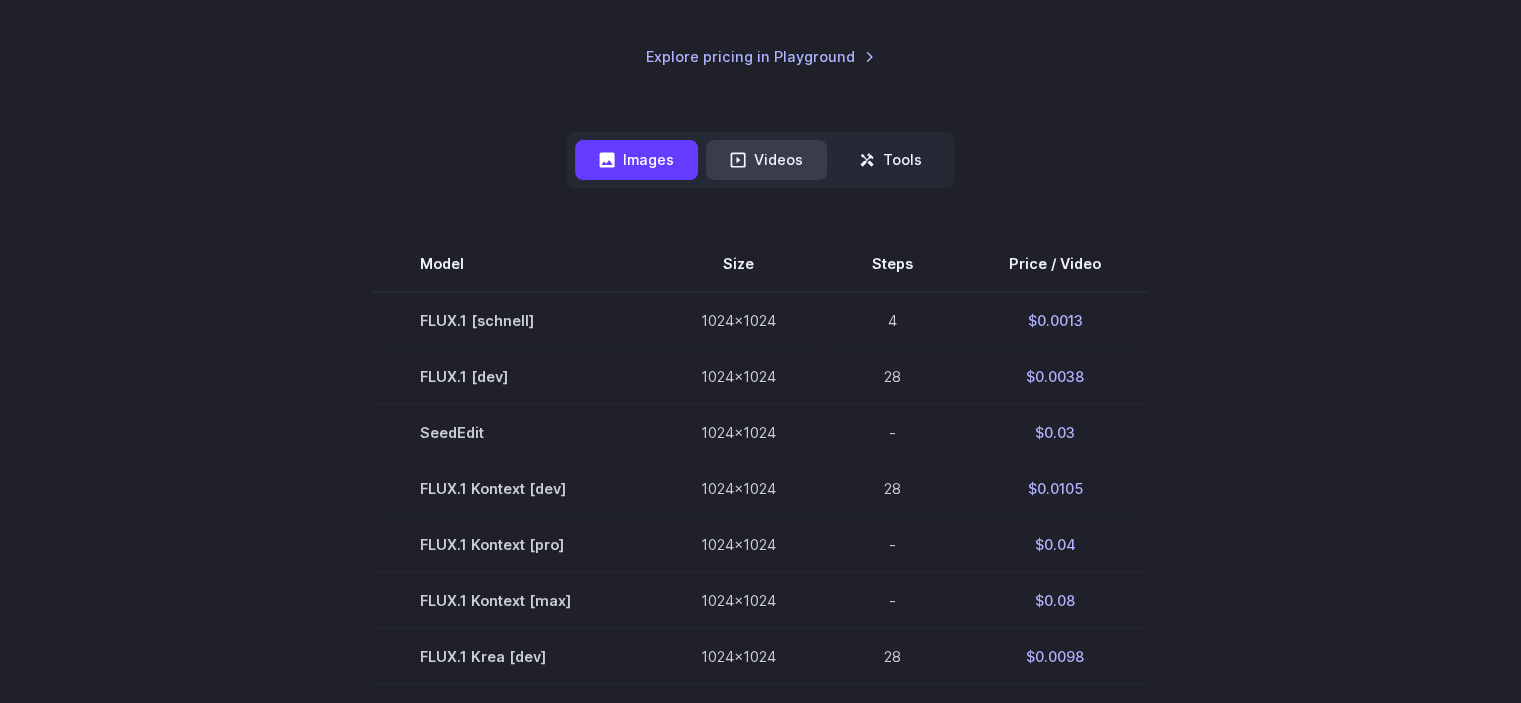 scroll, scrollTop: 400, scrollLeft: 0, axis: vertical 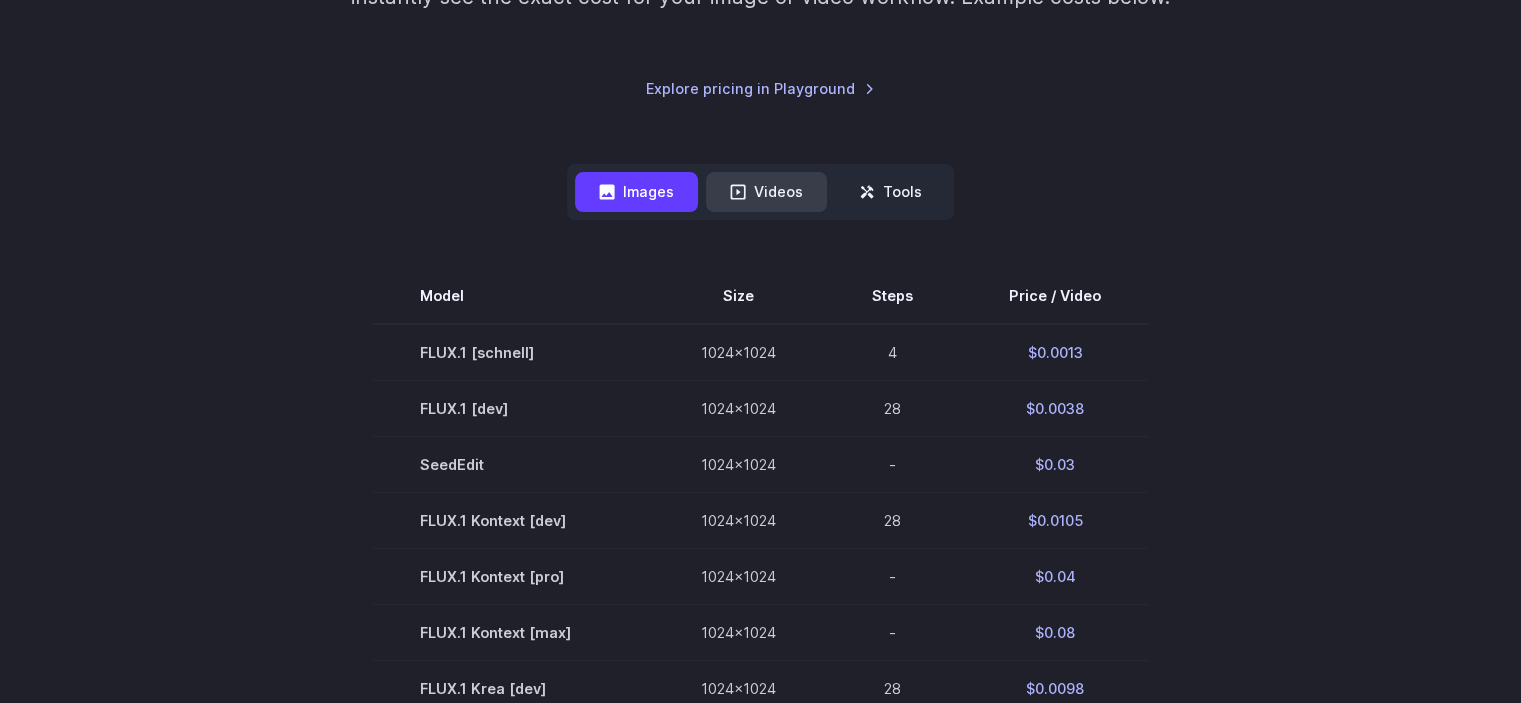 click on "Videos" at bounding box center (766, 191) 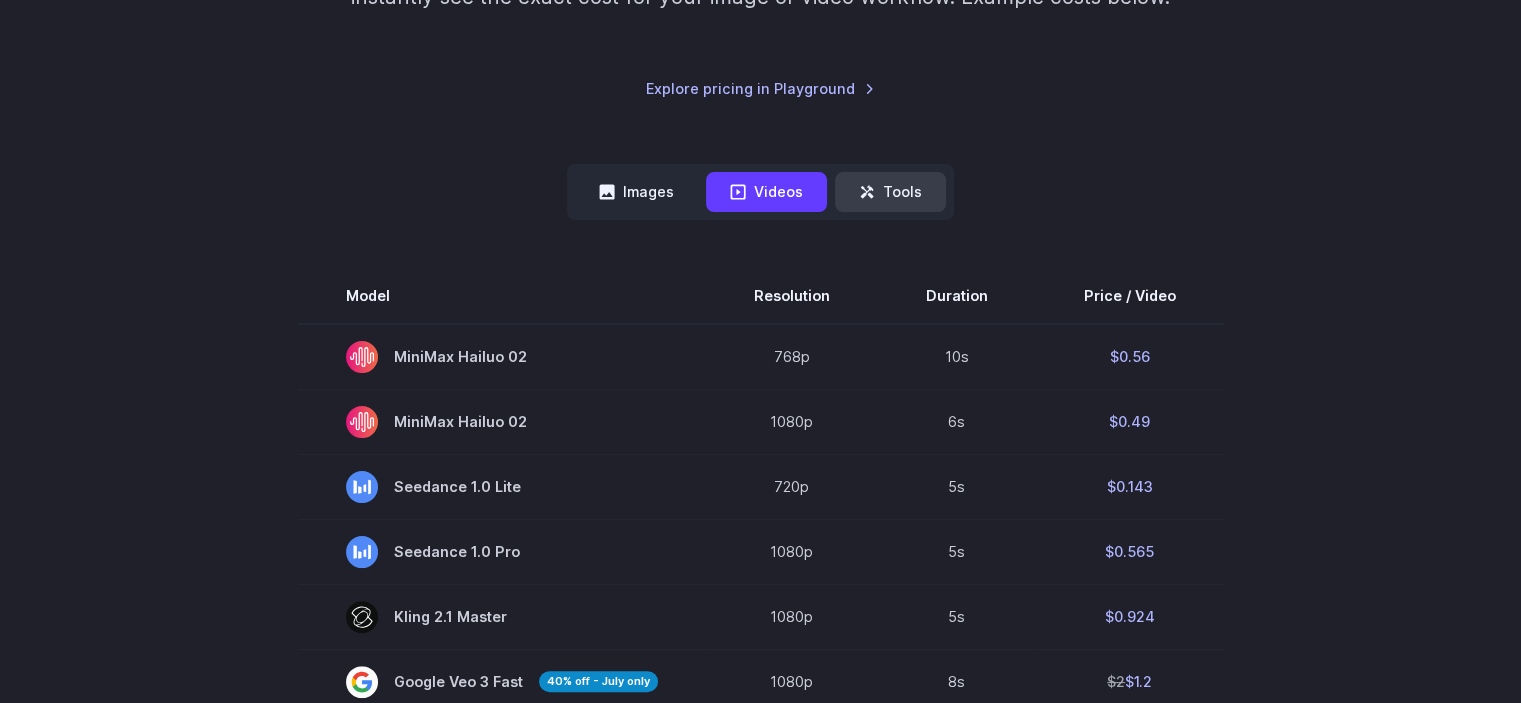 click on "Tools" at bounding box center [890, 191] 